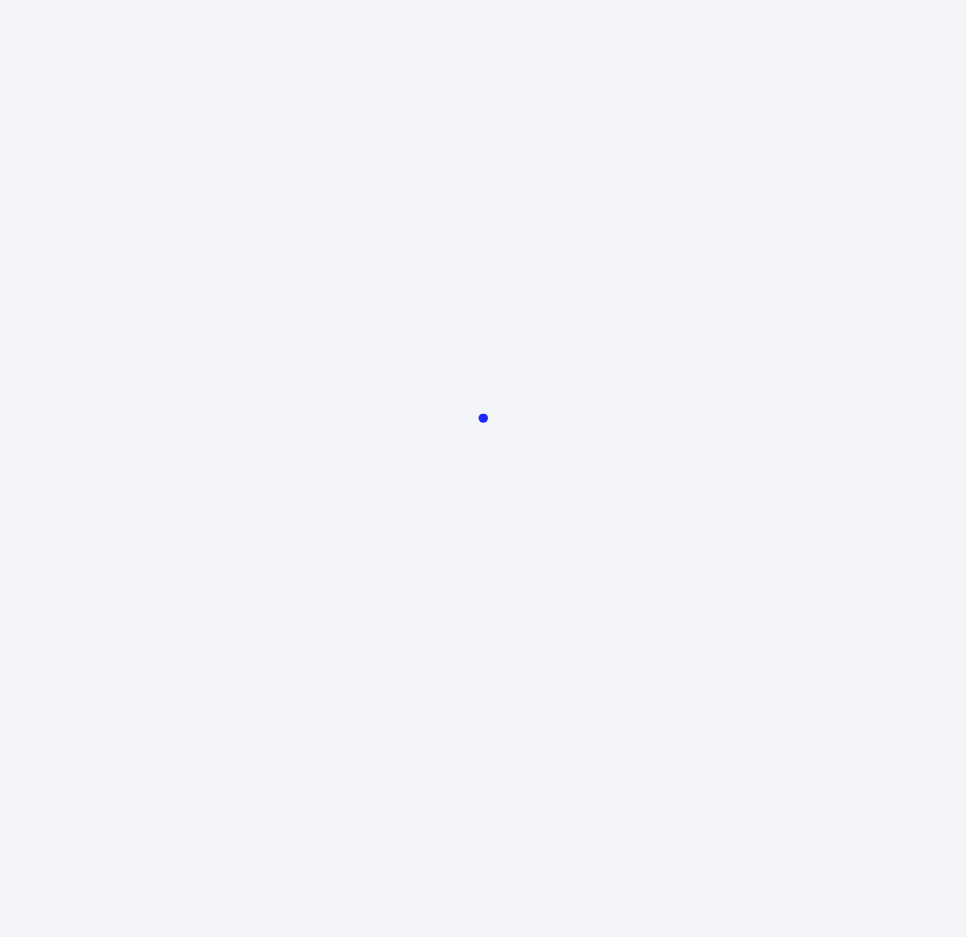 scroll, scrollTop: 0, scrollLeft: 0, axis: both 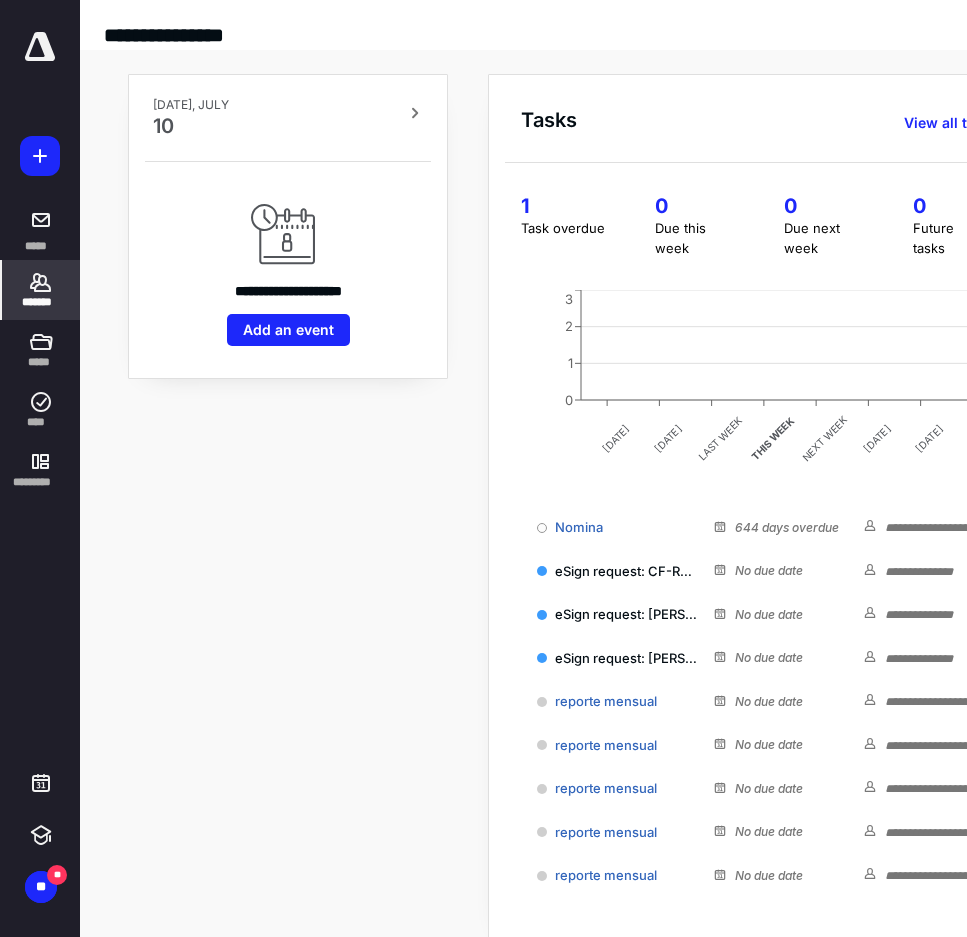 click 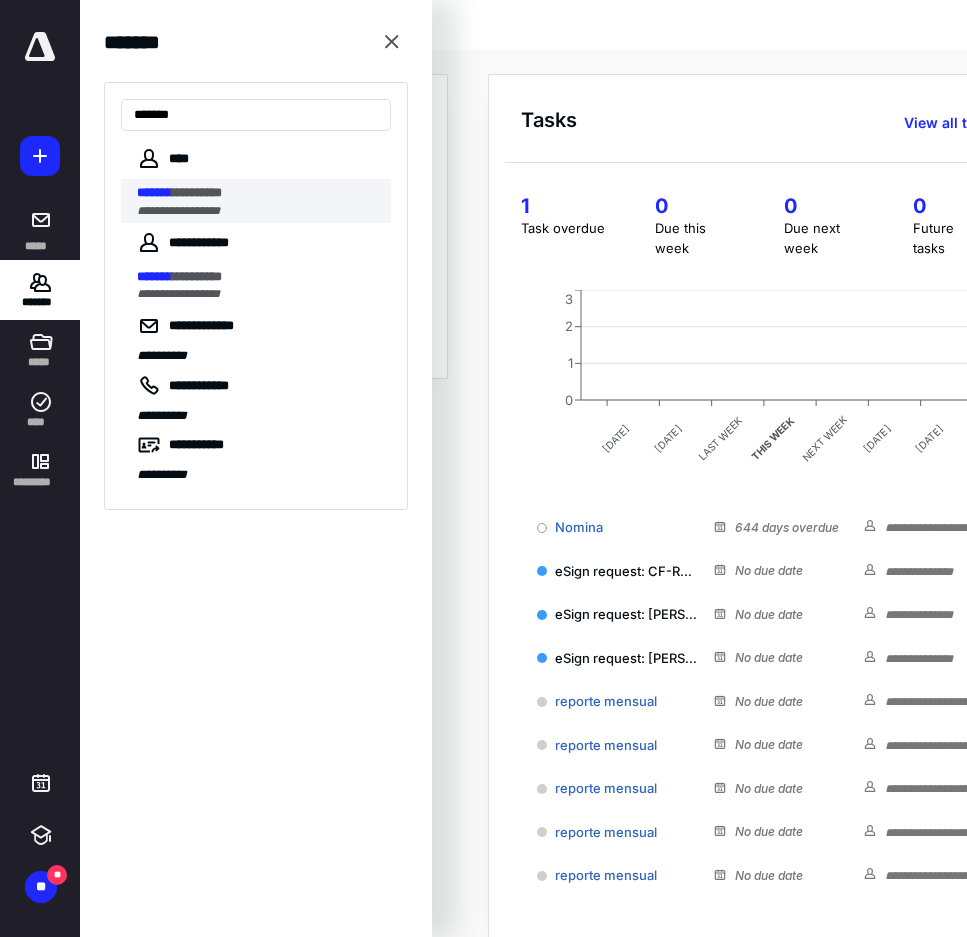 type on "*******" 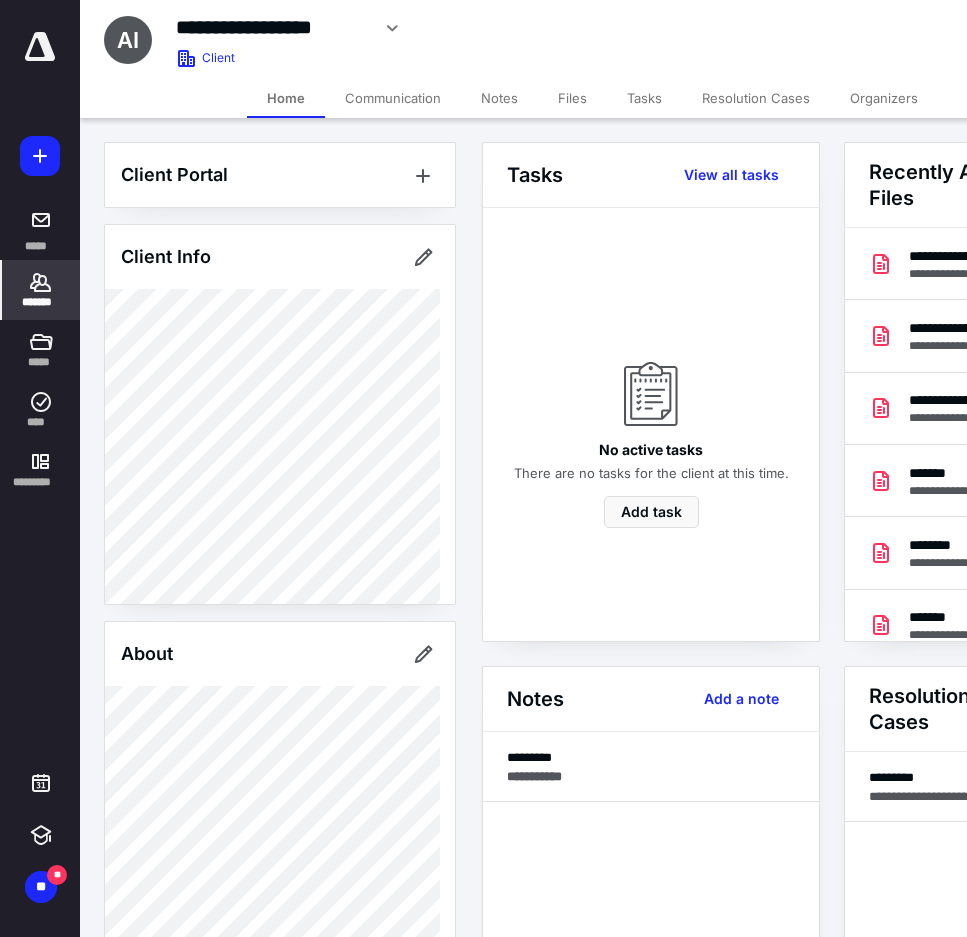 click on "Files" at bounding box center (572, 98) 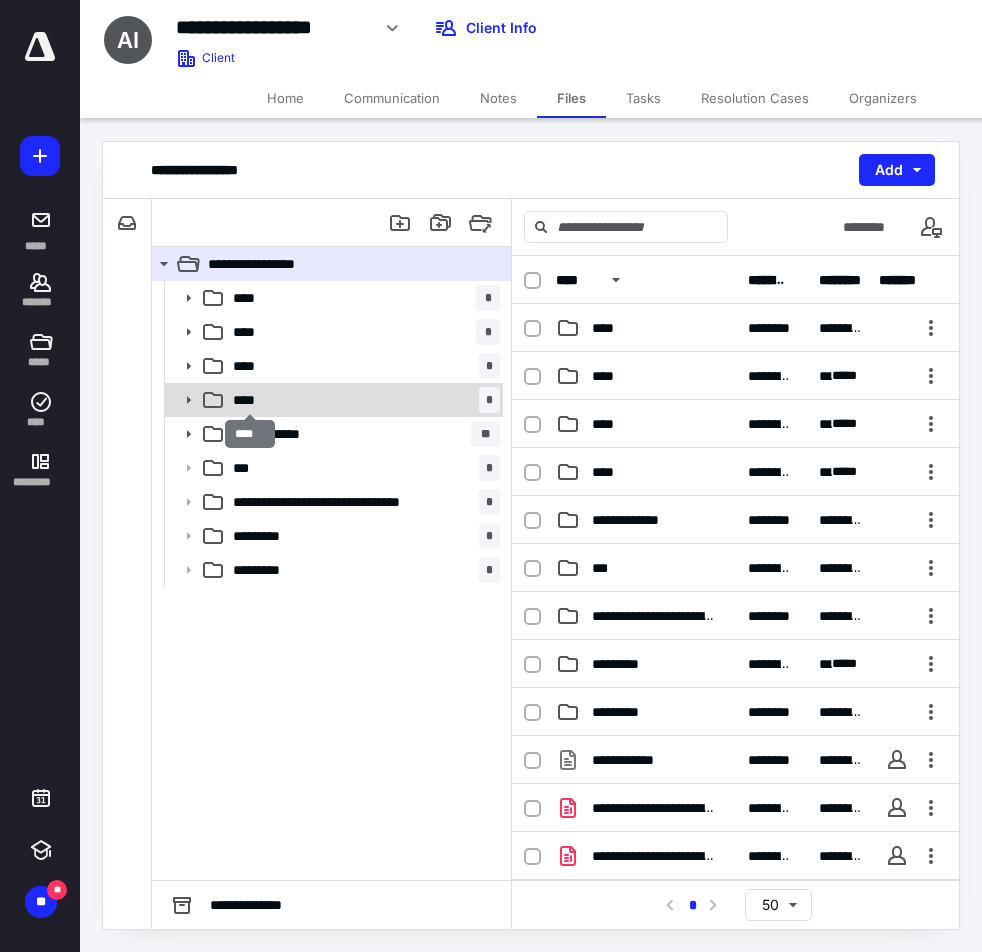 click on "****" at bounding box center (250, 400) 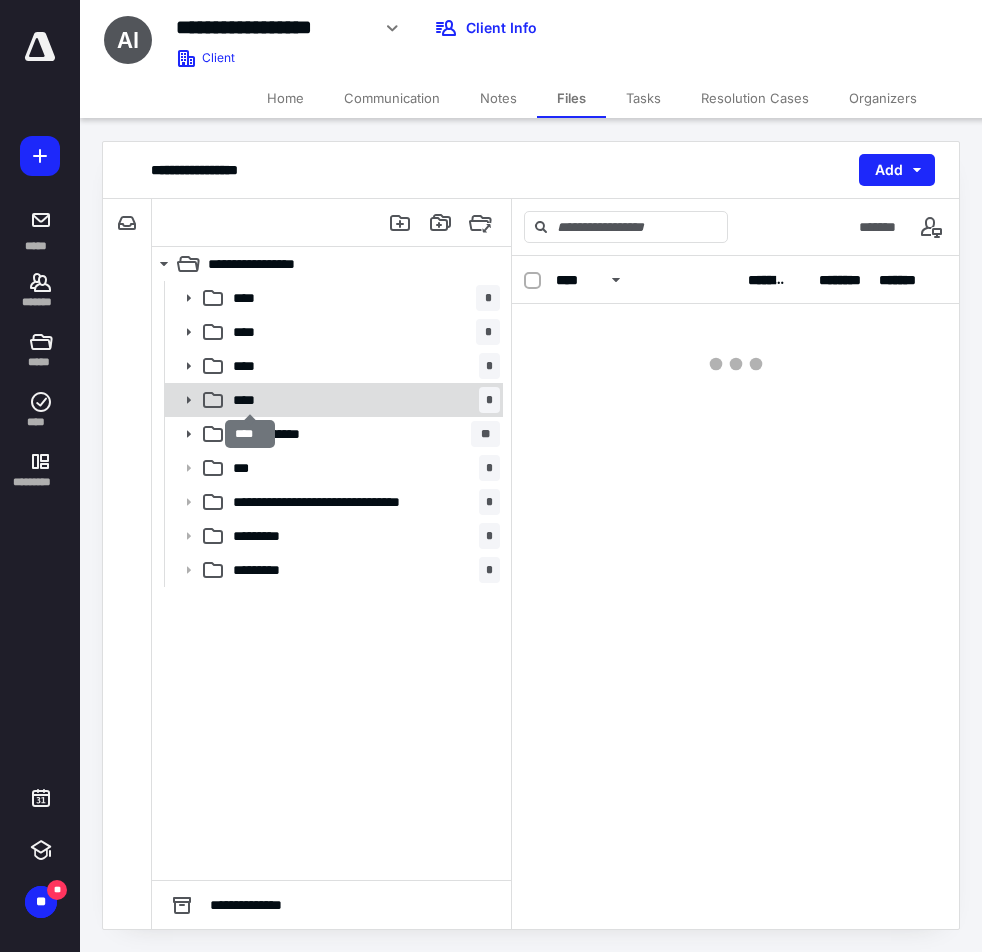 click on "****" at bounding box center (250, 400) 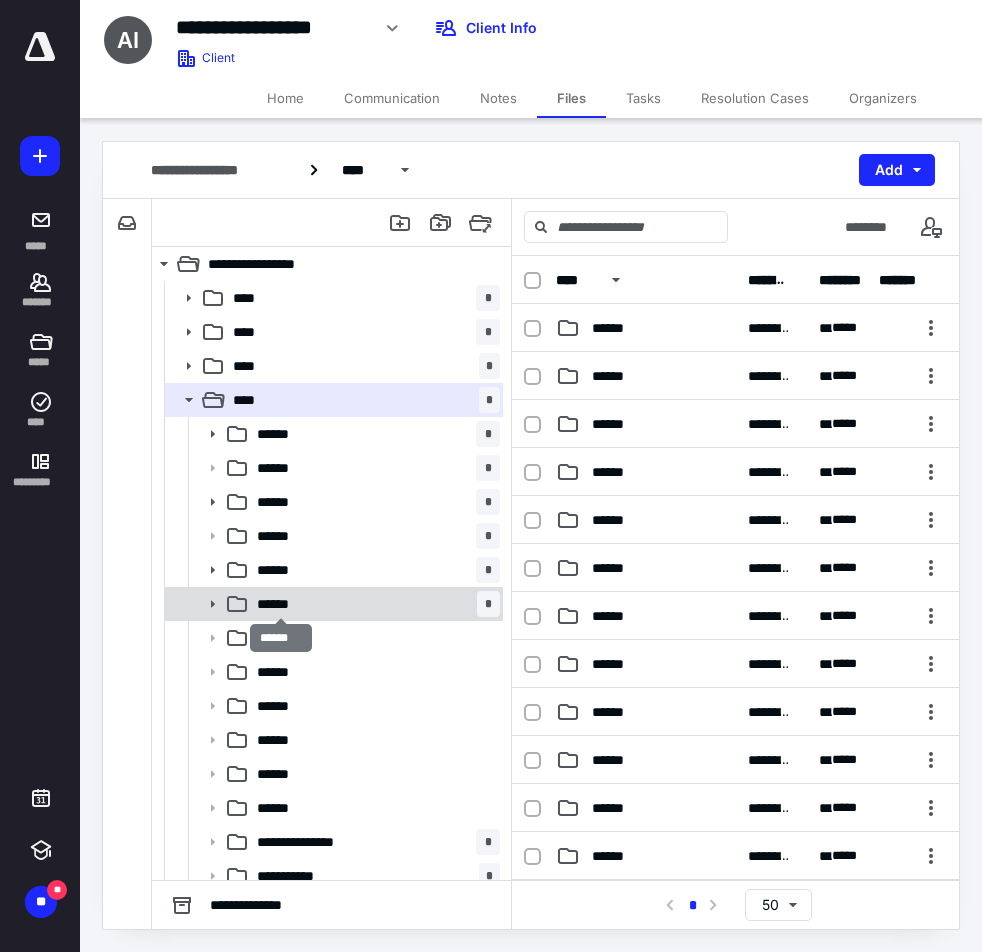 click on "******" at bounding box center (281, 604) 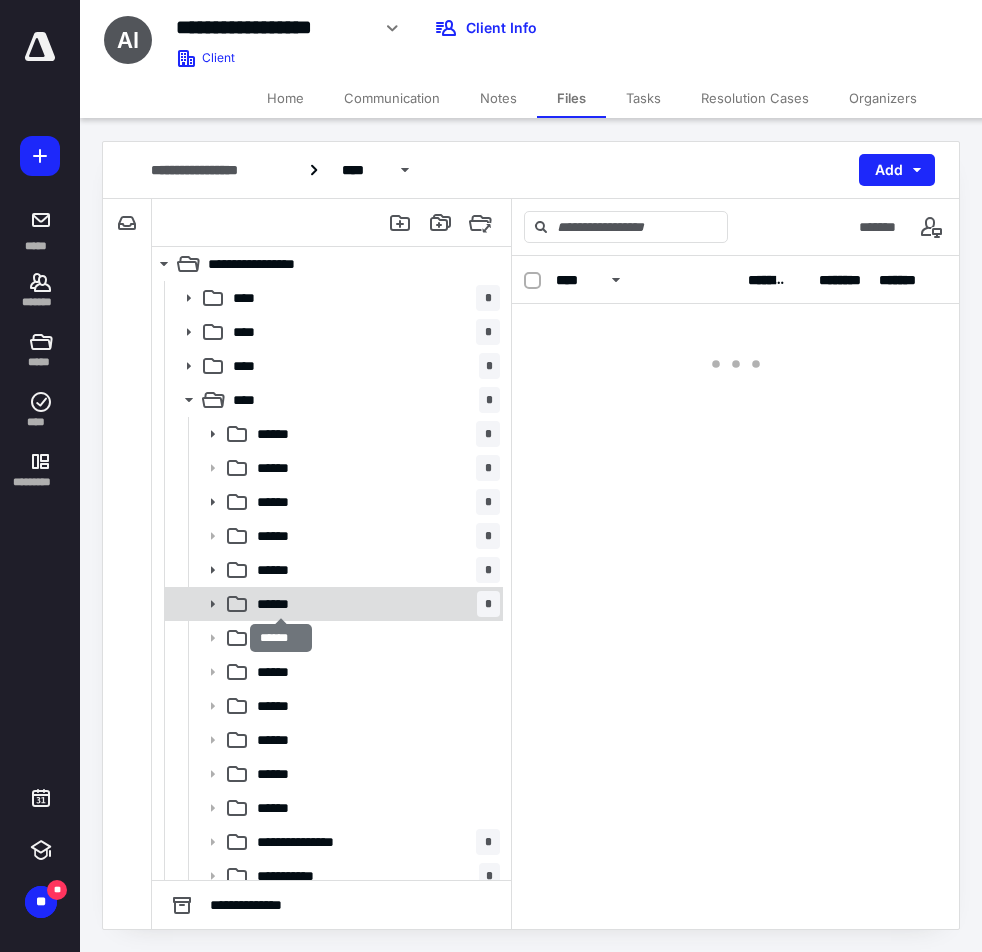 click on "******" at bounding box center (281, 604) 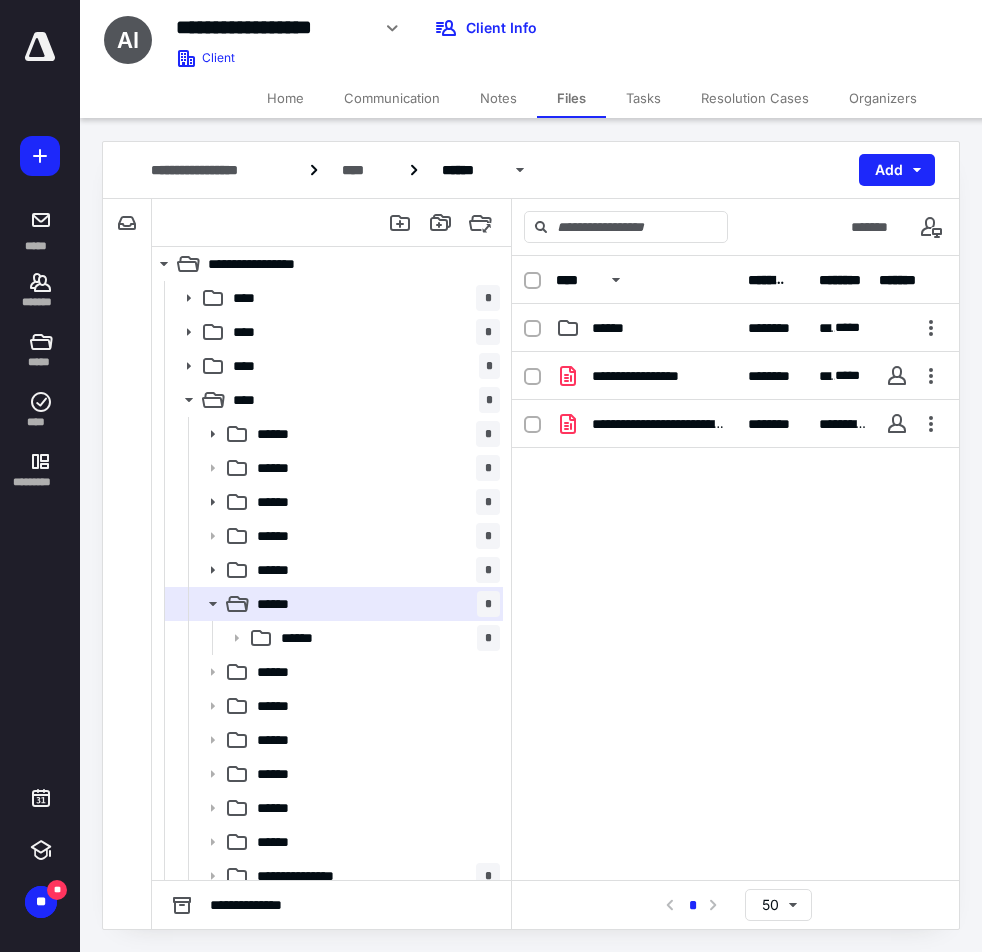 click at bounding box center [922, 28] 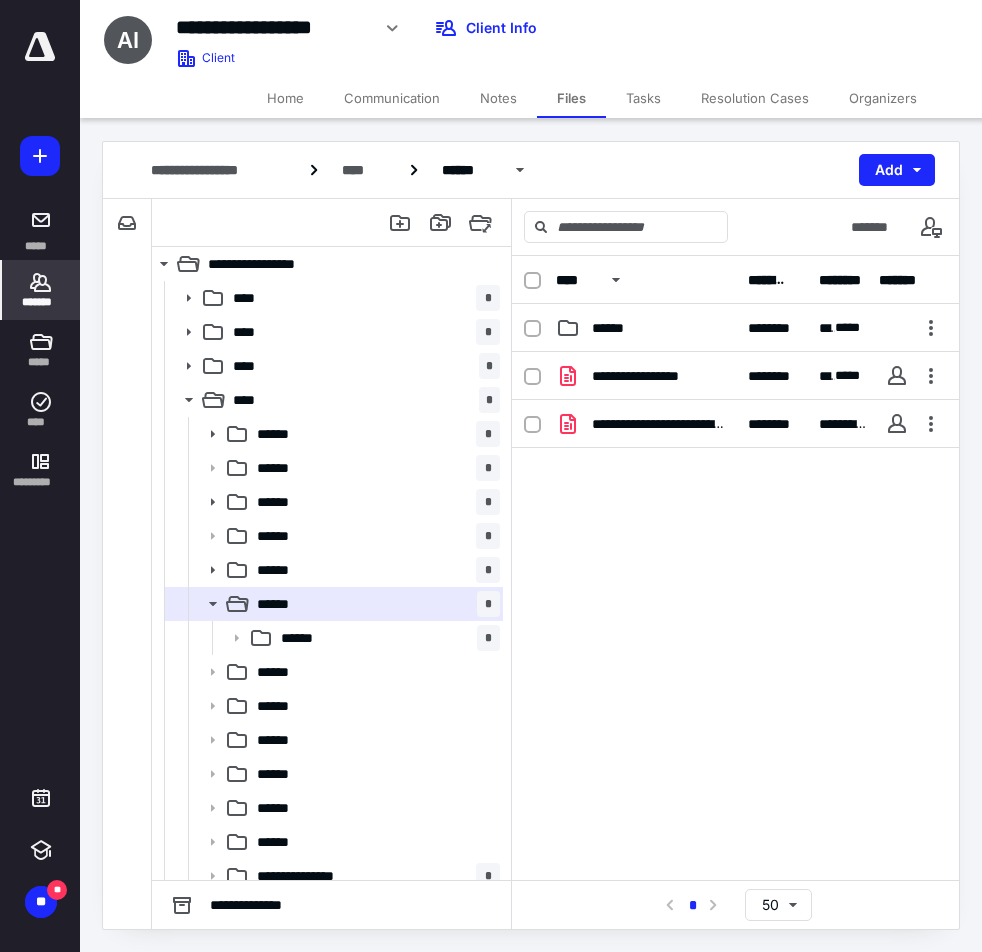 click 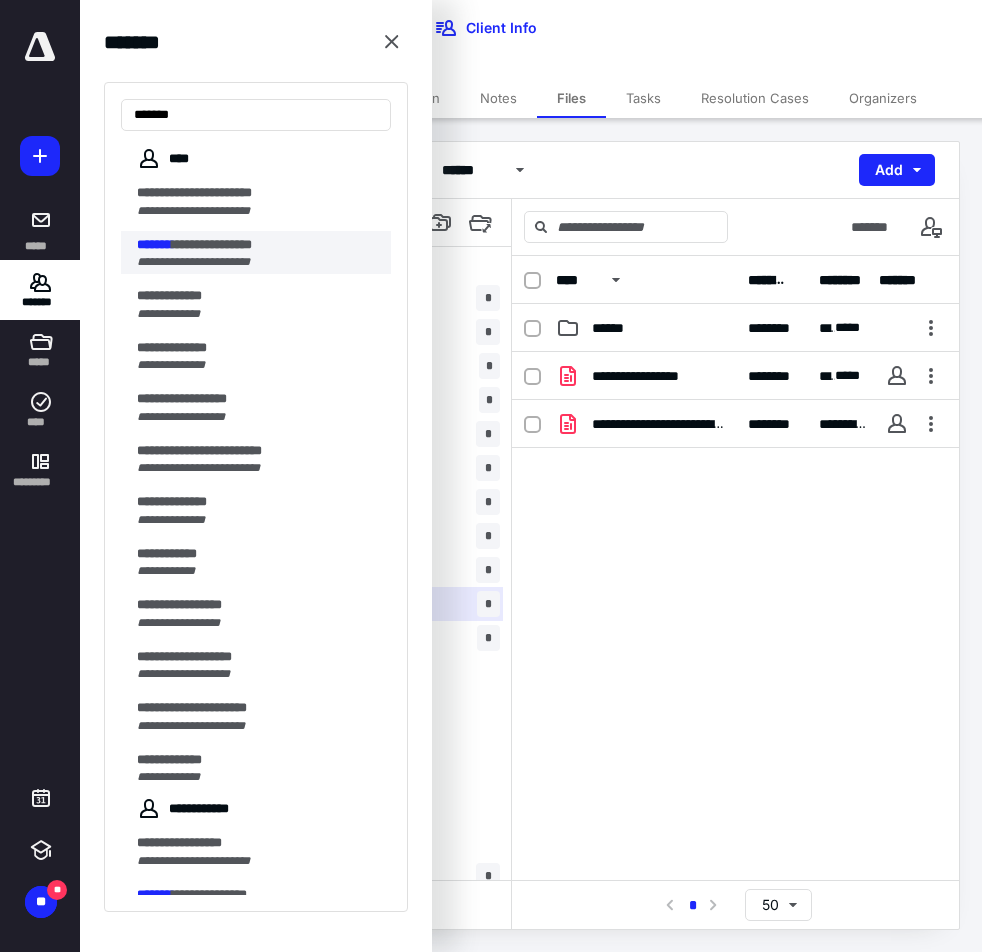 type on "*******" 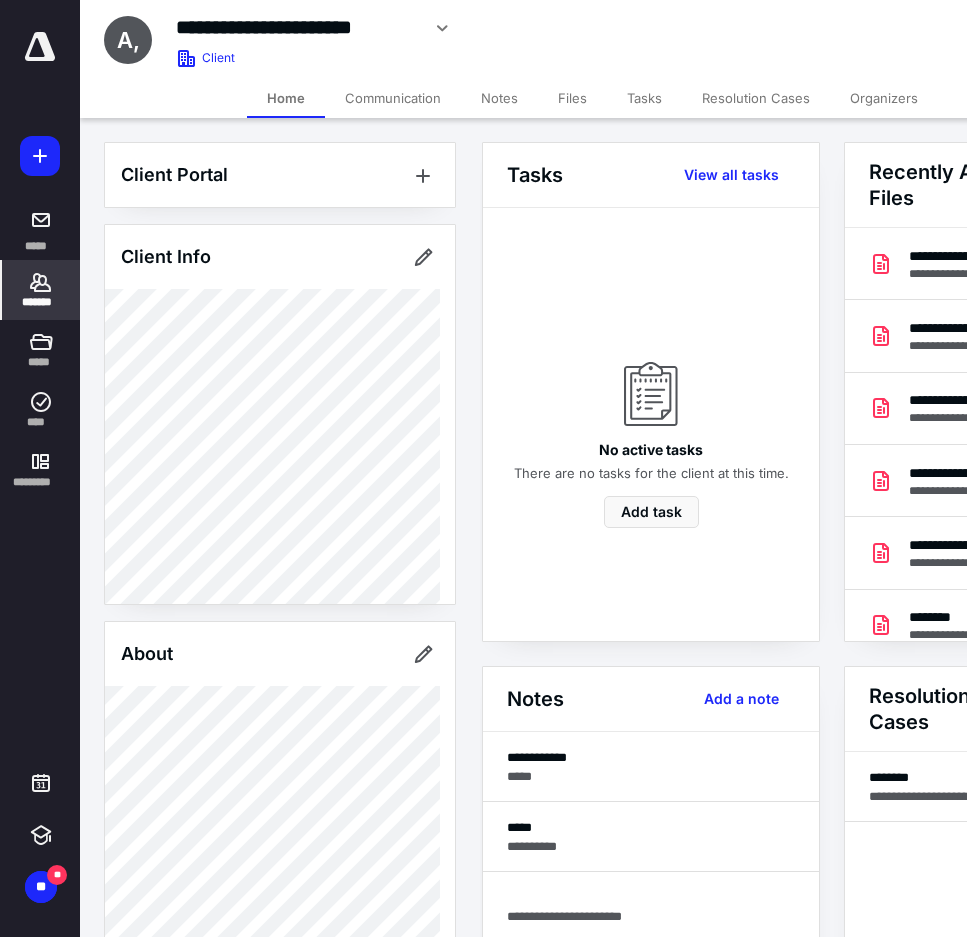 click on "Files" at bounding box center (572, 98) 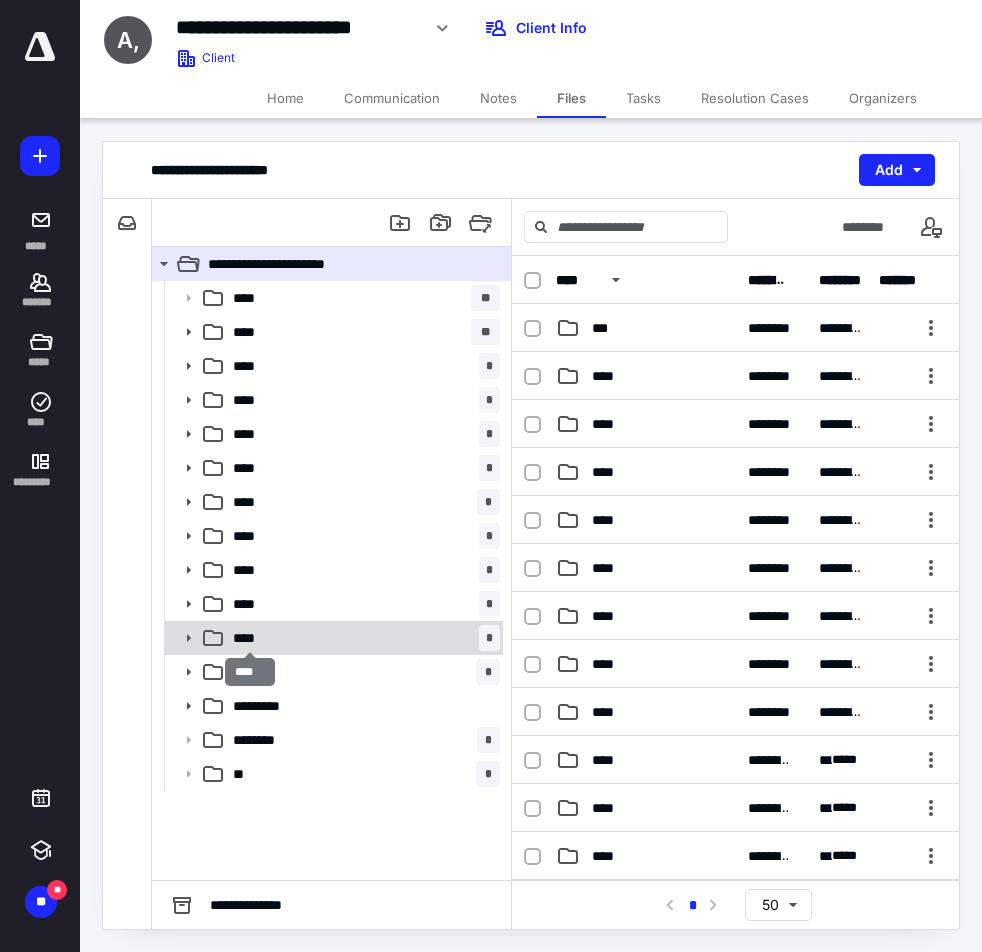 click on "****" at bounding box center (250, 638) 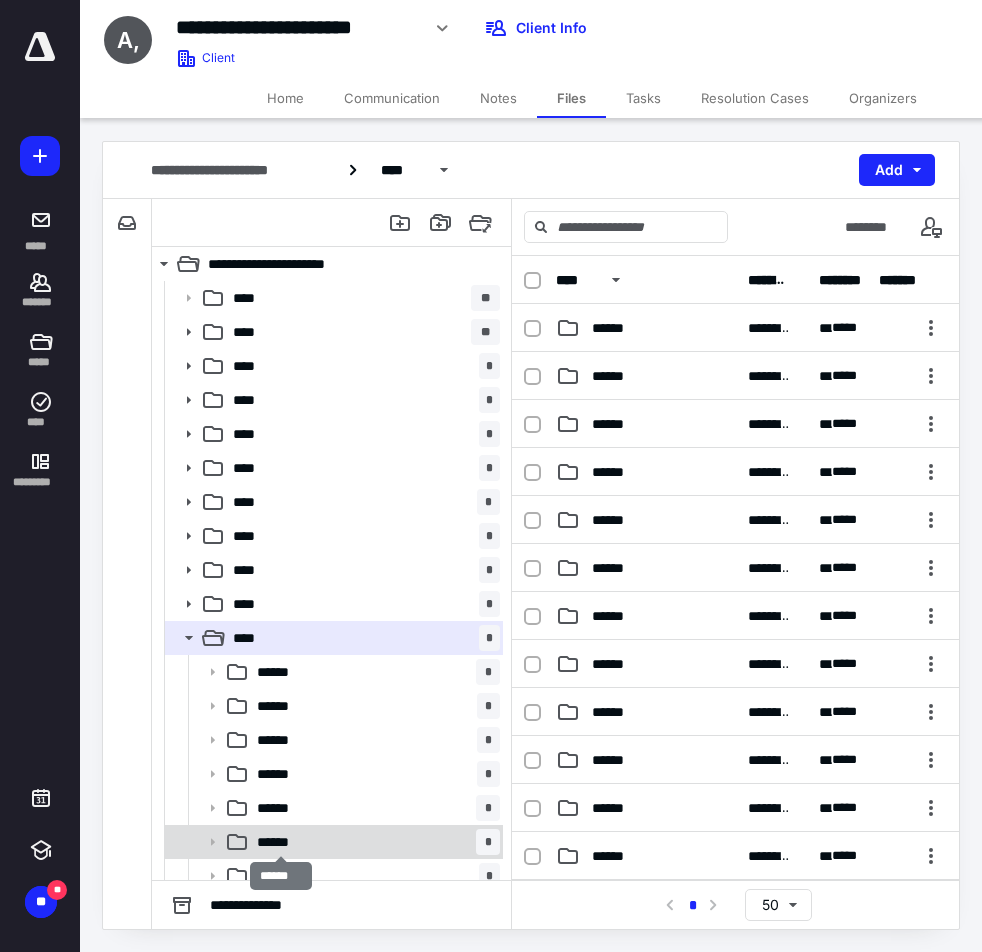 click on "******" at bounding box center (281, 842) 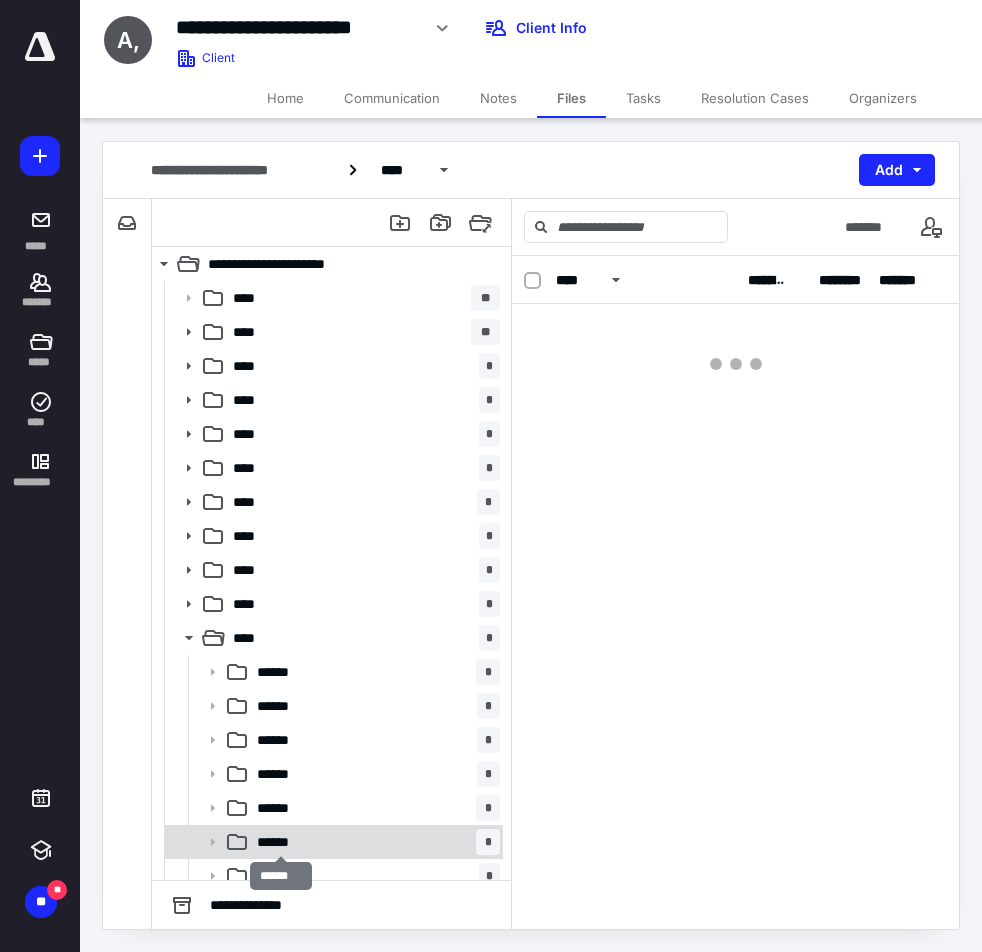 click on "******" at bounding box center [281, 842] 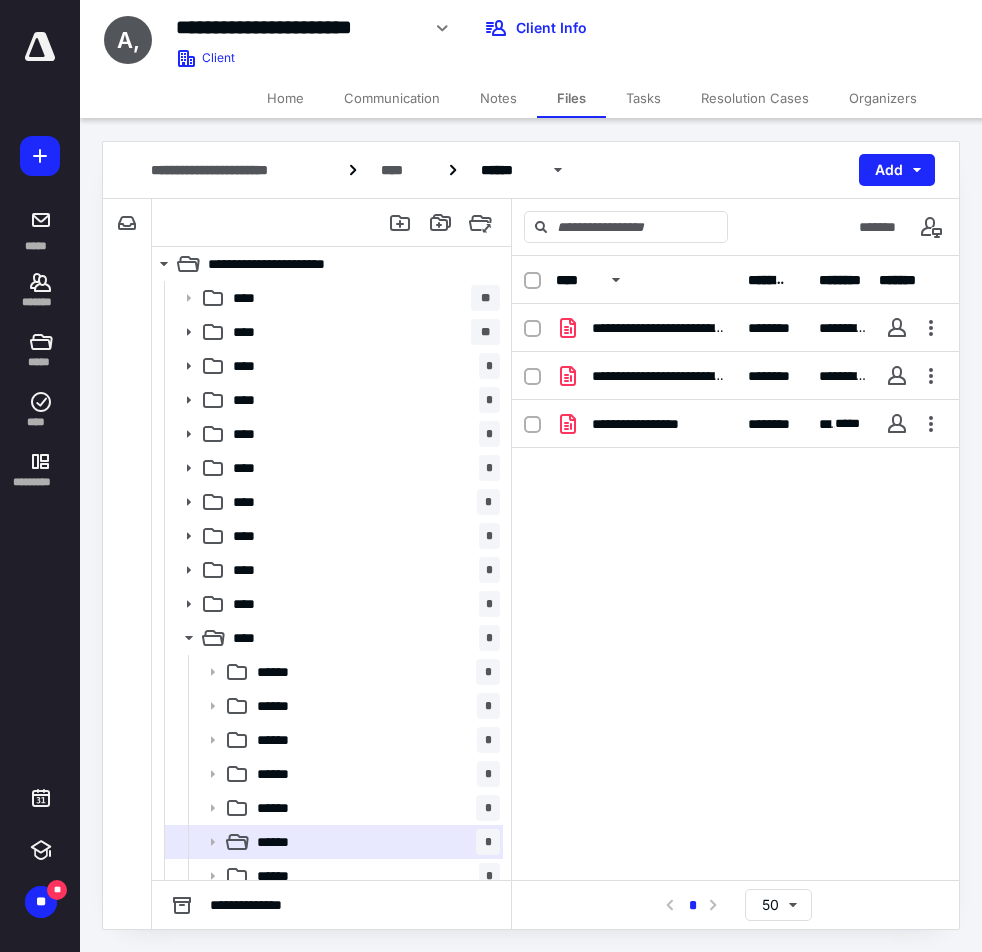 click on "**********" at bounding box center [592, 39] 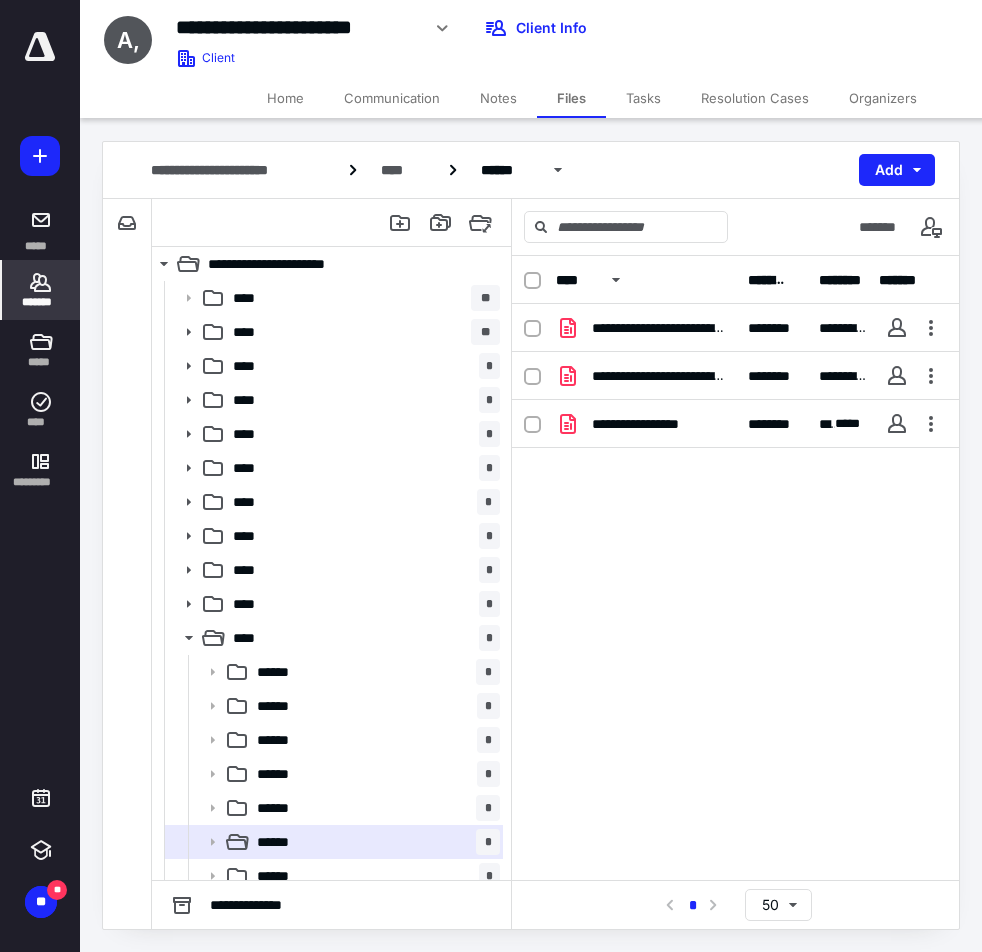 click on "*******" at bounding box center (41, 302) 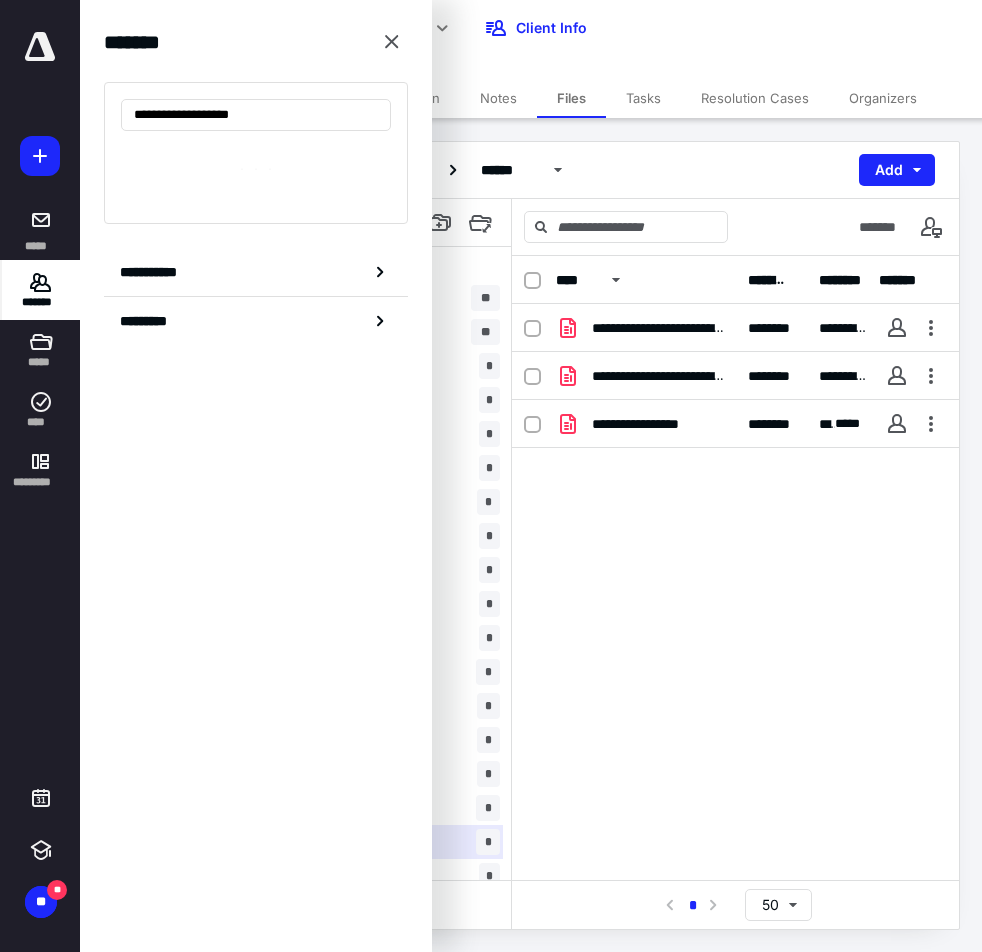 type on "**********" 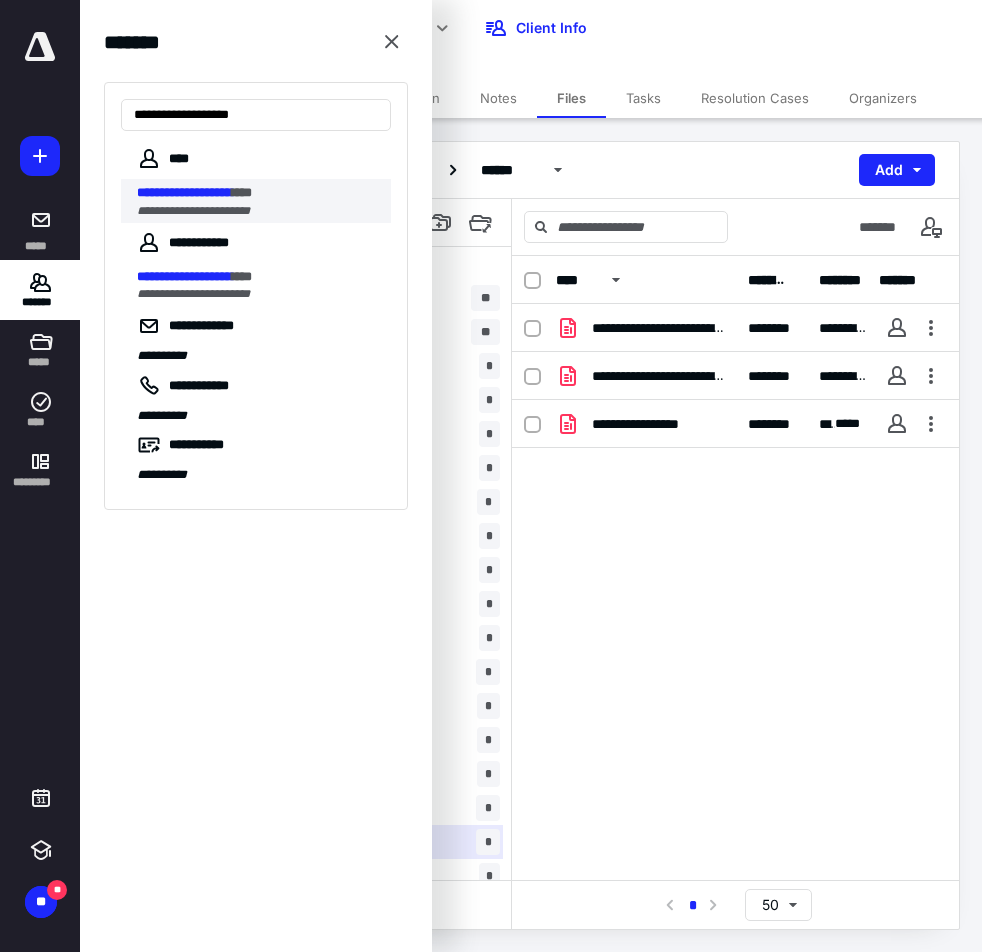 click on "**********" at bounding box center [184, 192] 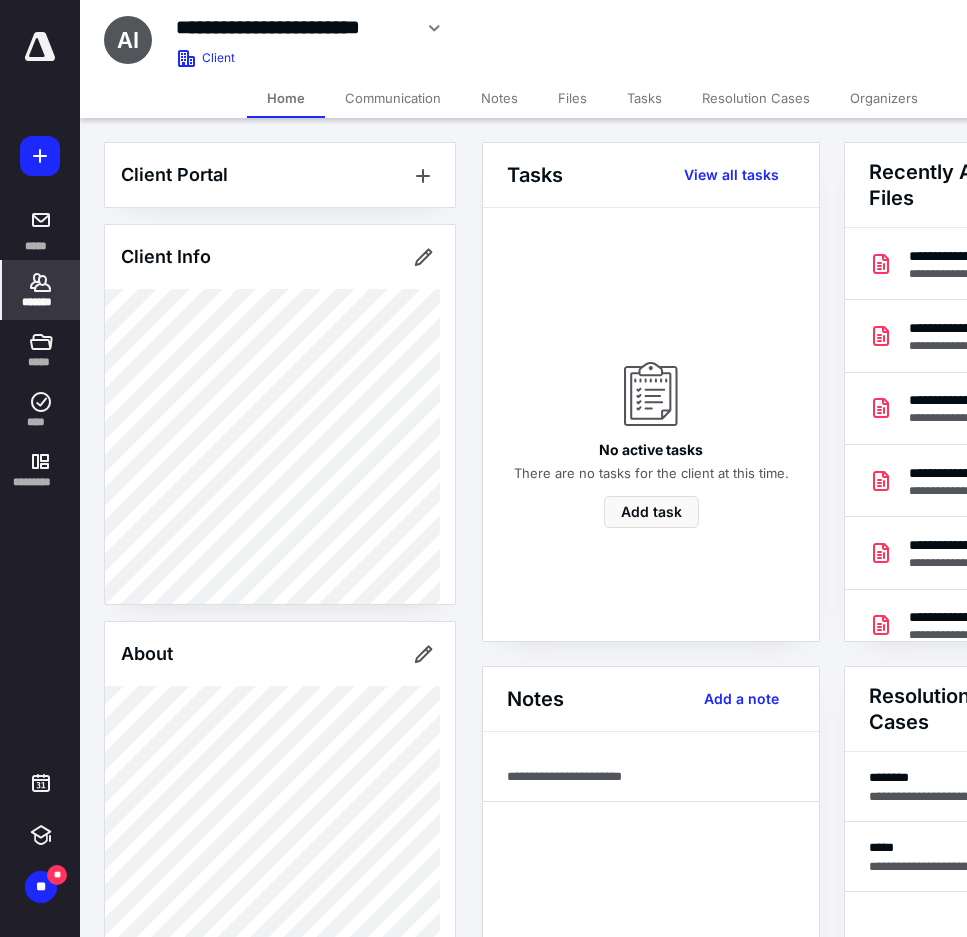 click on "Files" at bounding box center [572, 98] 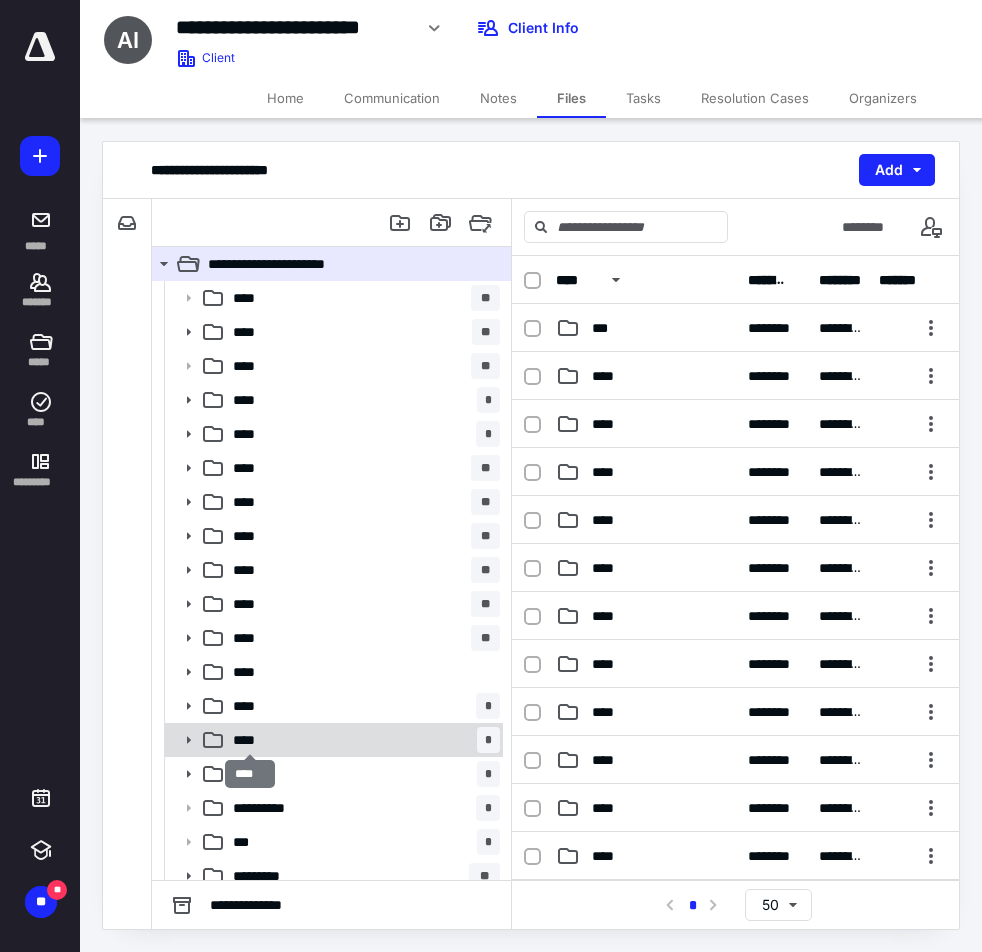 click on "****" at bounding box center (250, 740) 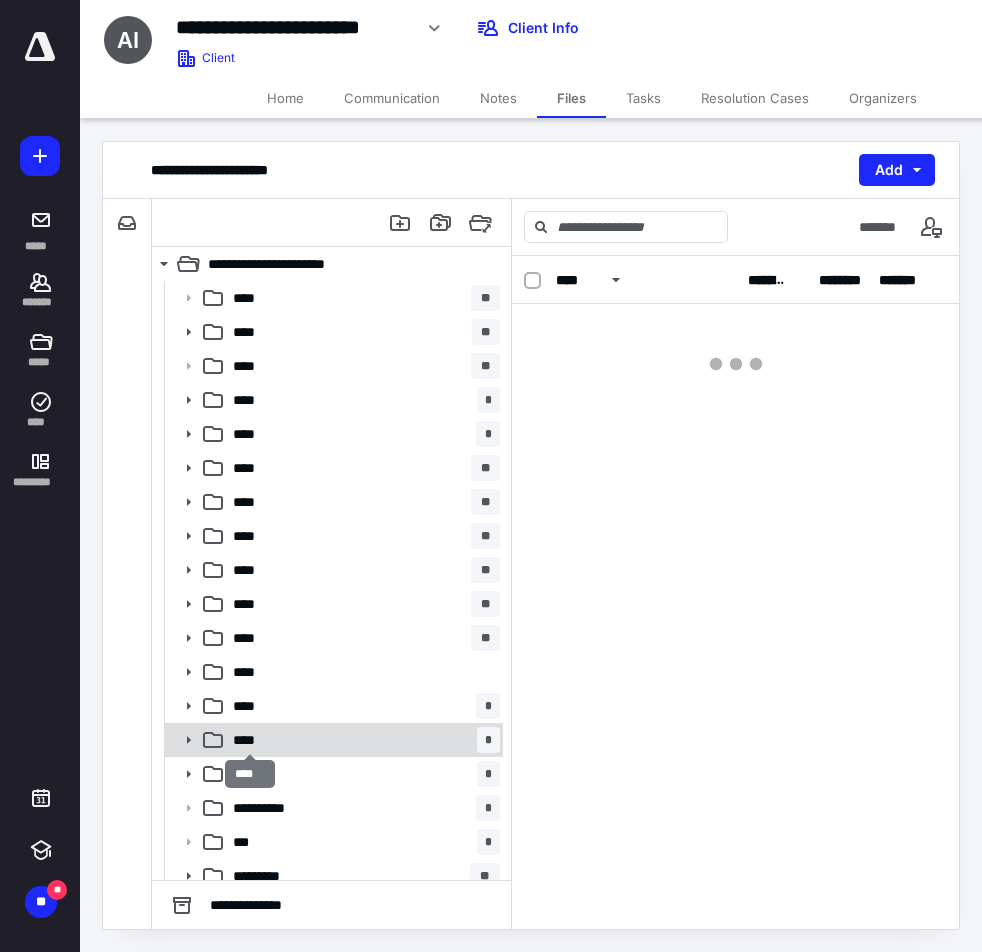 click on "****" at bounding box center (250, 740) 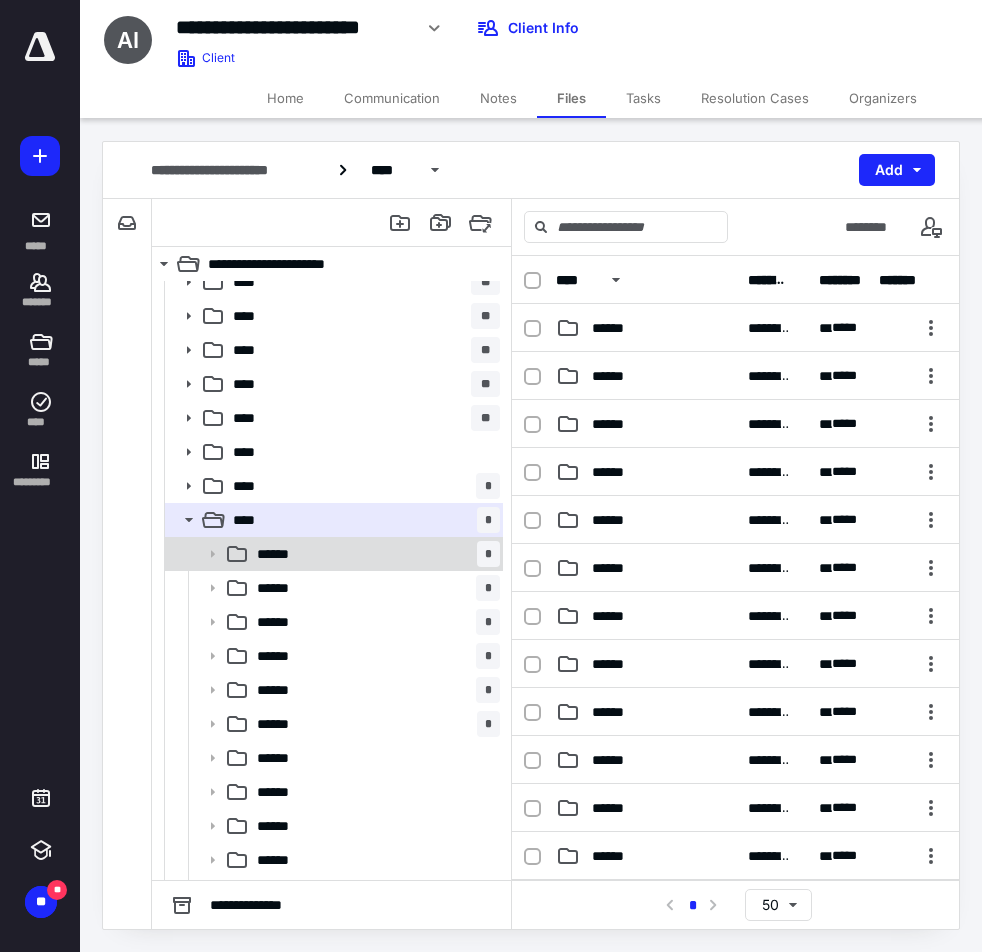 scroll, scrollTop: 250, scrollLeft: 0, axis: vertical 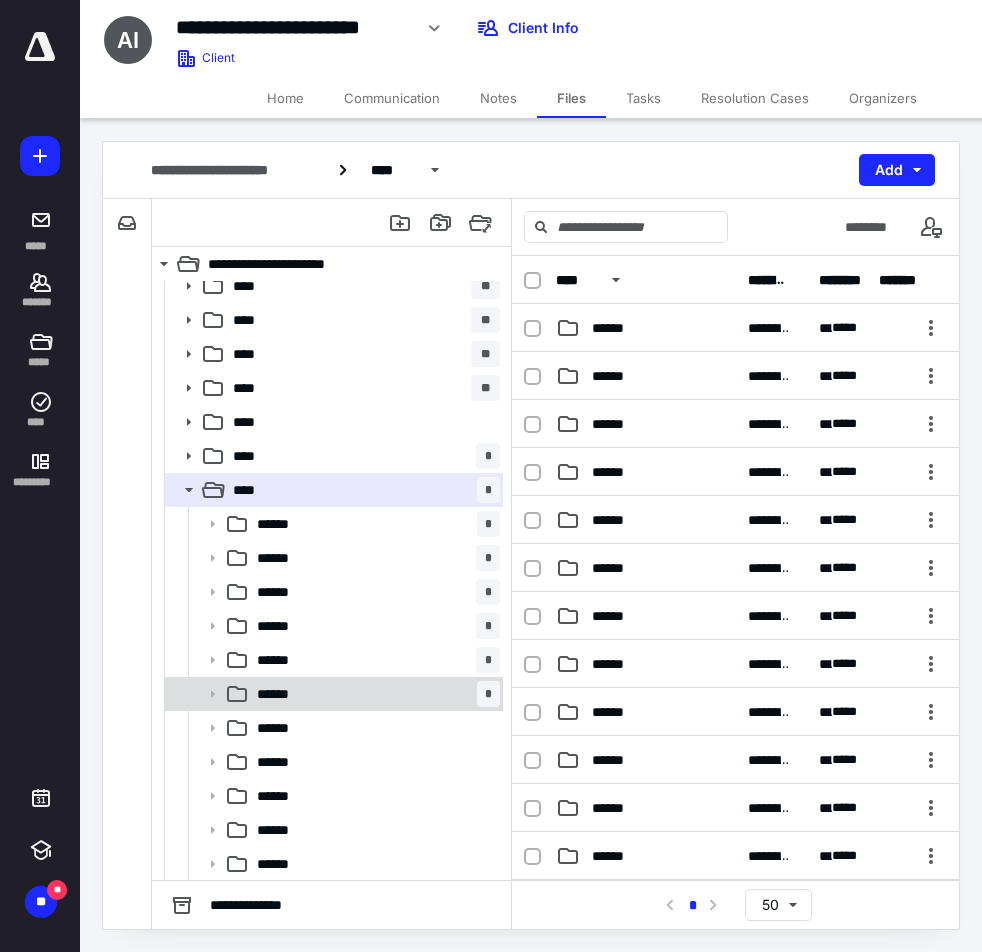 click on "****** *" at bounding box center (374, 694) 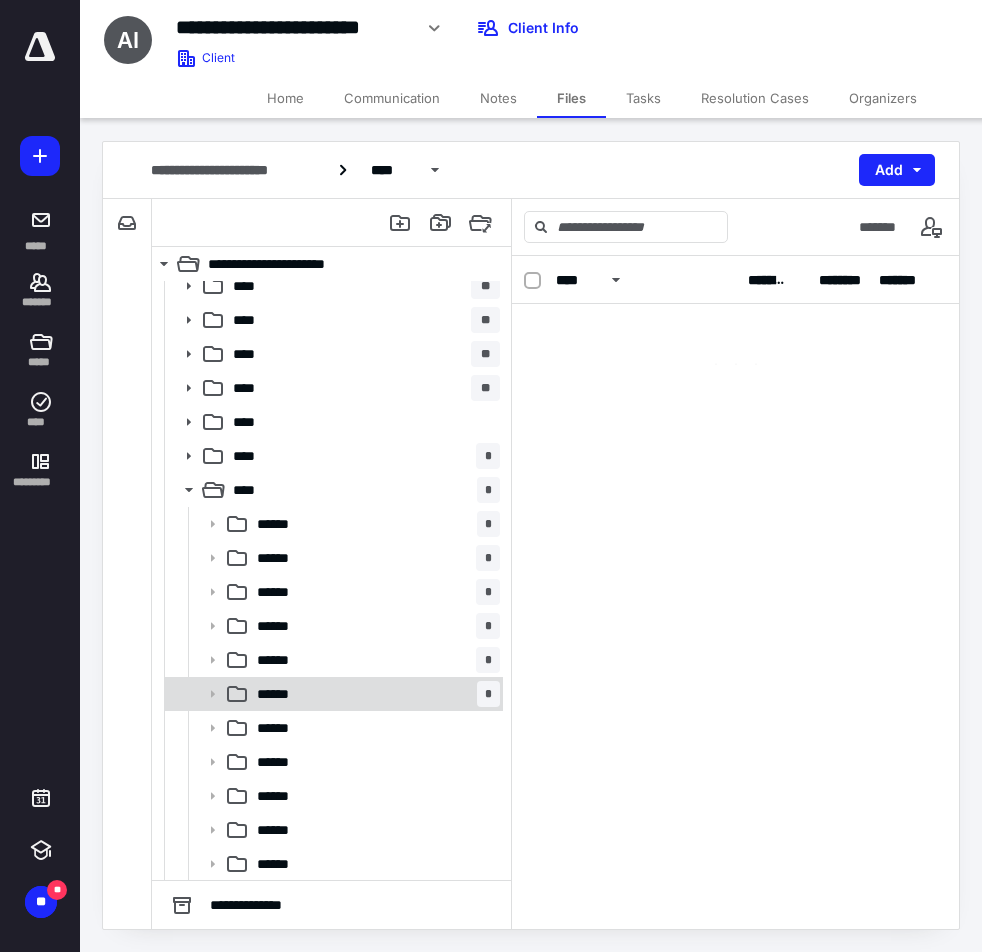 click on "****** *" at bounding box center [374, 694] 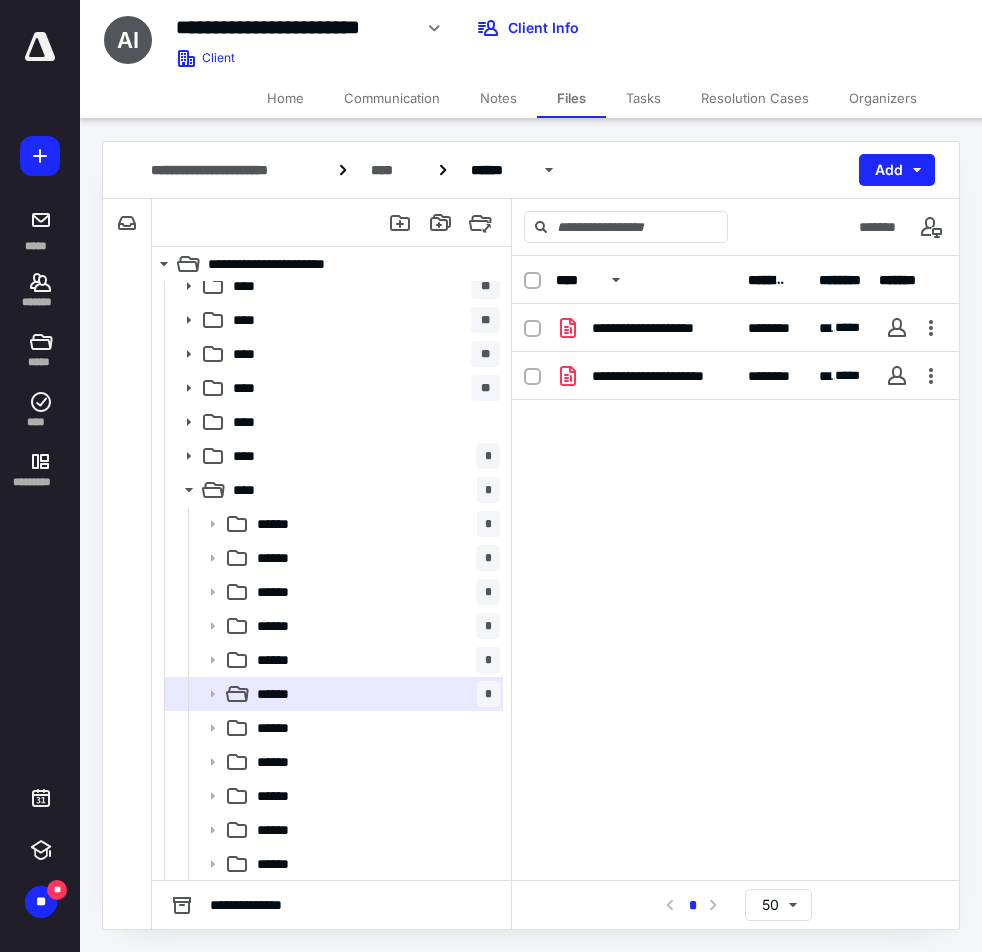 click on "**********" at bounding box center [426, 35] 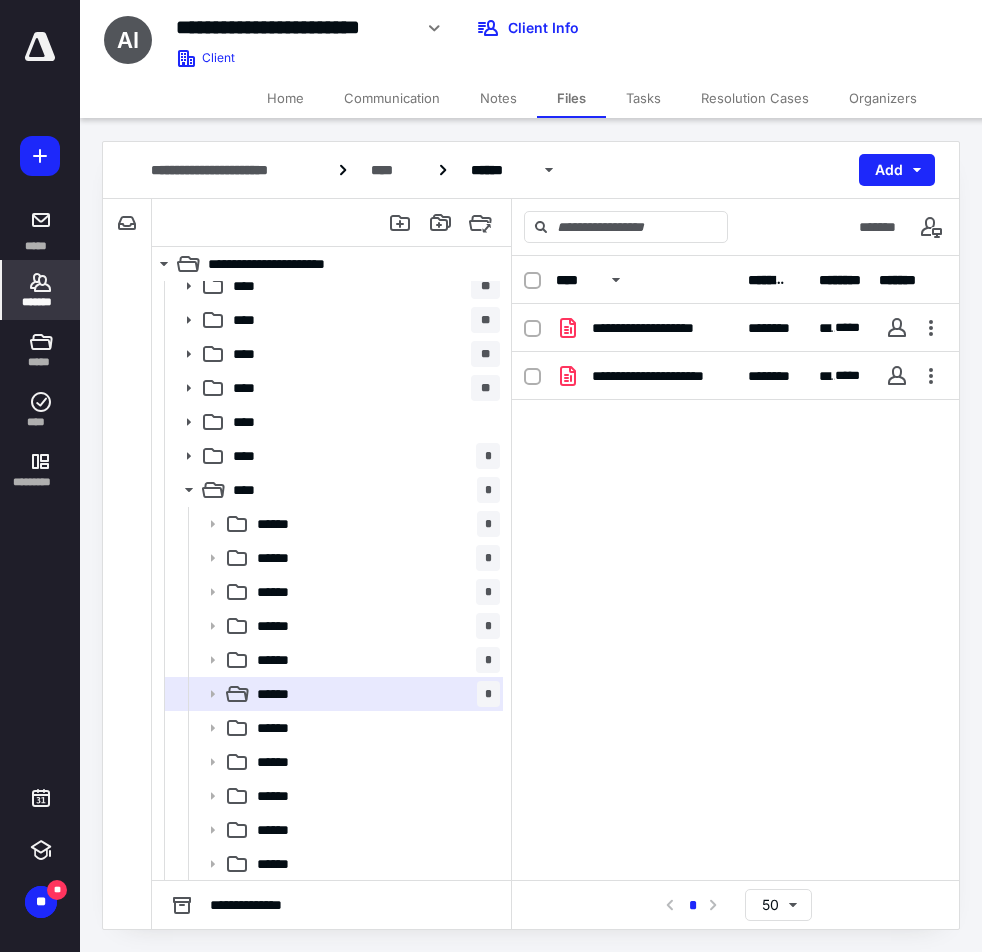 click on "*******" at bounding box center [41, 302] 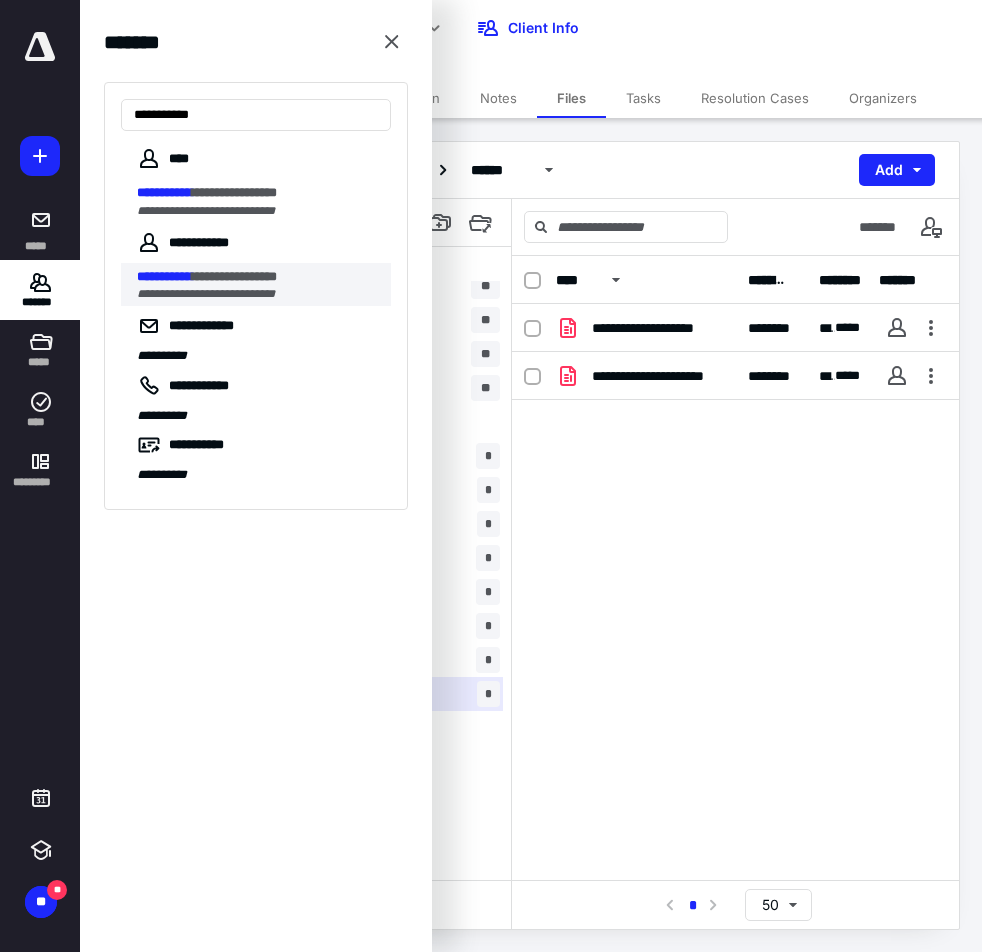 type on "**********" 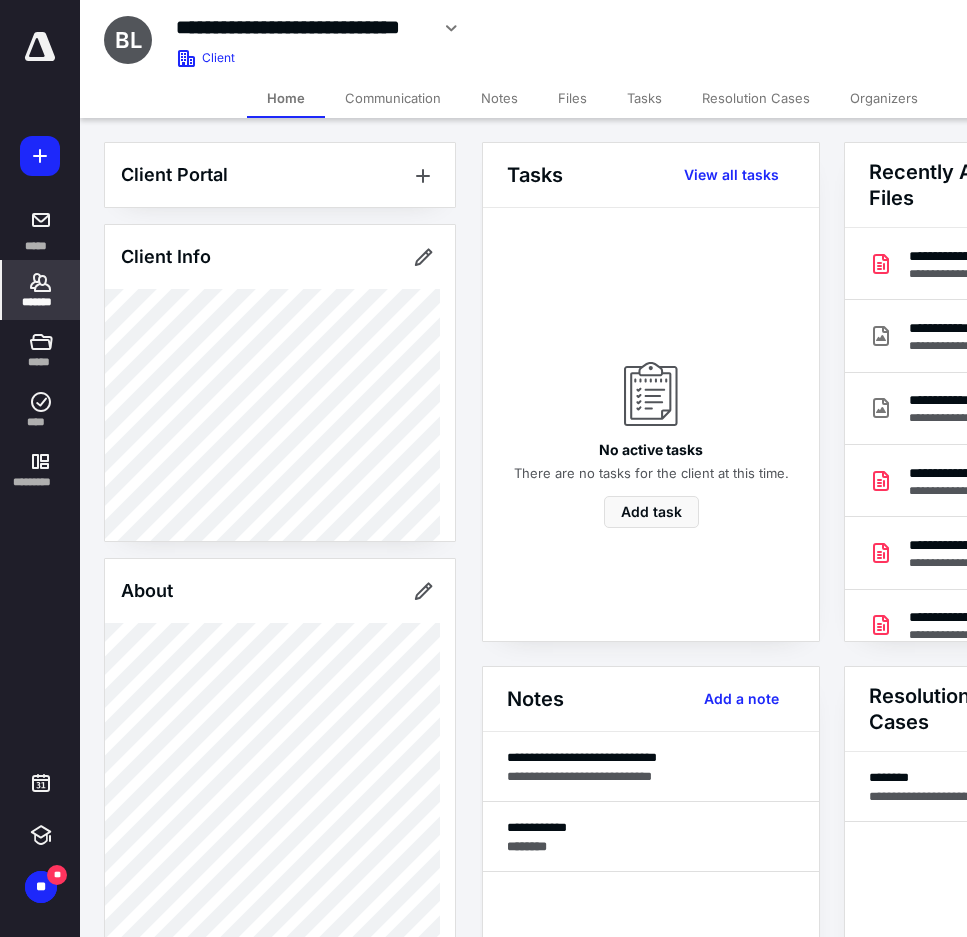 click on "Files" at bounding box center [572, 98] 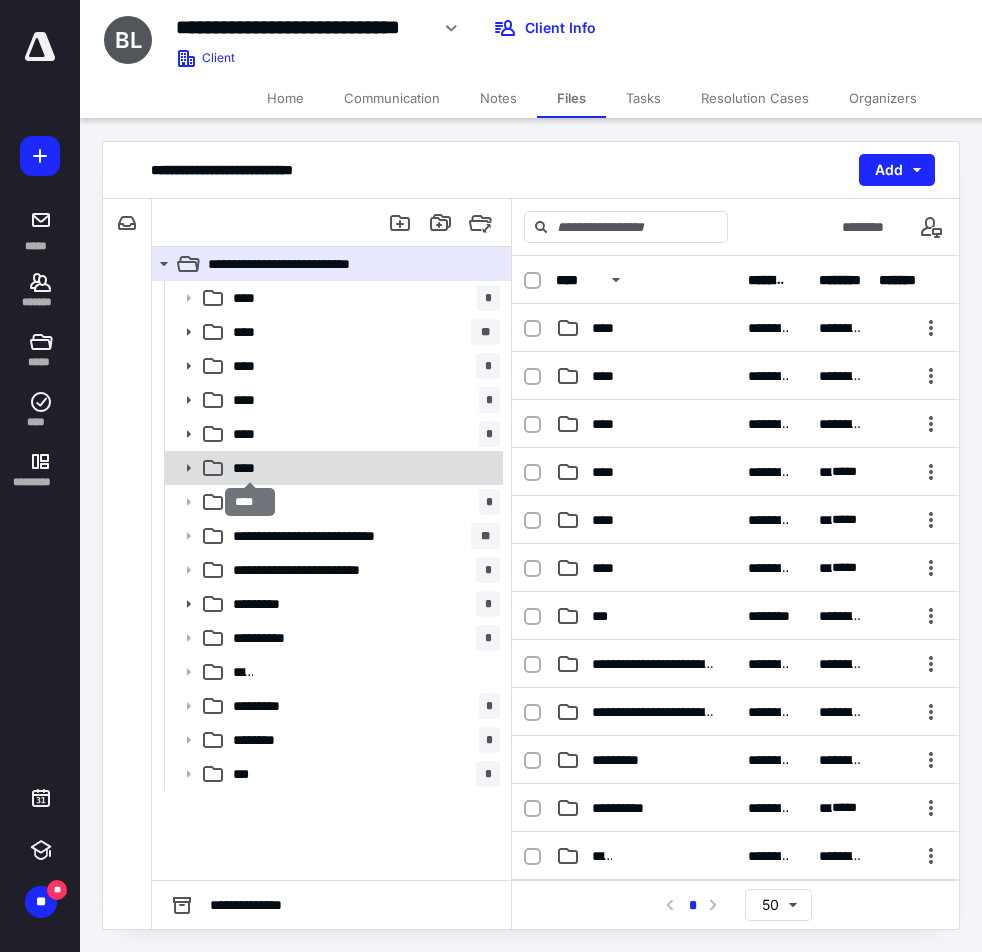 click on "****" at bounding box center (250, 468) 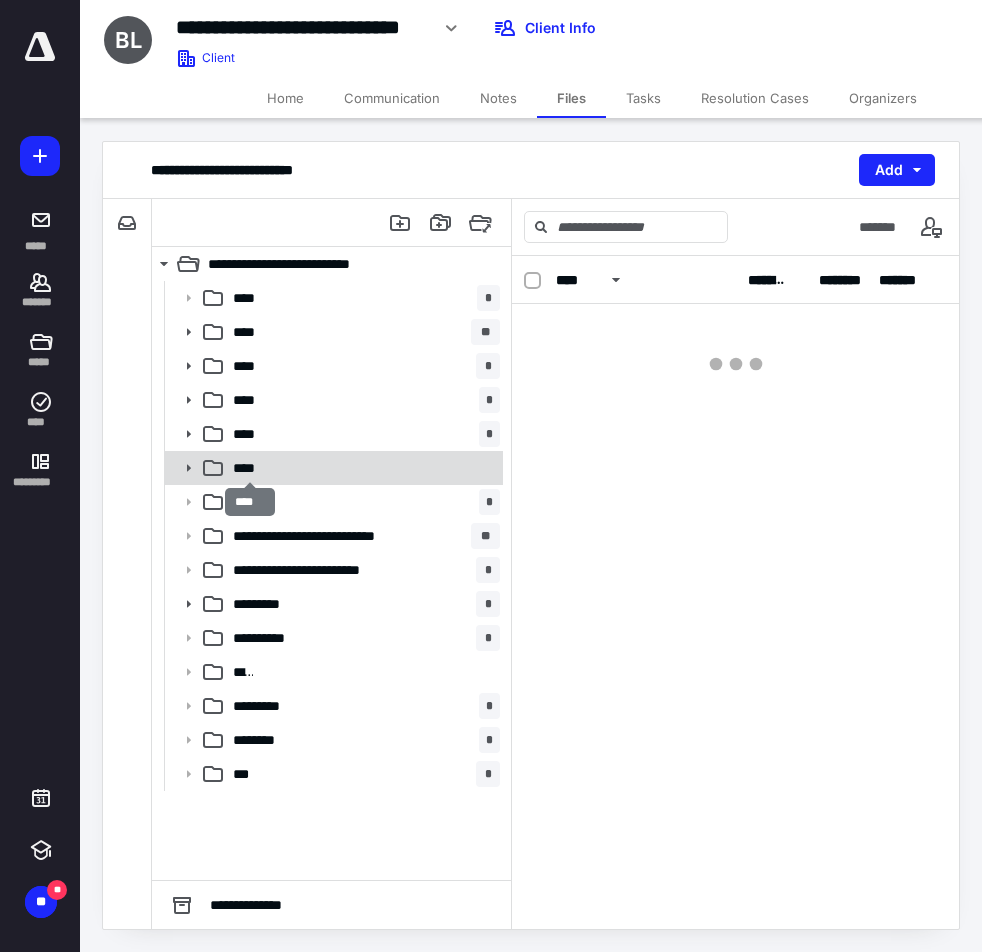 click on "****" at bounding box center [250, 468] 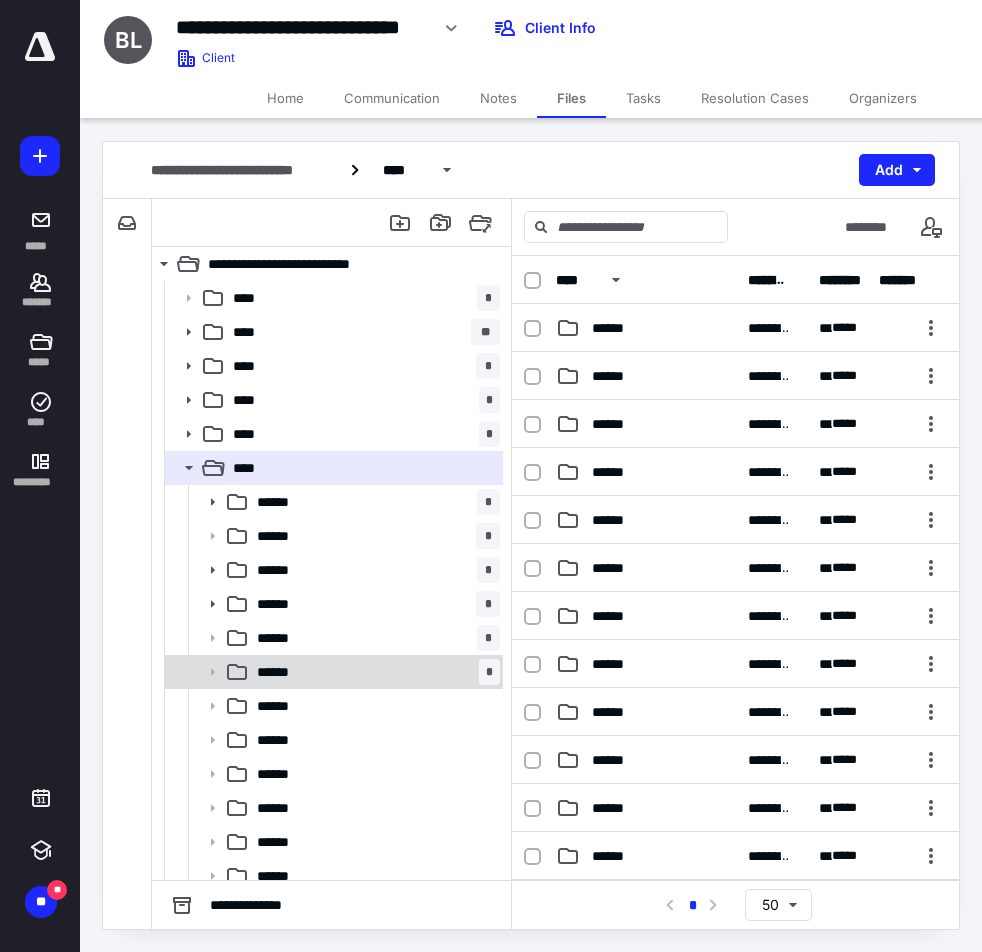 click on "****** *" at bounding box center [374, 672] 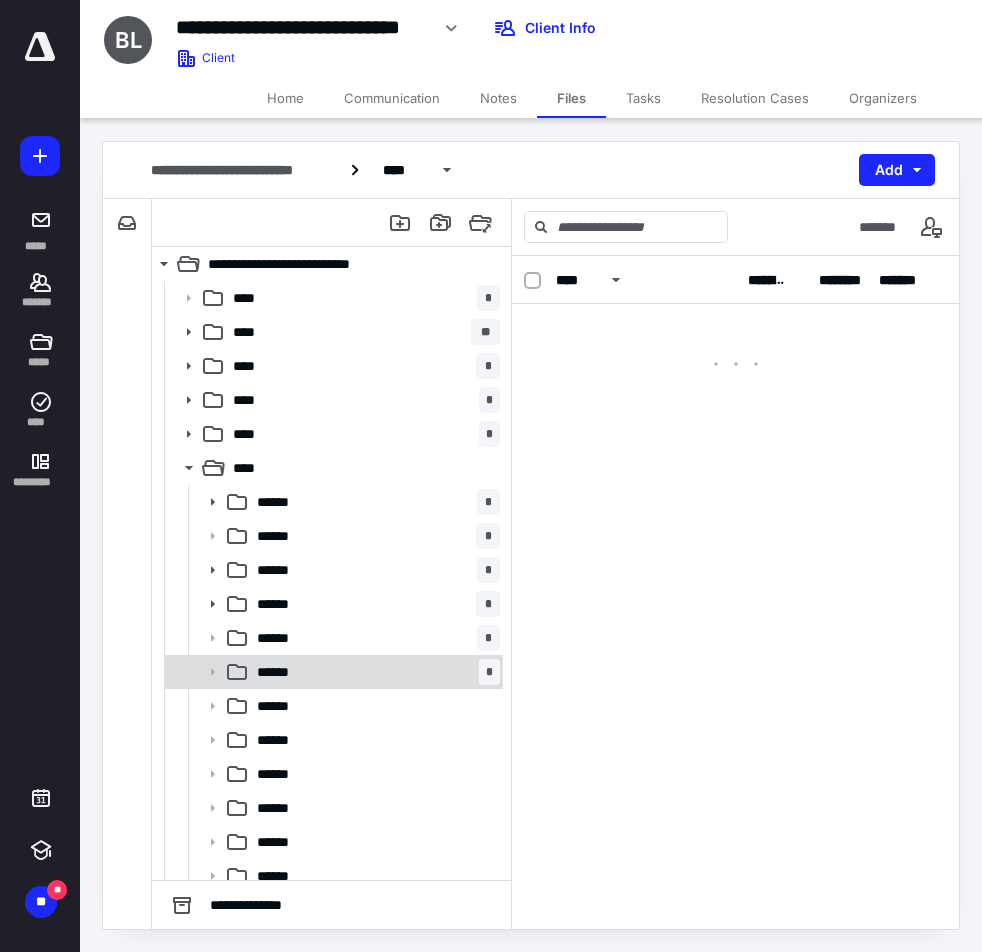 click on "****** *" at bounding box center (374, 672) 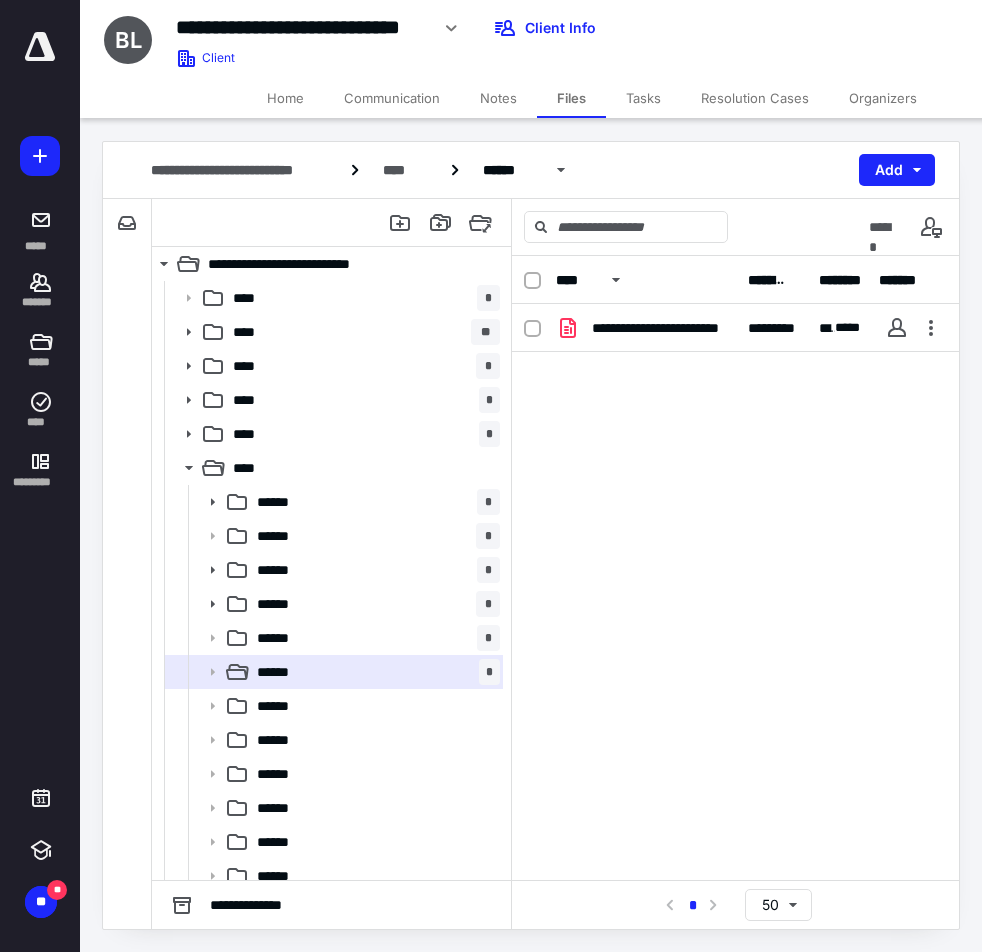 click on "ET" at bounding box center (922, 28) 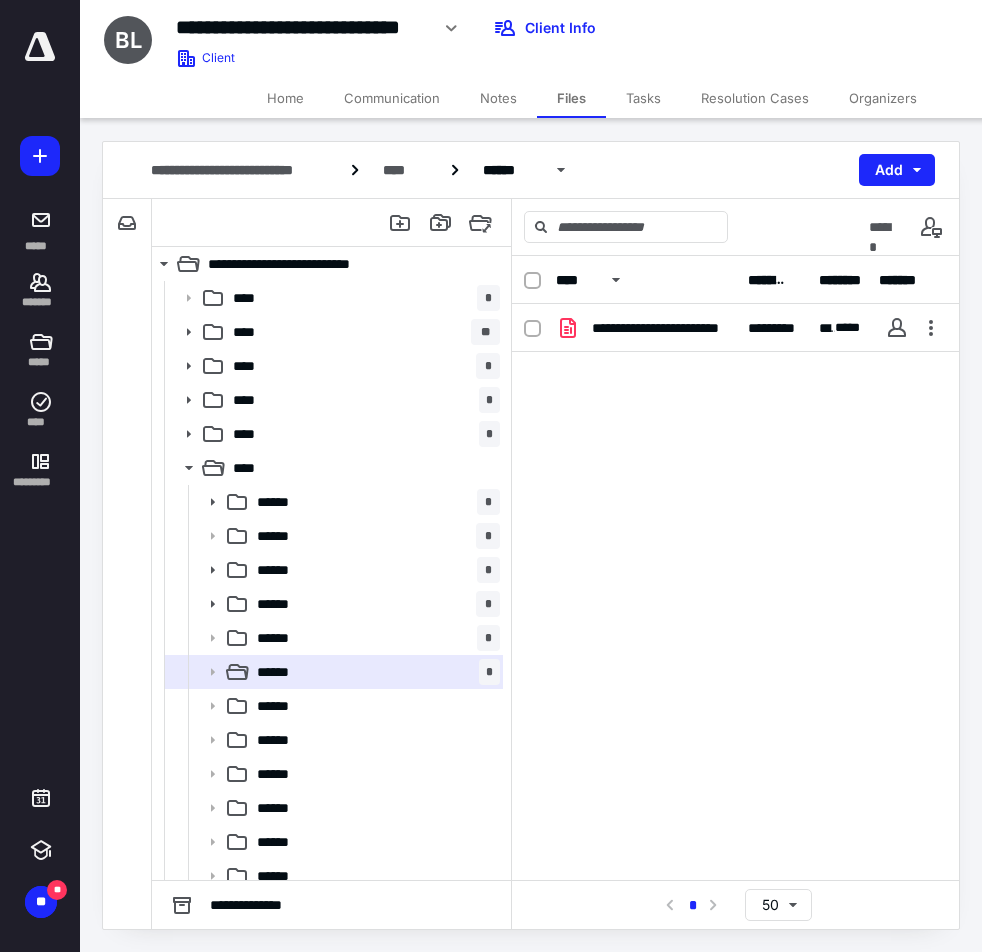 click on "Notes" at bounding box center [498, 98] 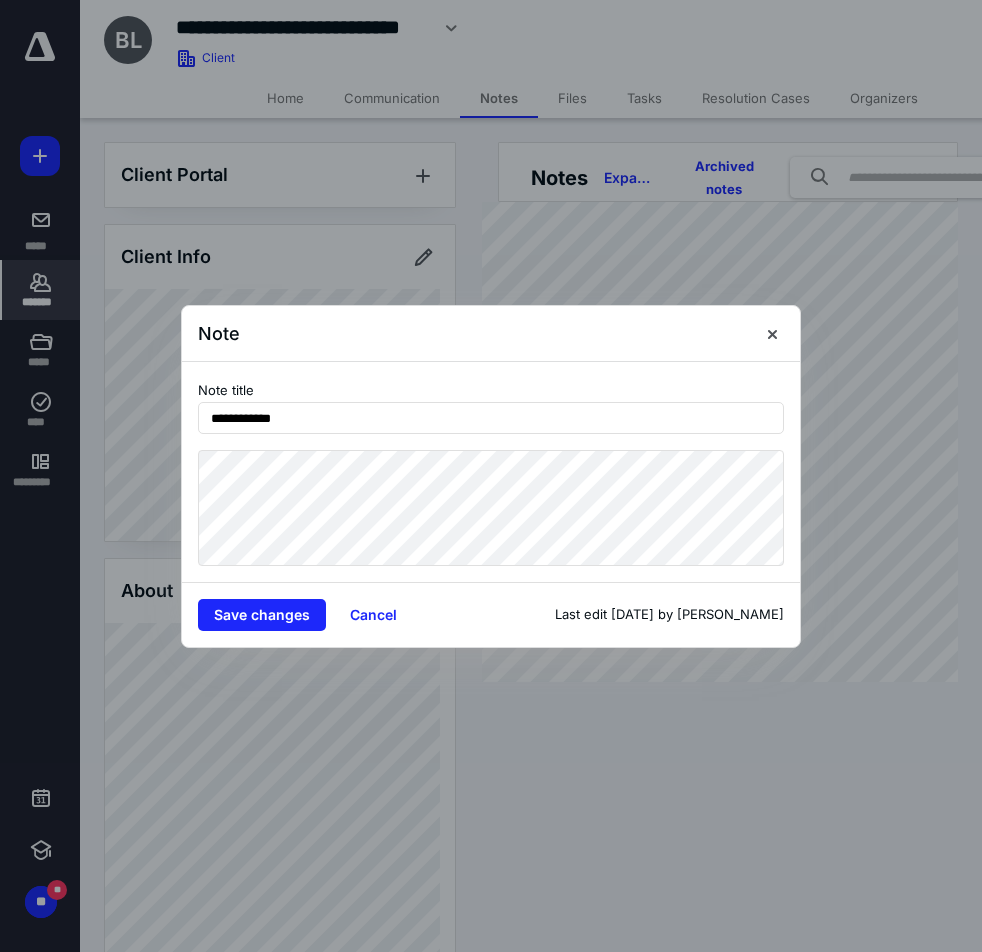 click on "**********" at bounding box center (491, 476) 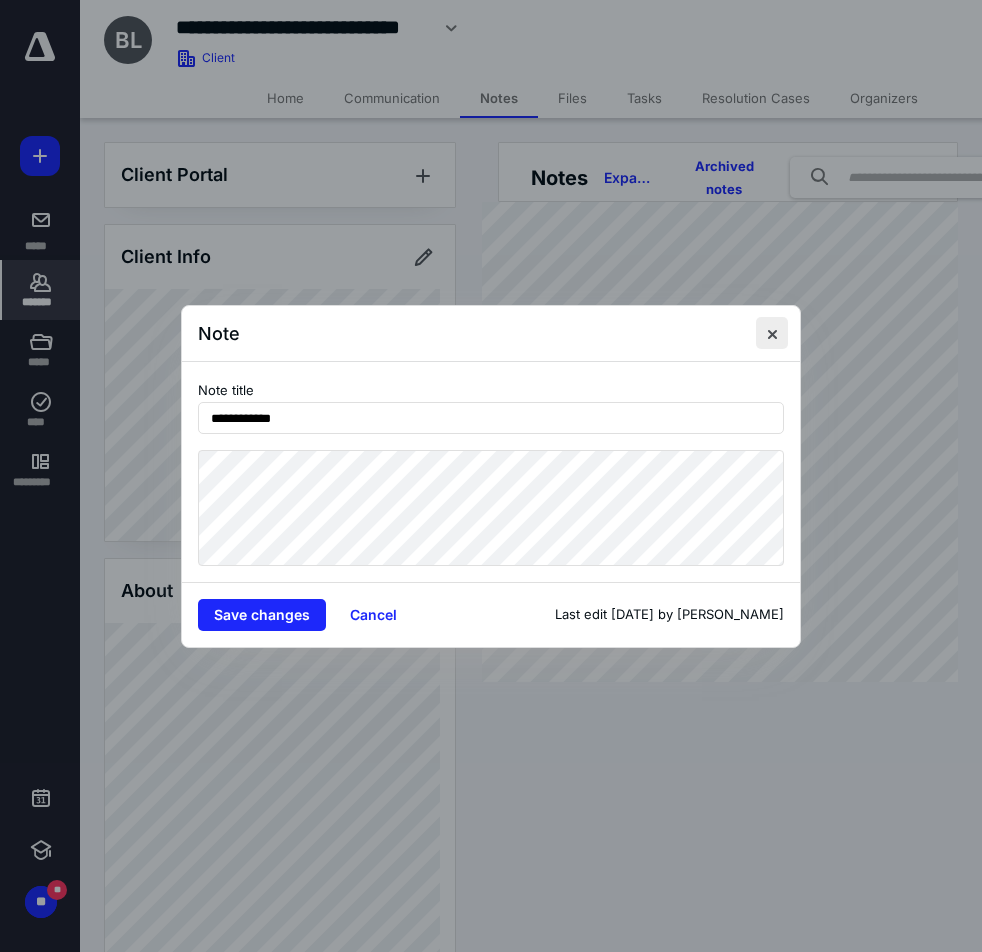 click at bounding box center [772, 333] 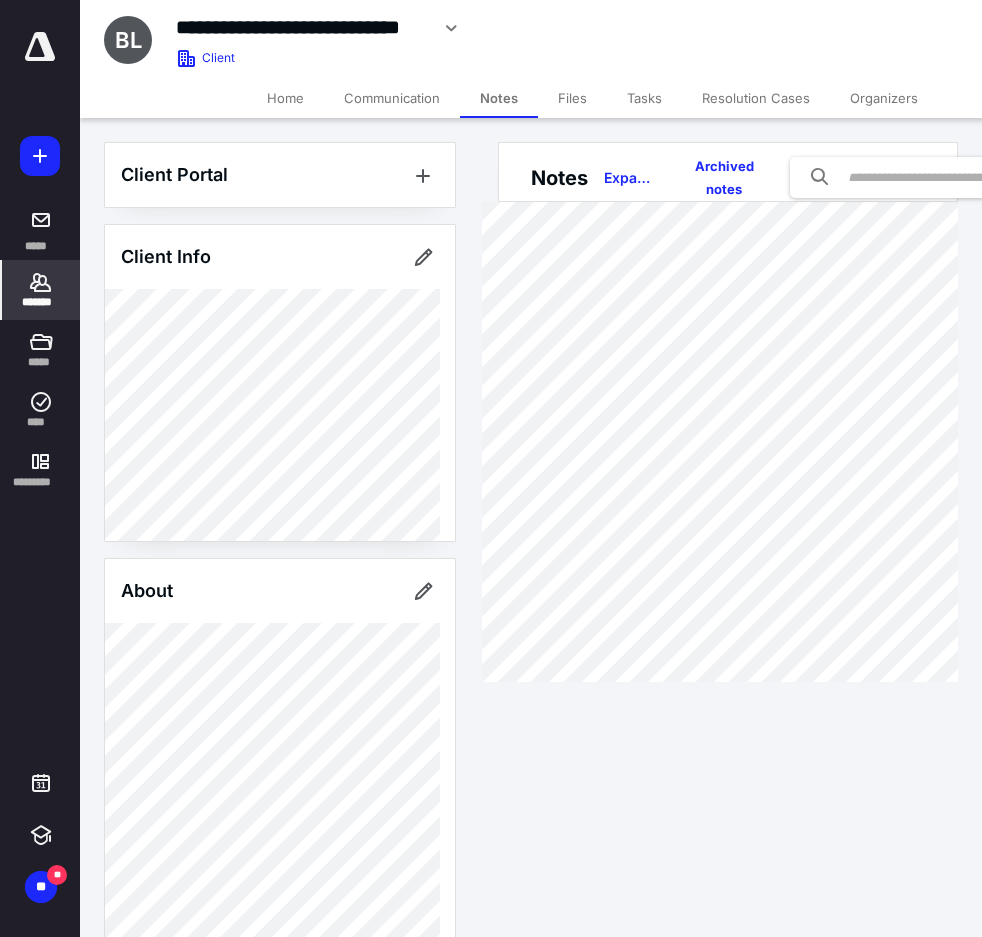 click on "Files" at bounding box center [572, 98] 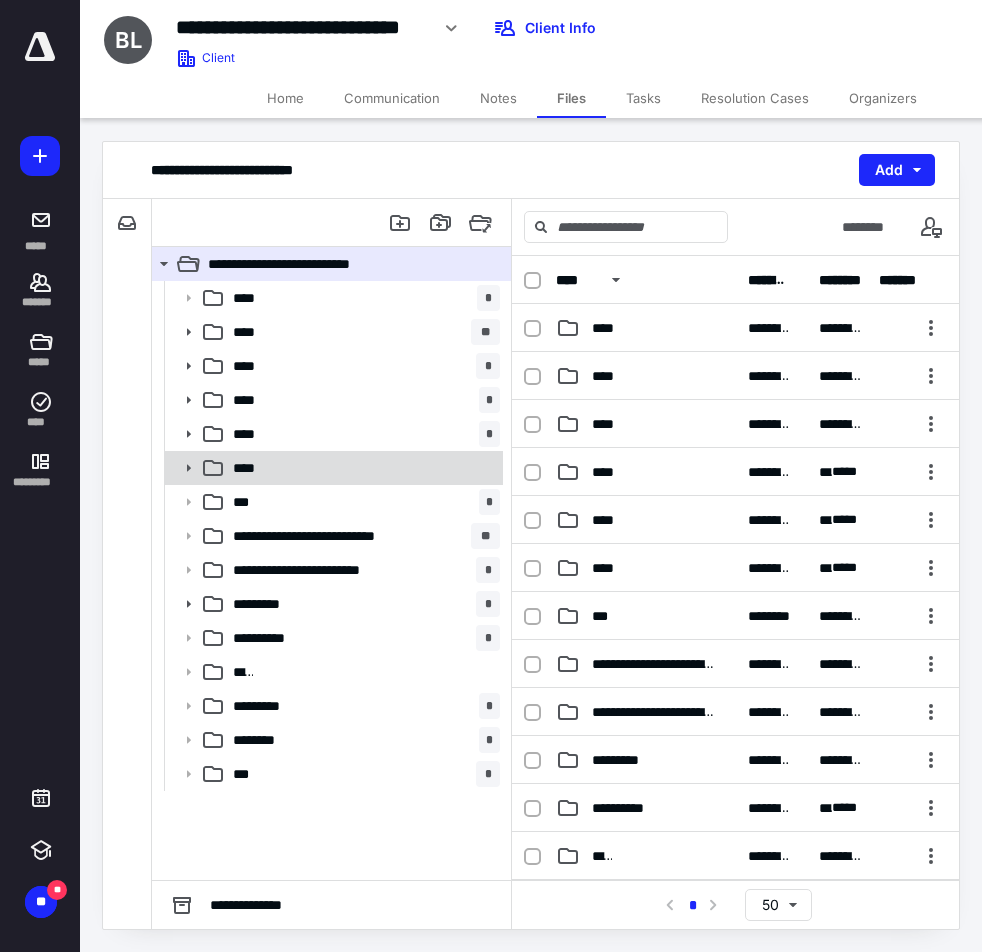 click on "****" at bounding box center (362, 468) 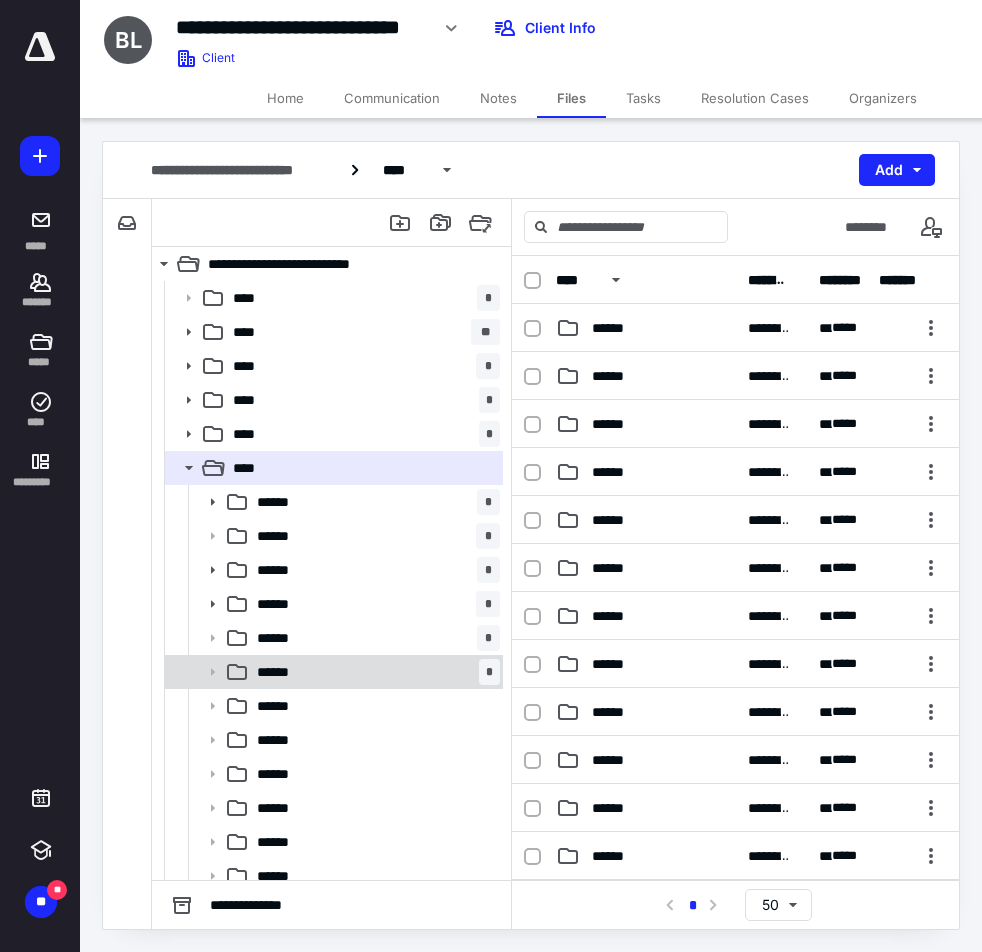 click on "****** *" at bounding box center [374, 672] 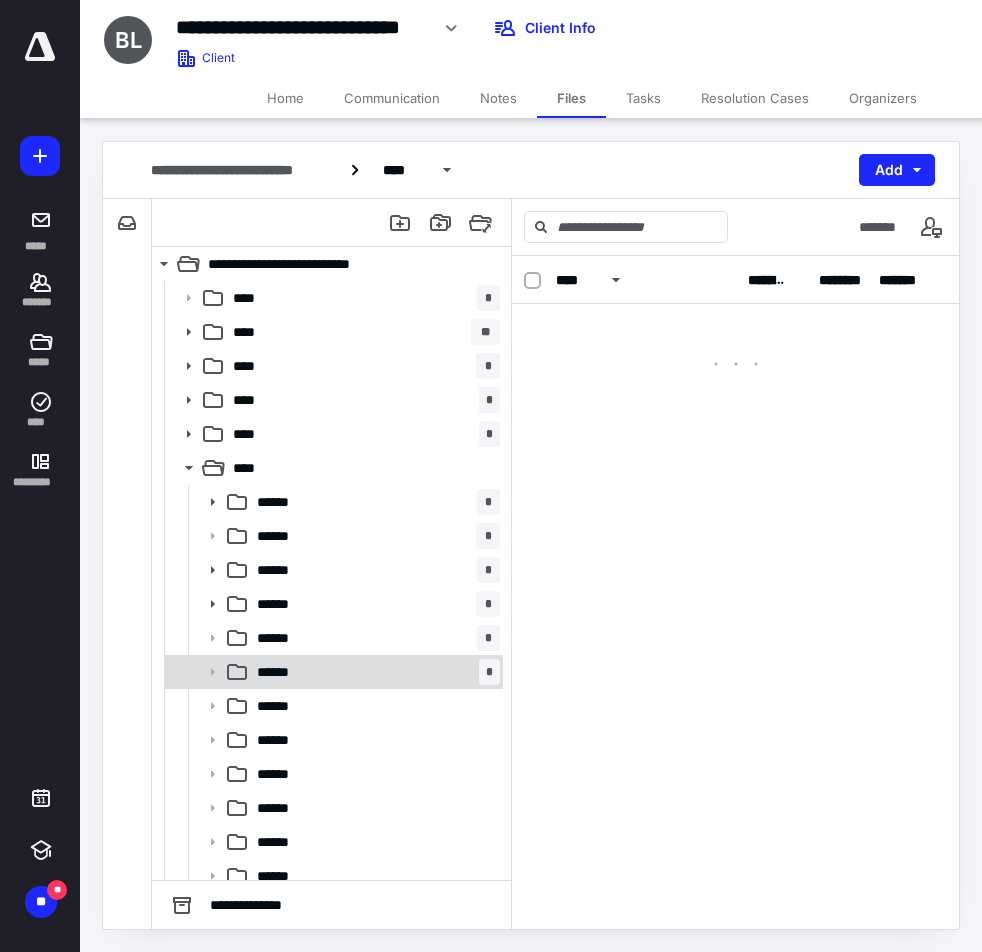 click on "****** *" at bounding box center [374, 672] 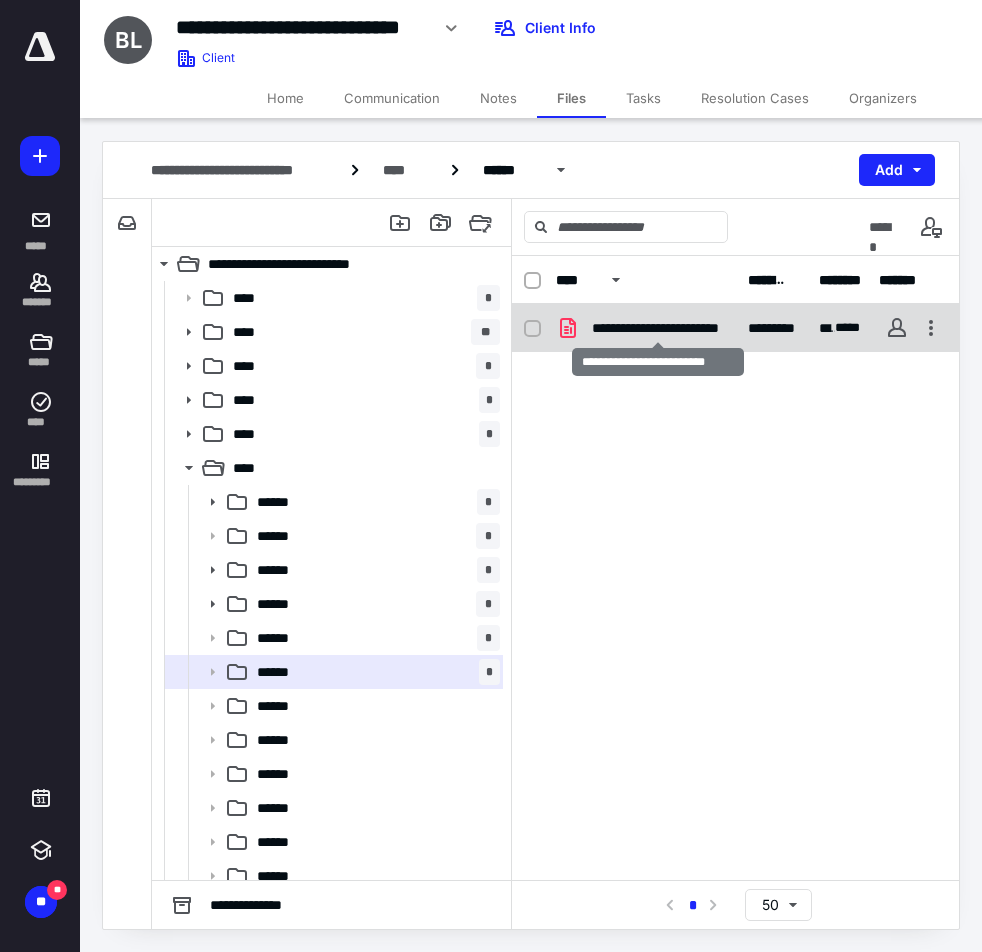 click on "**********" at bounding box center [658, 328] 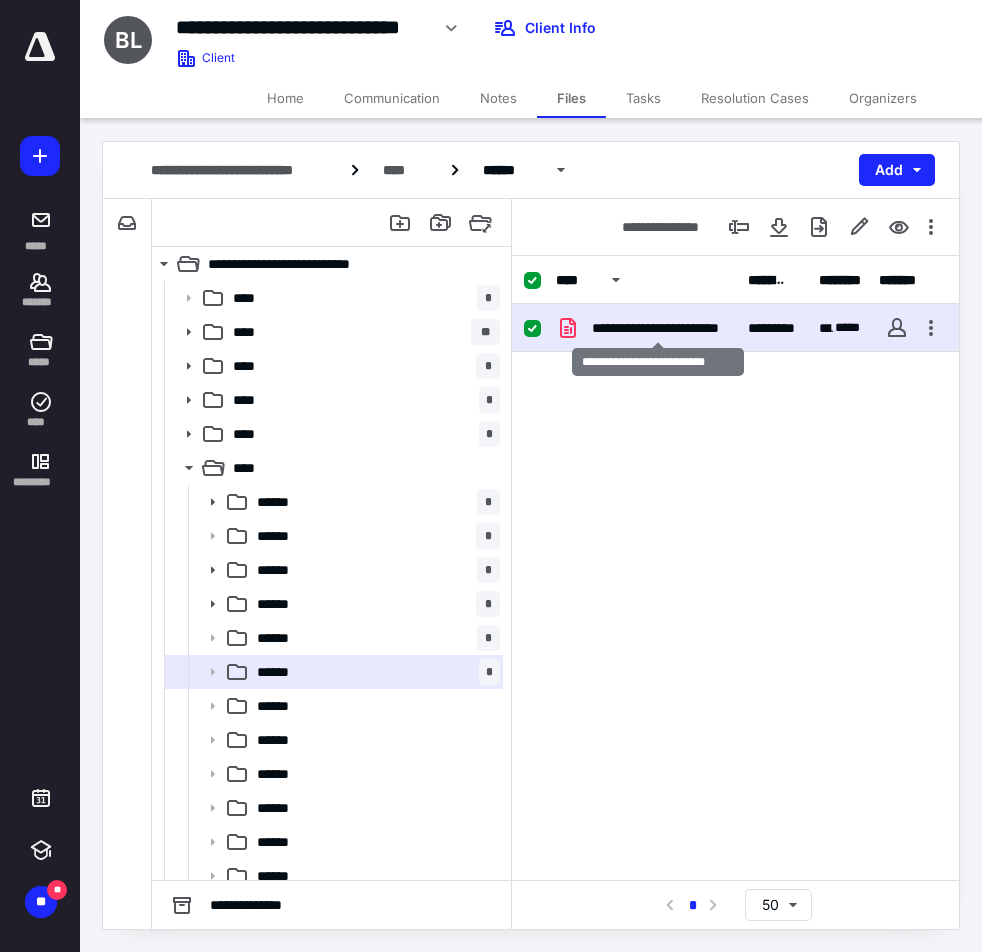click on "**********" at bounding box center (658, 328) 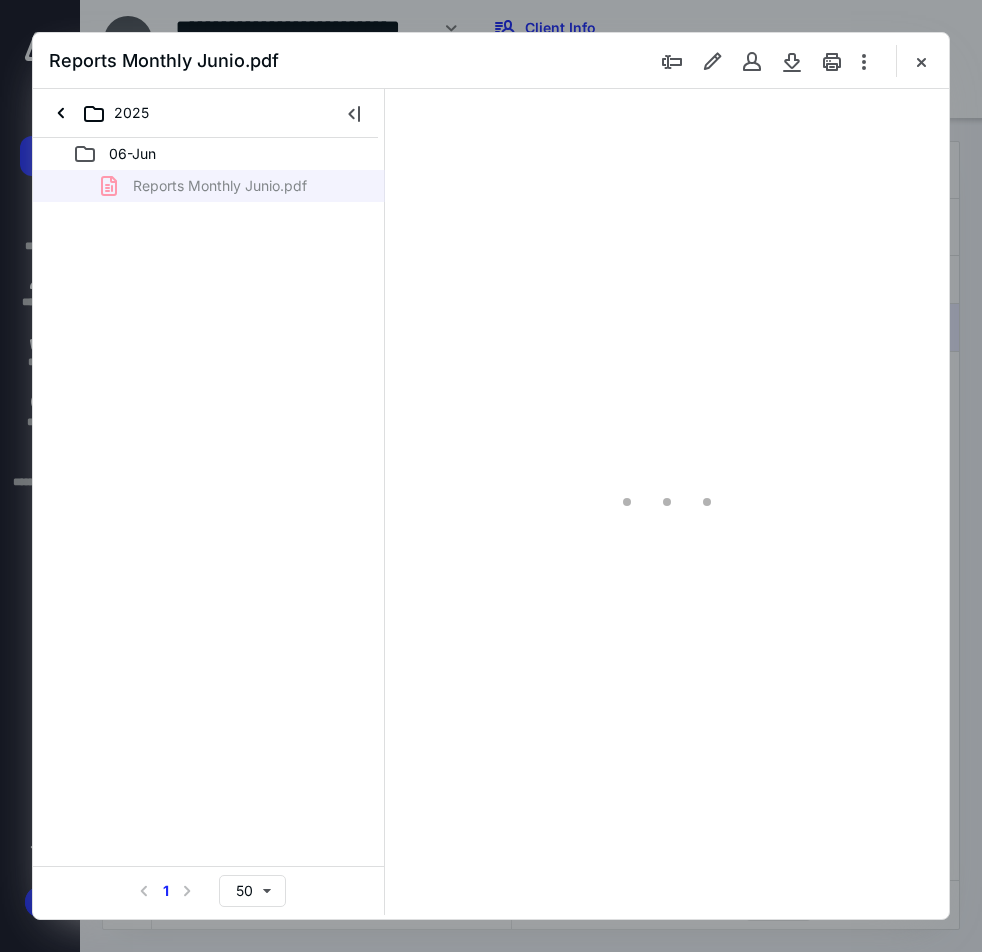 scroll, scrollTop: 0, scrollLeft: 0, axis: both 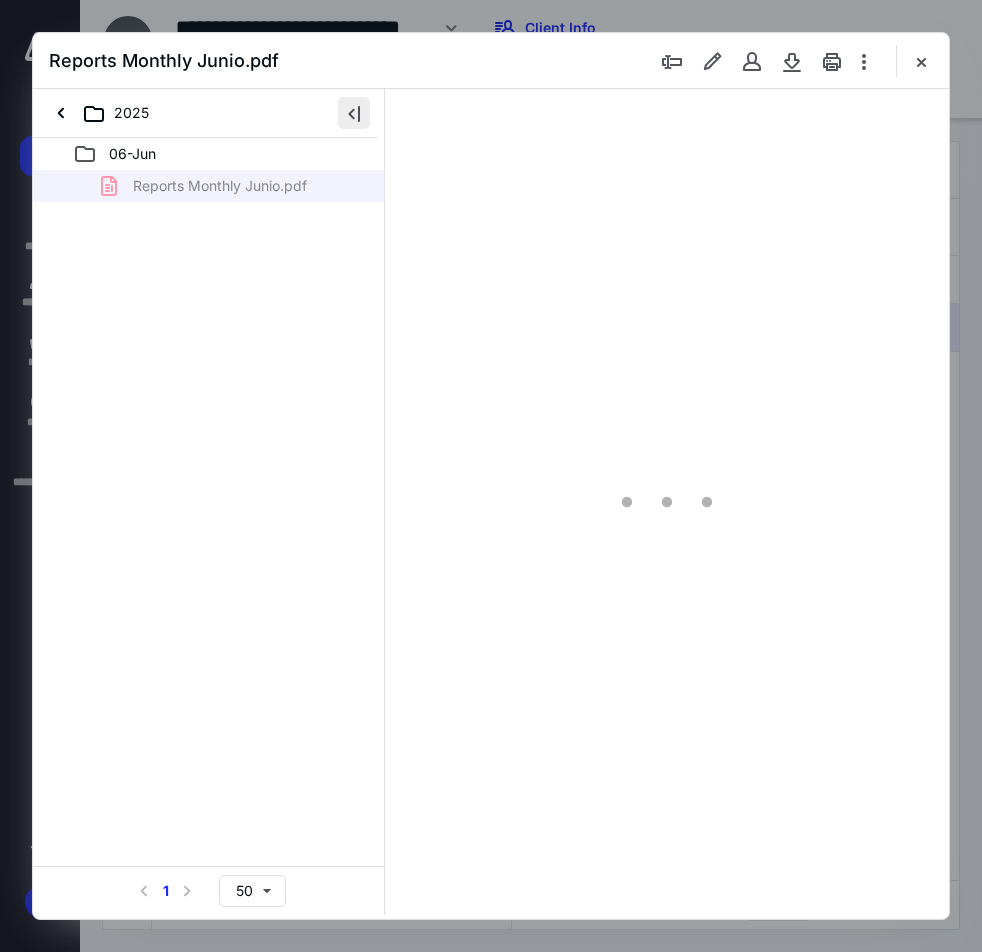 type on "*" 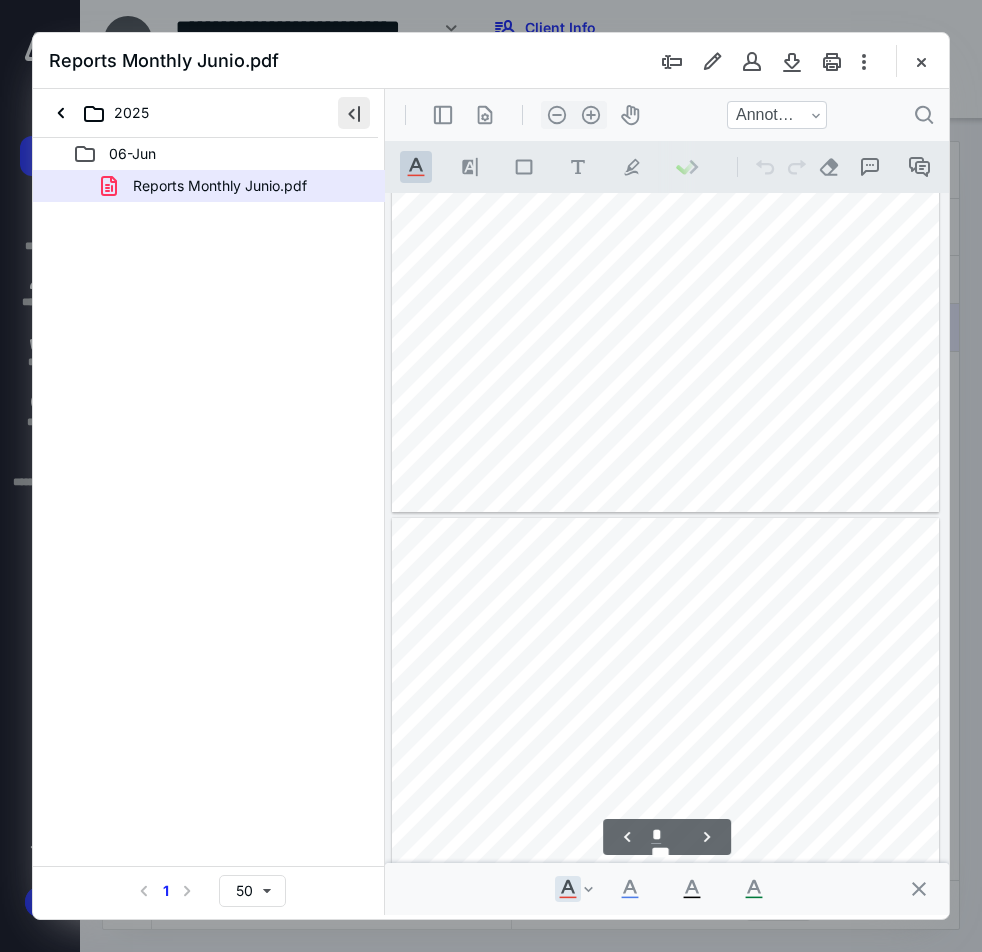click at bounding box center [354, 113] 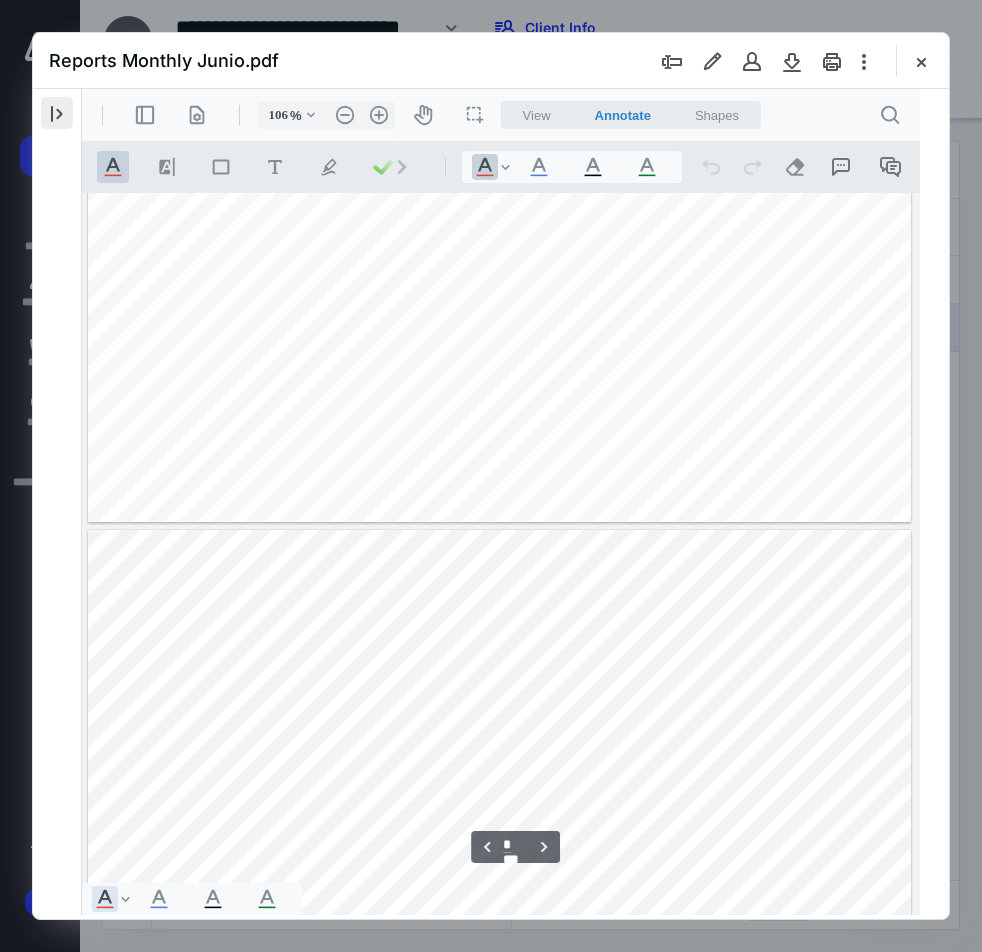 scroll, scrollTop: 336, scrollLeft: 0, axis: vertical 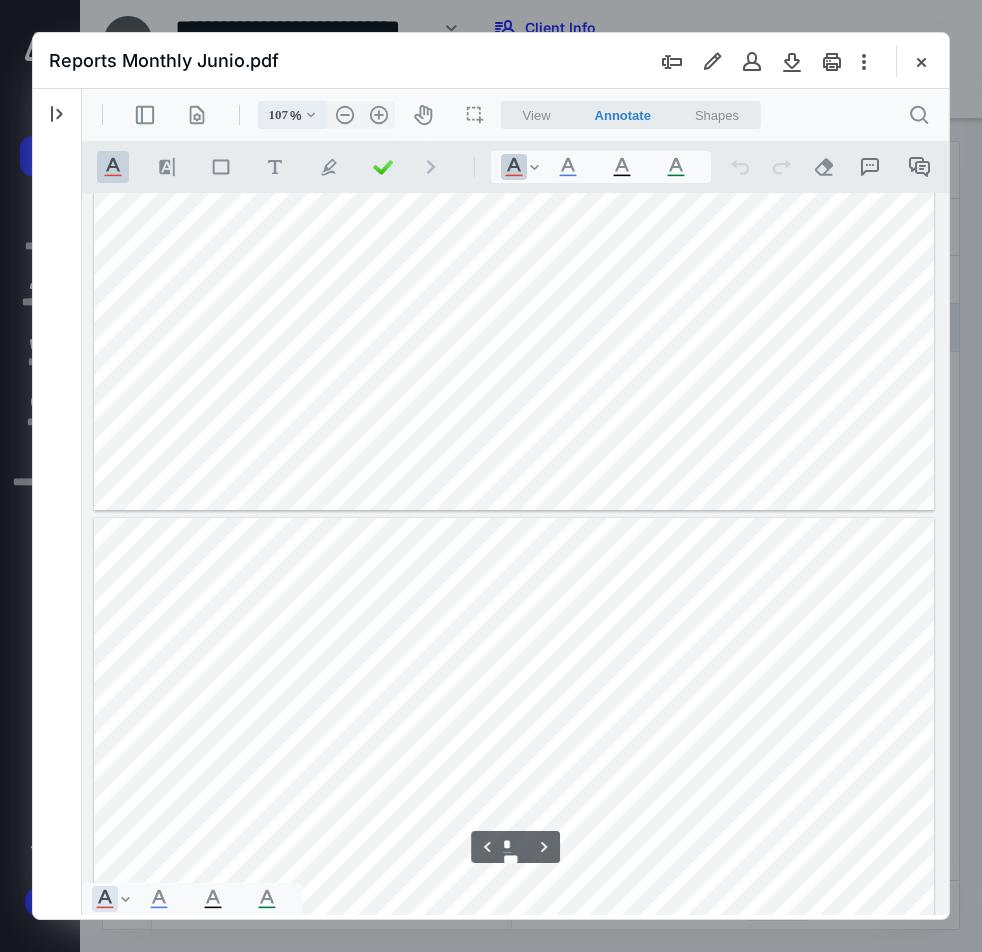 click on ".cls-1{fill:#abb0c4;} icon - chevron - down" at bounding box center (311, 115) 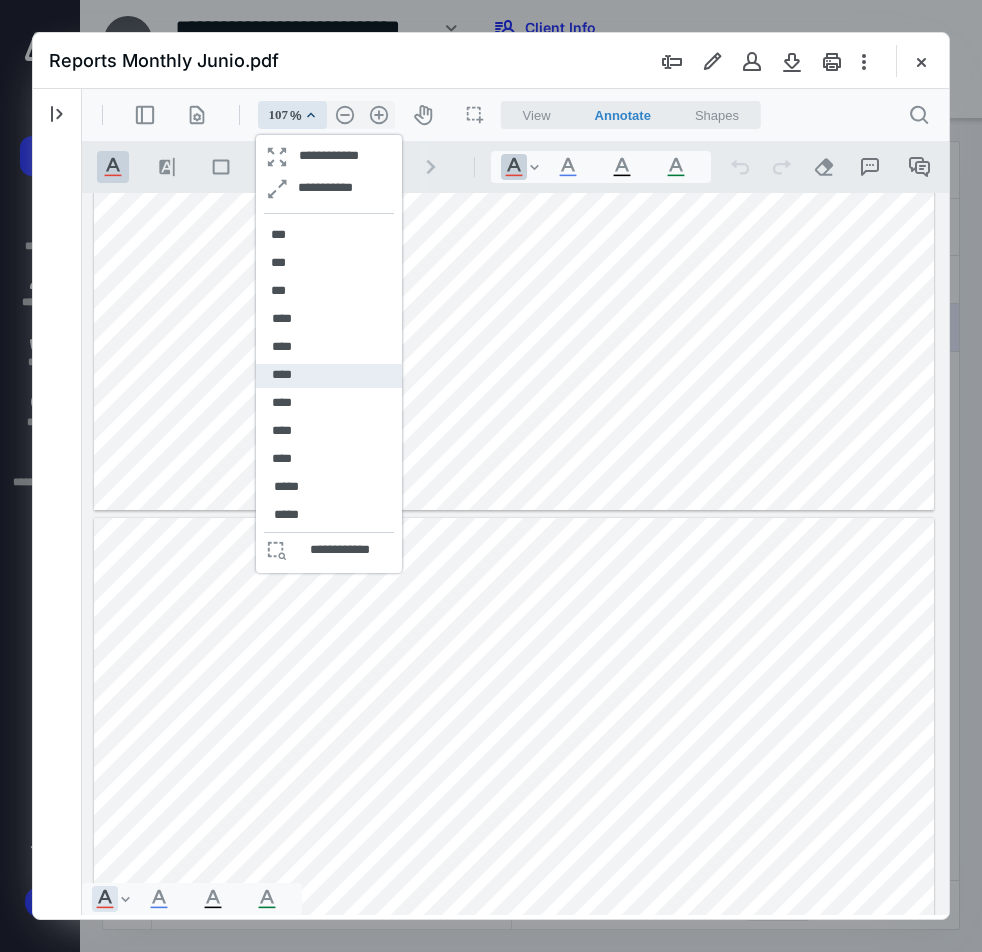 click on "****" at bounding box center [282, 376] 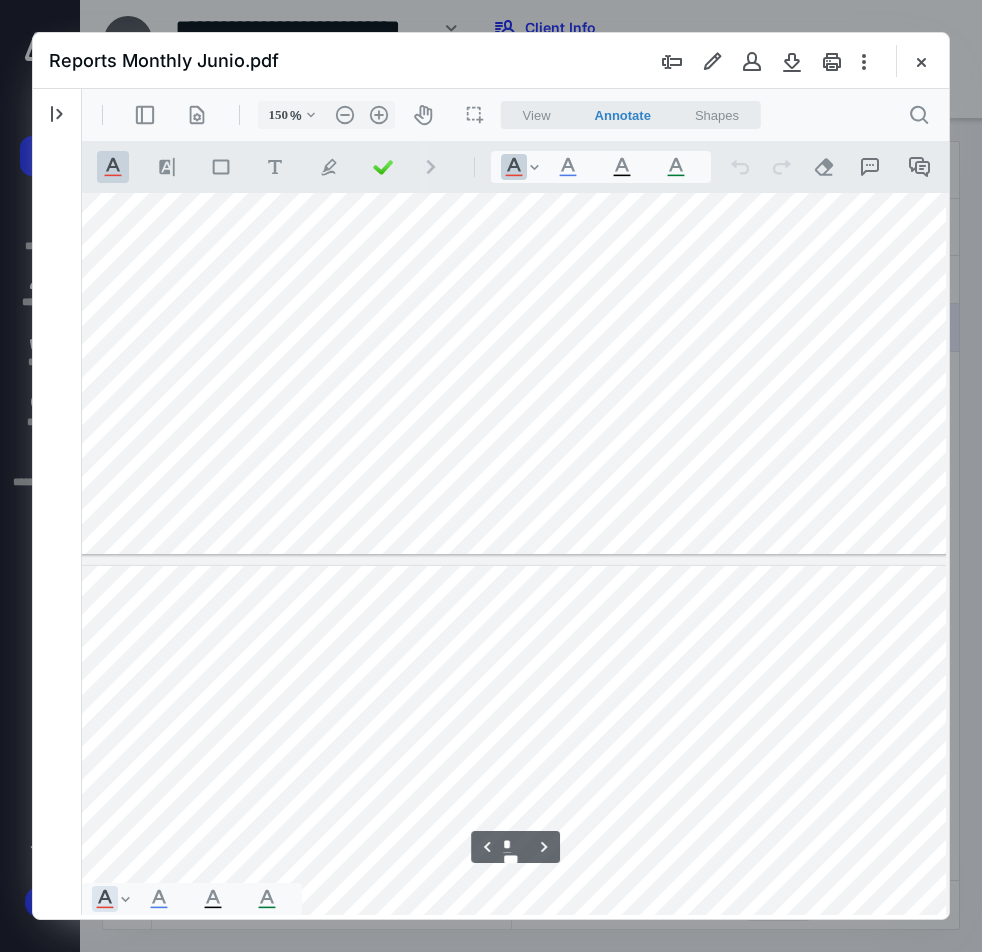 type on "*" 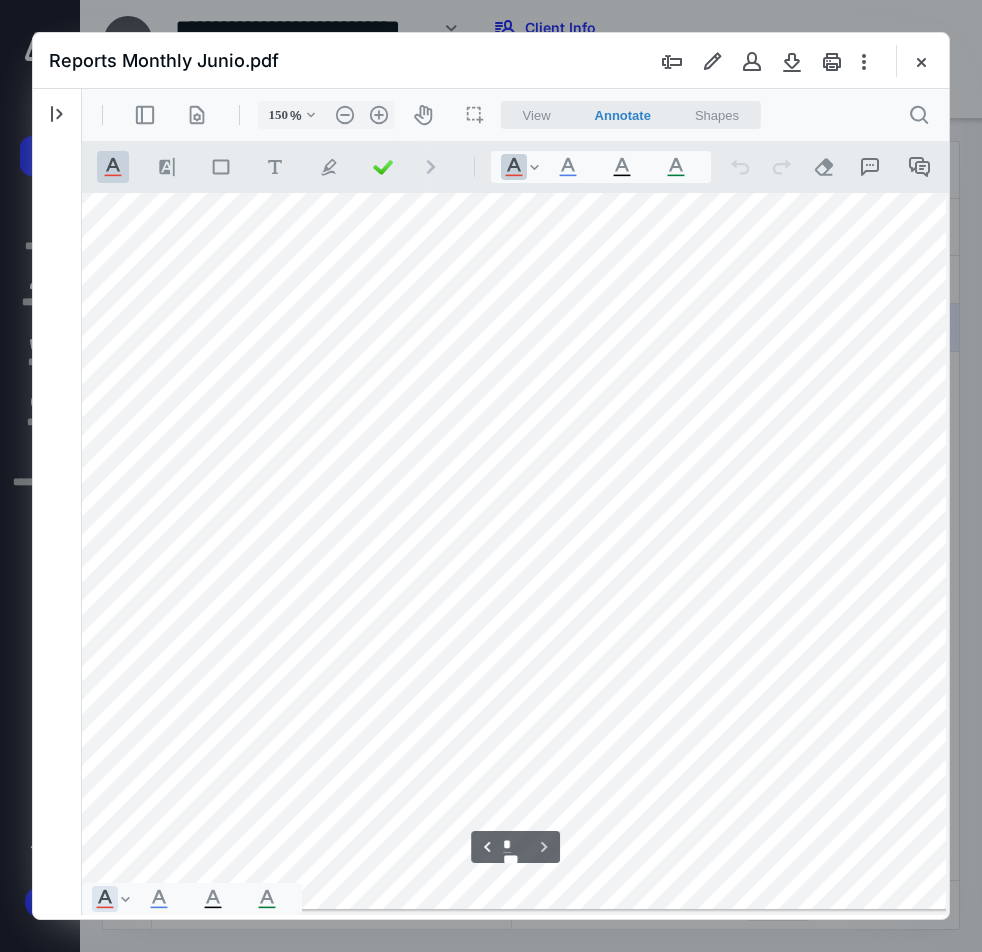 scroll, scrollTop: 3602, scrollLeft: 174, axis: both 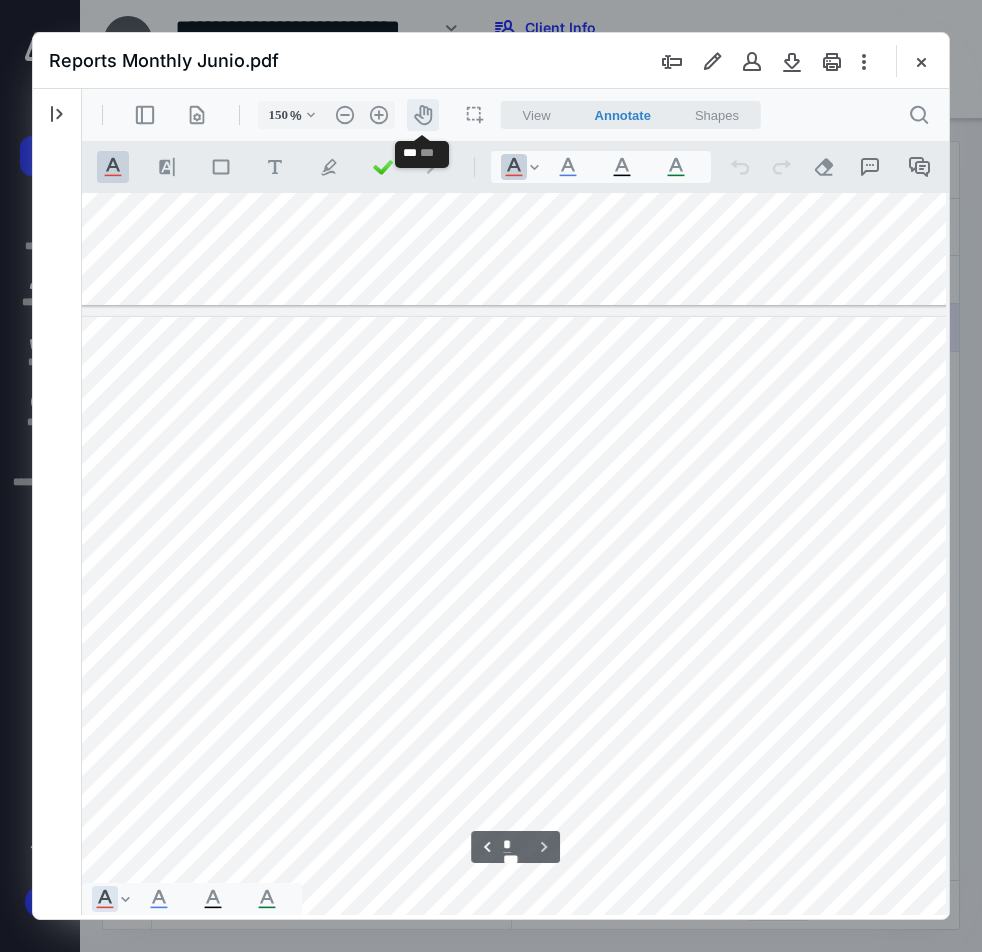 click on "icon-header-pan20" at bounding box center [423, 115] 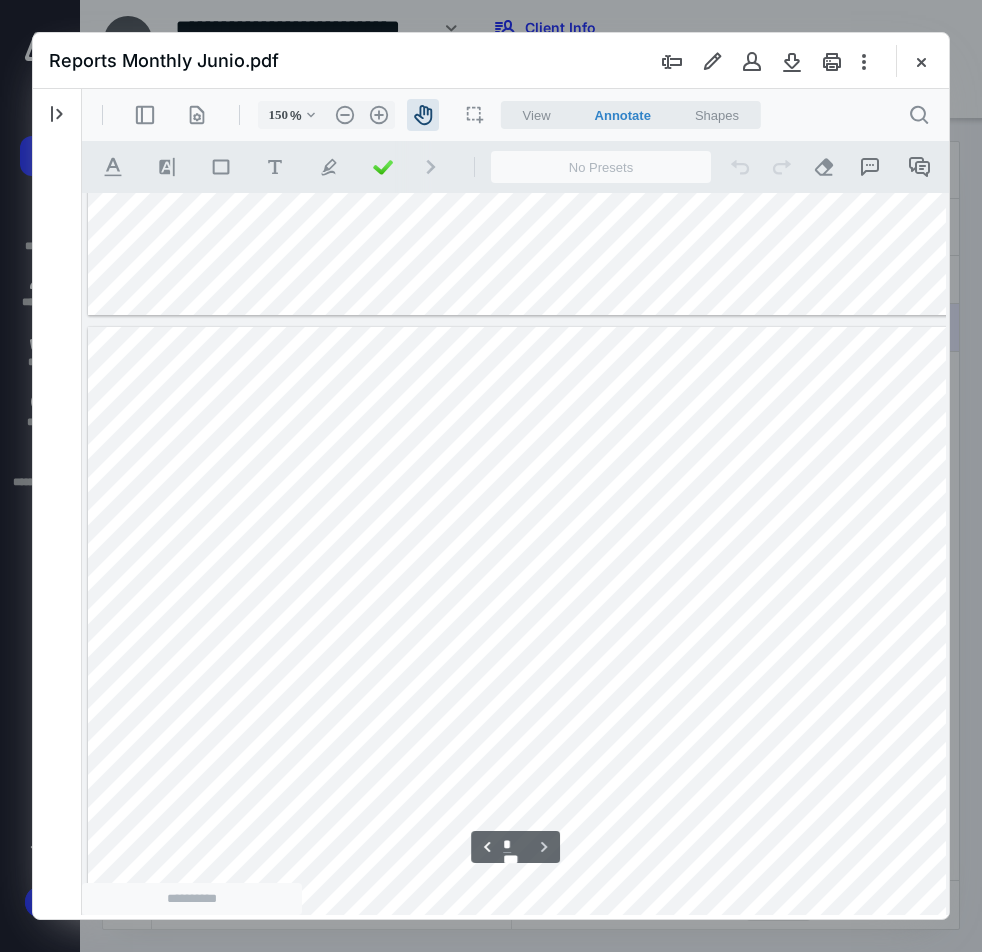 scroll, scrollTop: 3594, scrollLeft: 0, axis: vertical 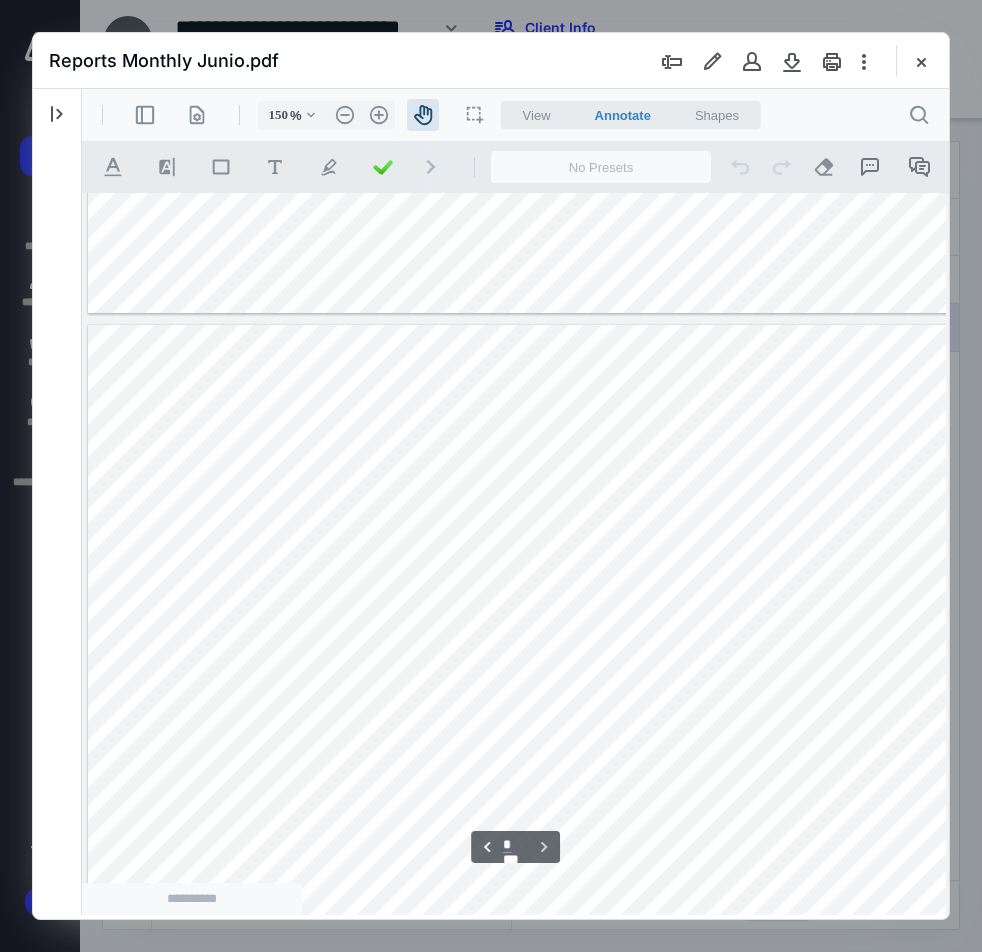 drag, startPoint x: 295, startPoint y: 725, endPoint x: 561, endPoint y: 733, distance: 266.12027 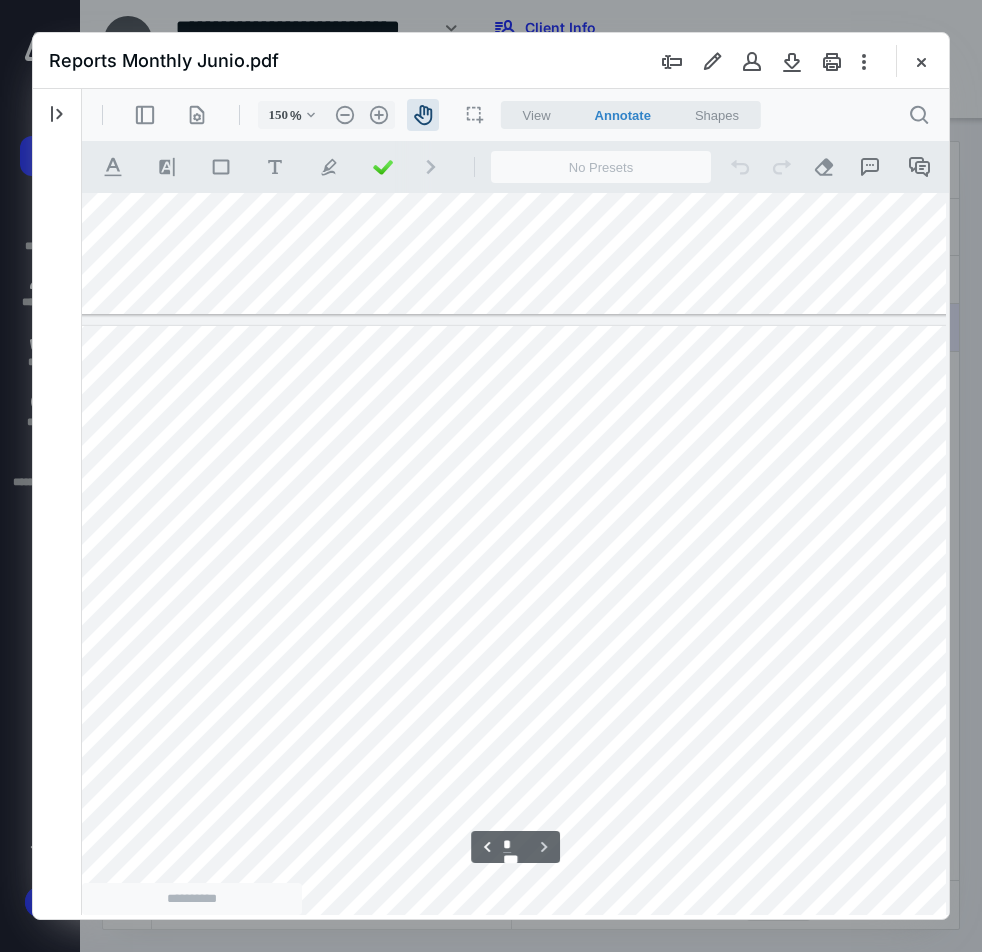 scroll, scrollTop: 3593, scrollLeft: 343, axis: both 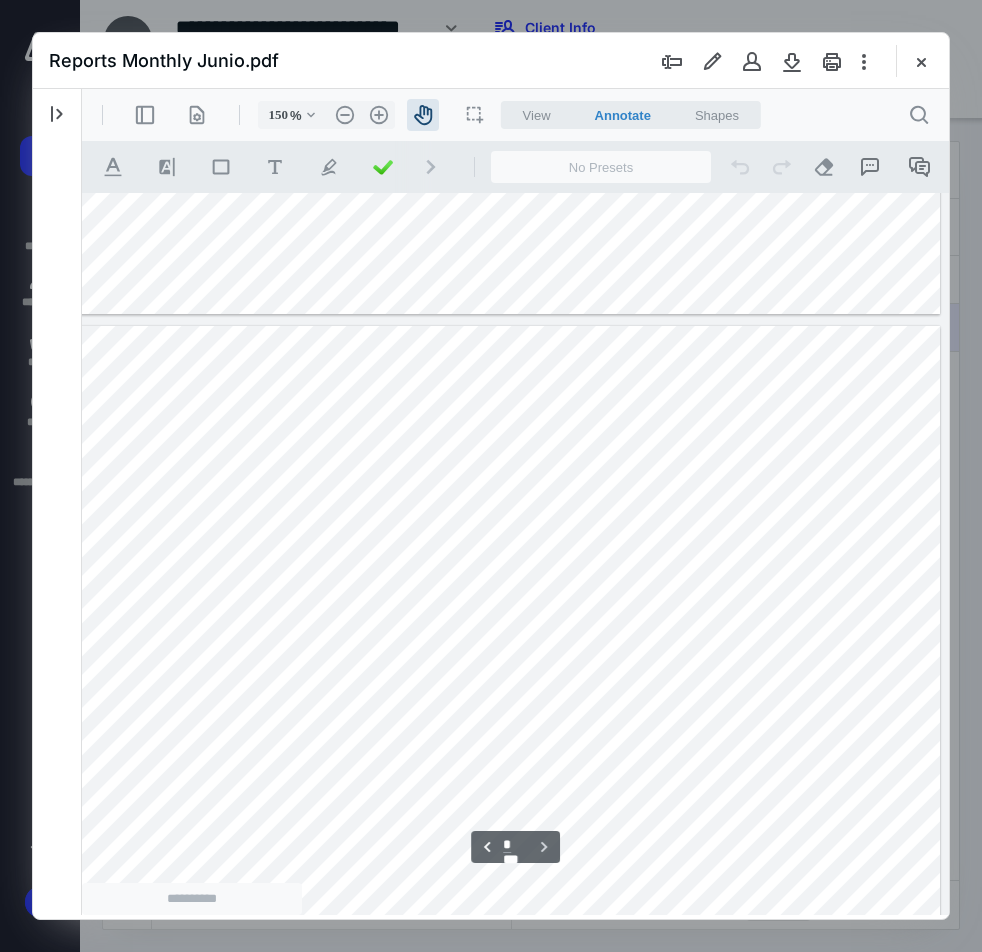 drag, startPoint x: 678, startPoint y: 740, endPoint x: 319, endPoint y: 741, distance: 359.0014 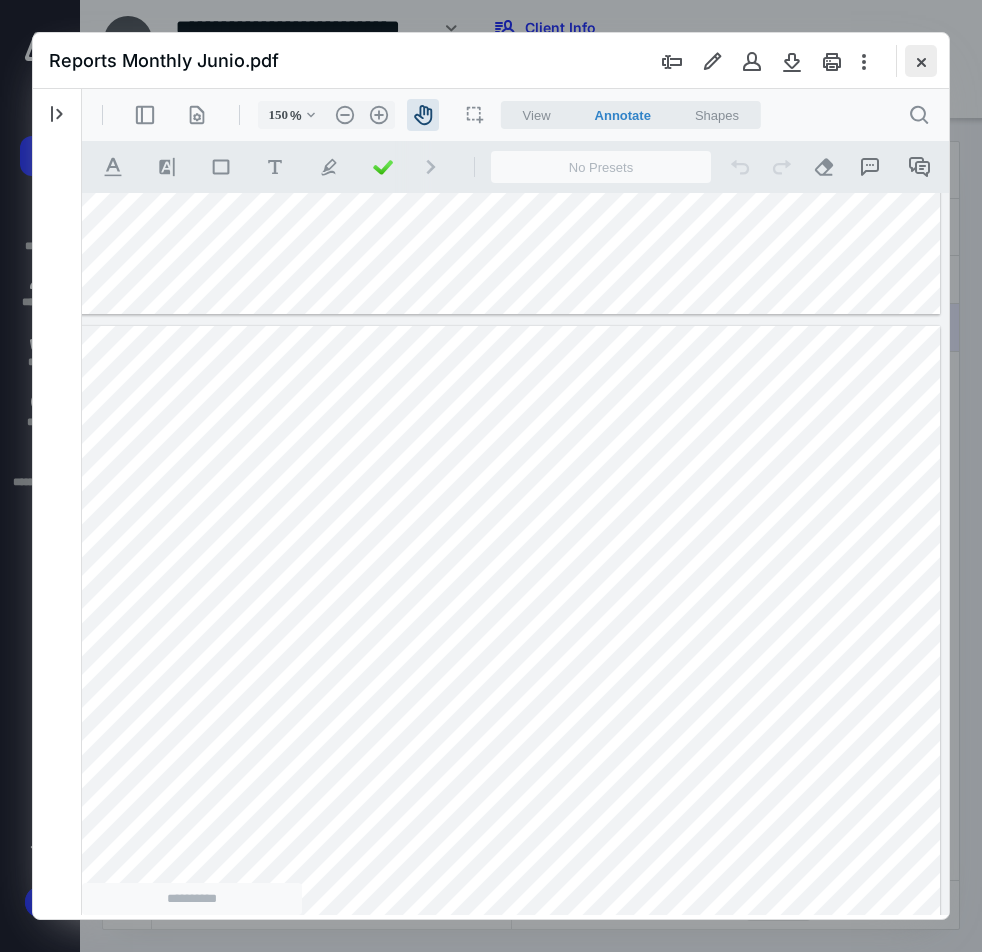 click at bounding box center [921, 61] 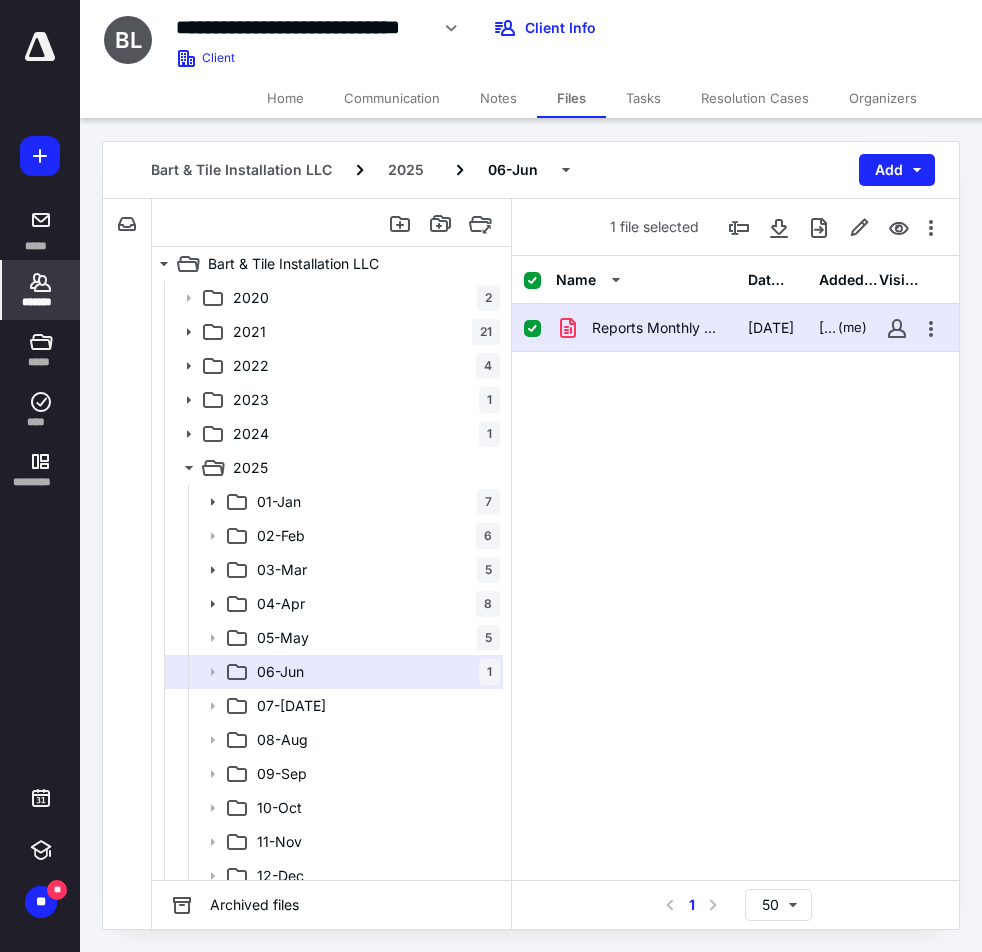 click on "*******" at bounding box center (41, 290) 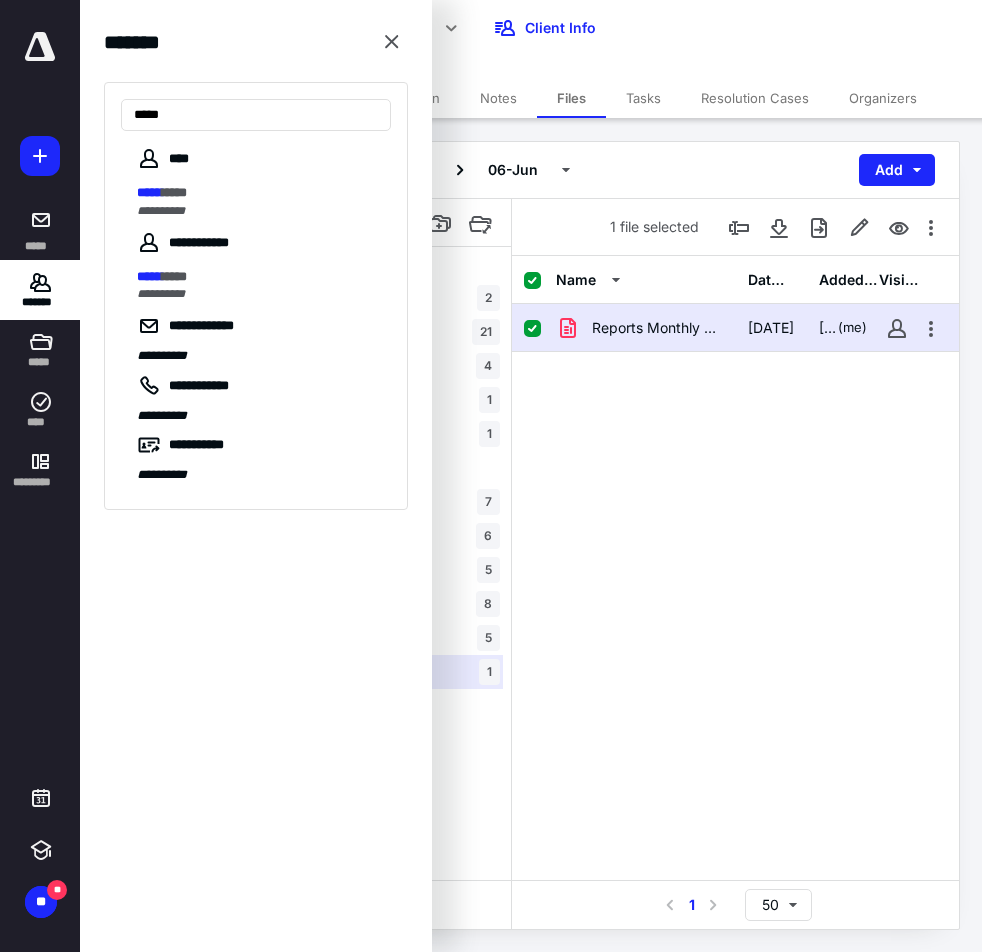type on "*****" 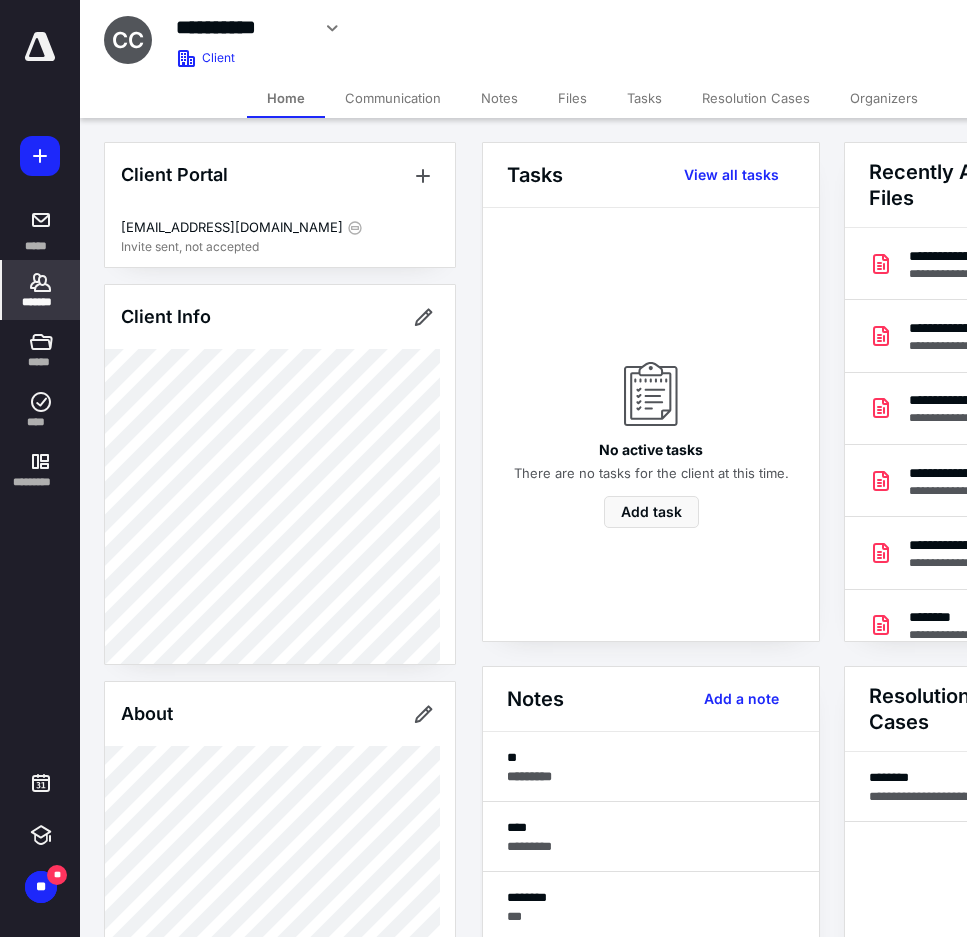 click on "Files" at bounding box center (572, 98) 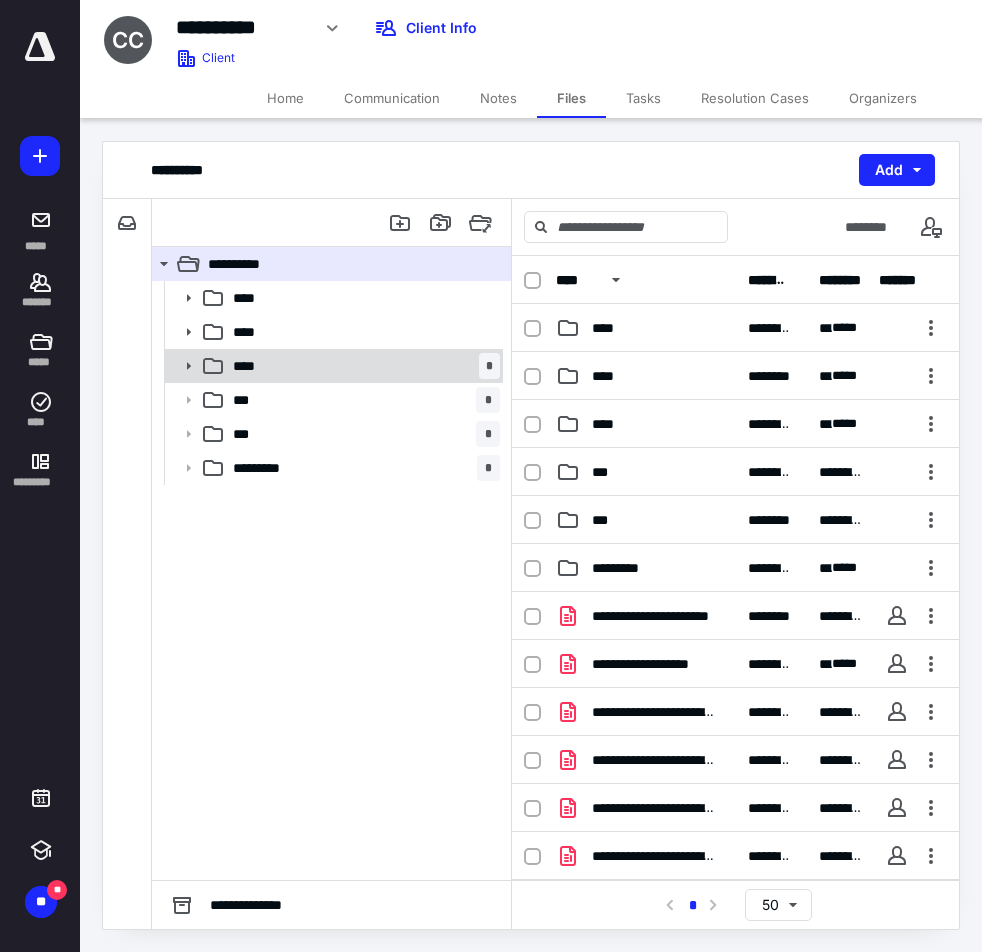 click on "**** *" at bounding box center [362, 366] 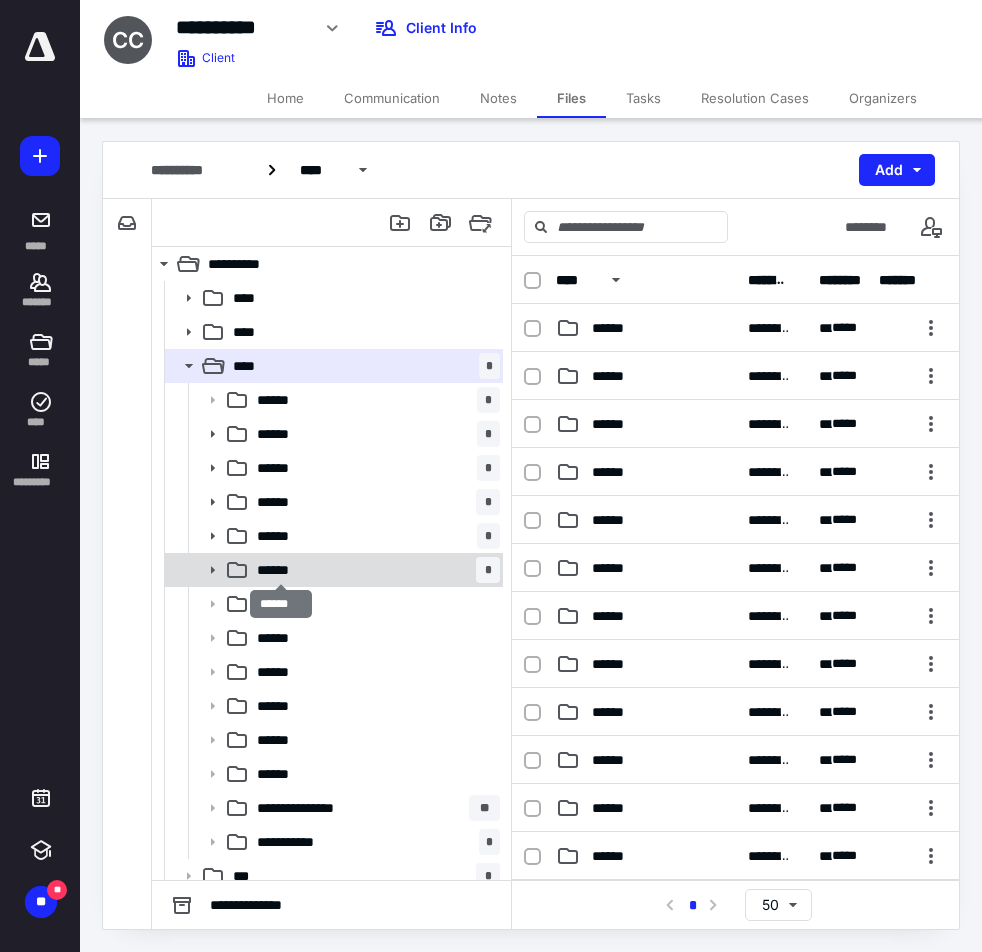 click on "******" at bounding box center [281, 570] 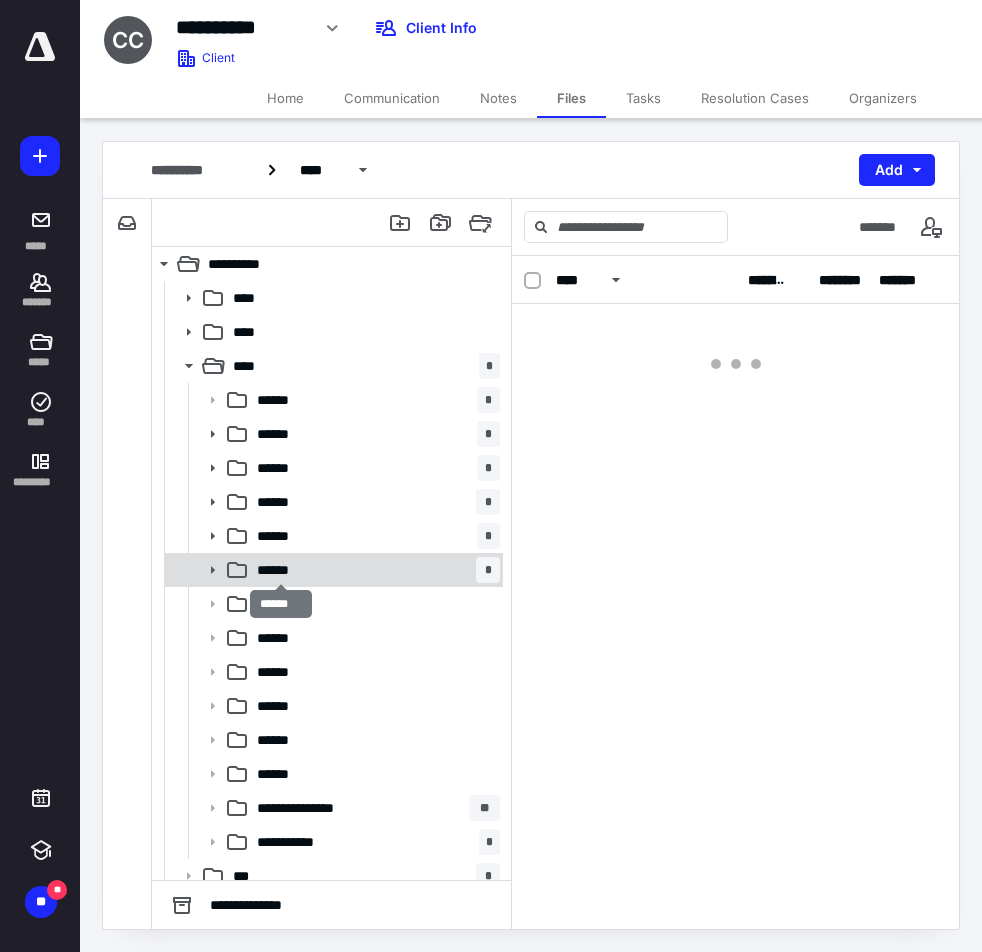 click on "******" at bounding box center [281, 570] 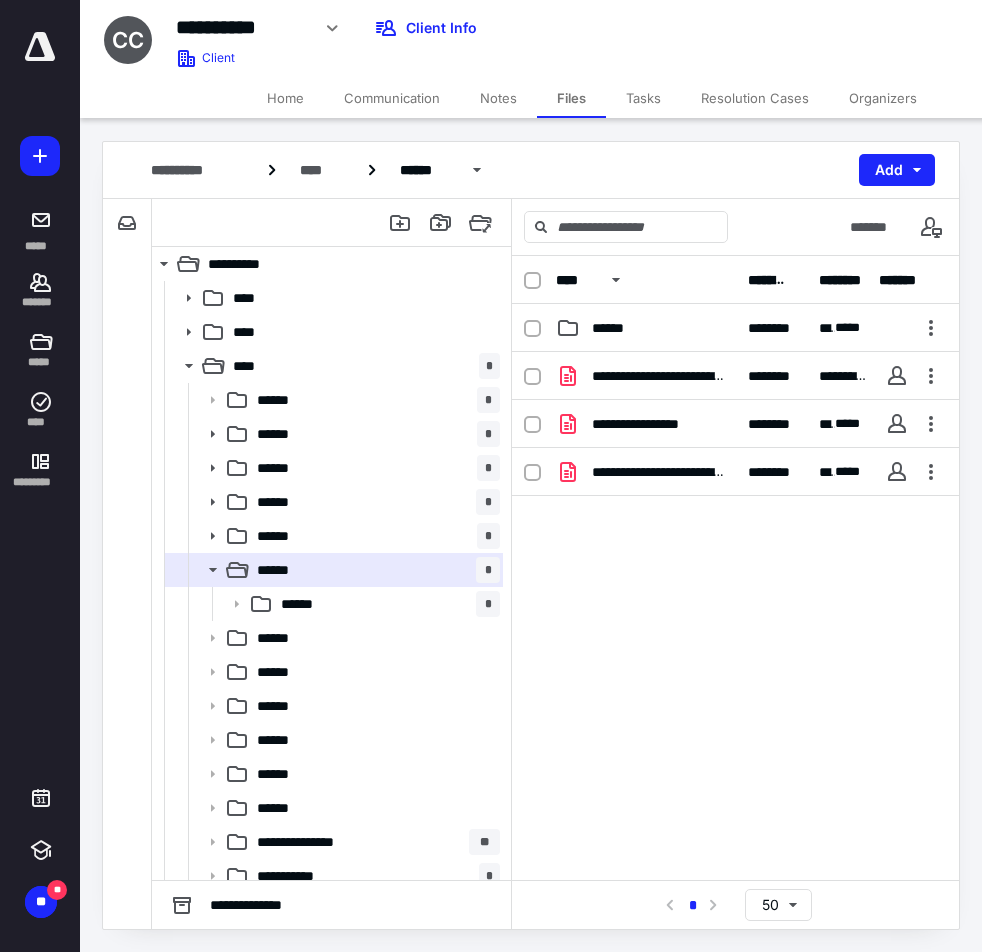 click on "**********" at bounding box center [462, 28] 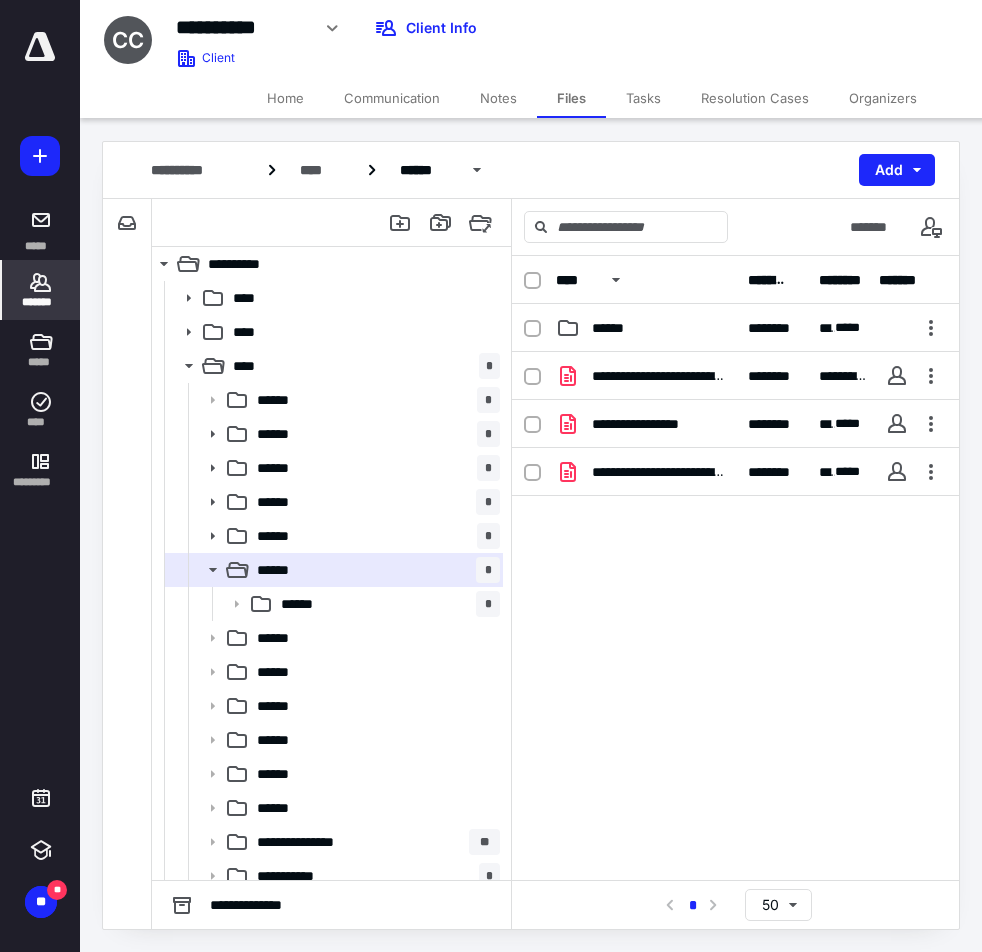 click 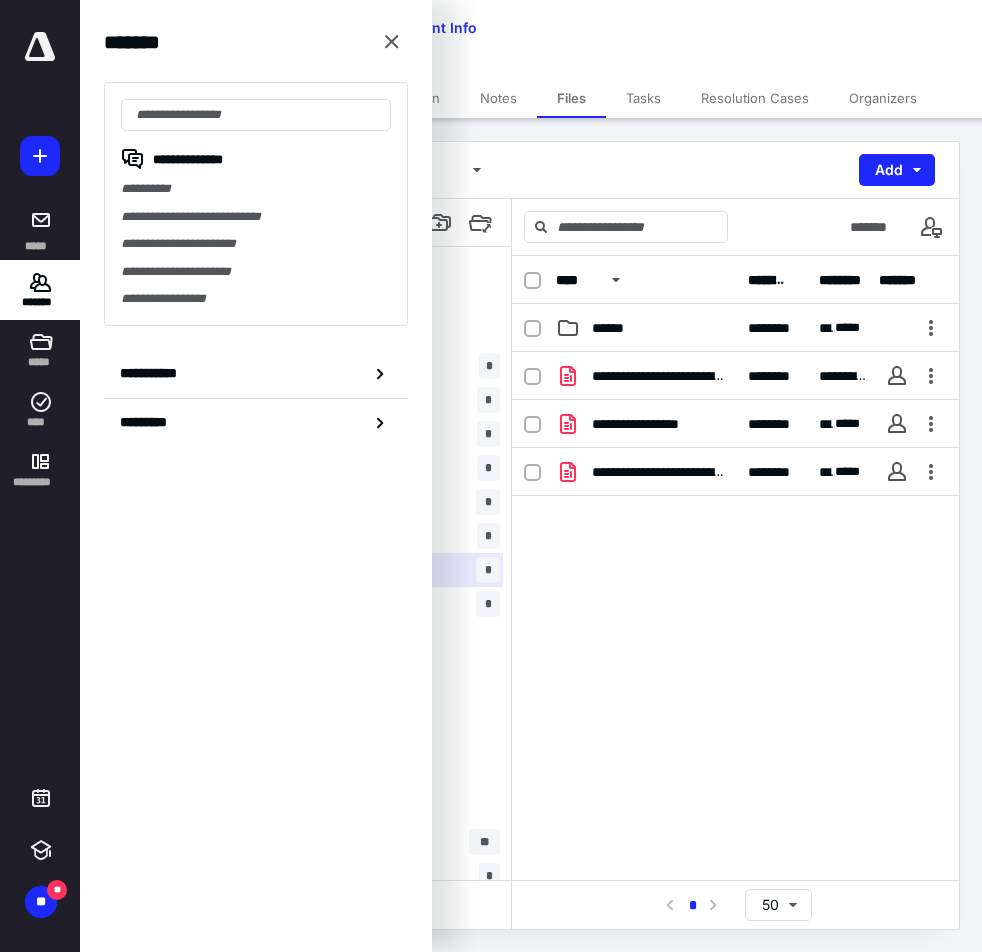 drag, startPoint x: 252, startPoint y: 627, endPoint x: 239, endPoint y: 531, distance: 96.87621 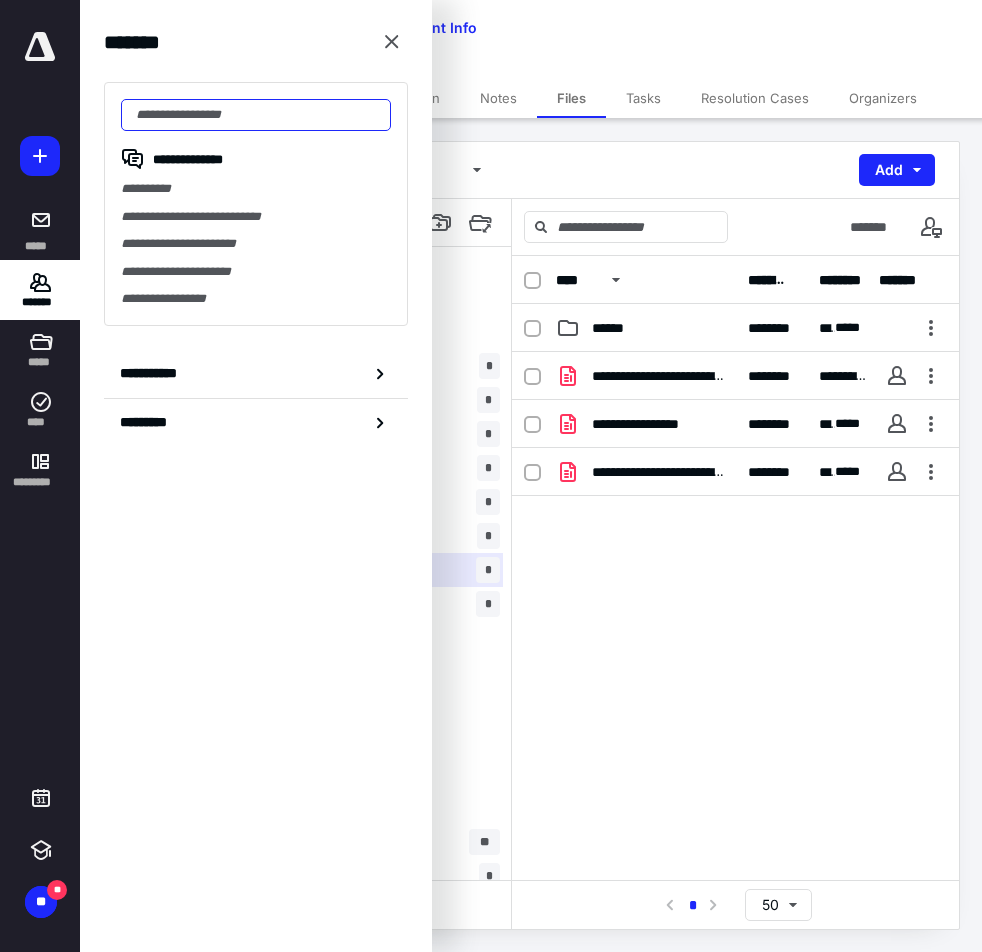 click at bounding box center (256, 115) 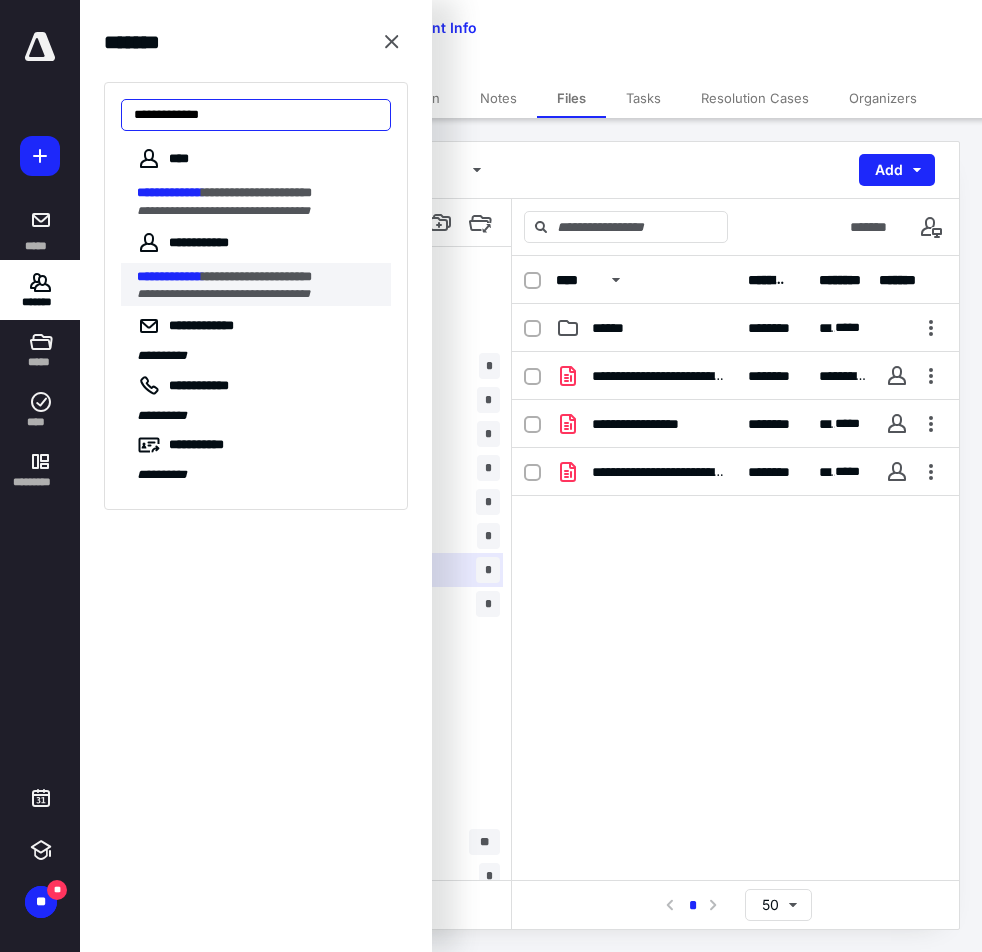 type on "**********" 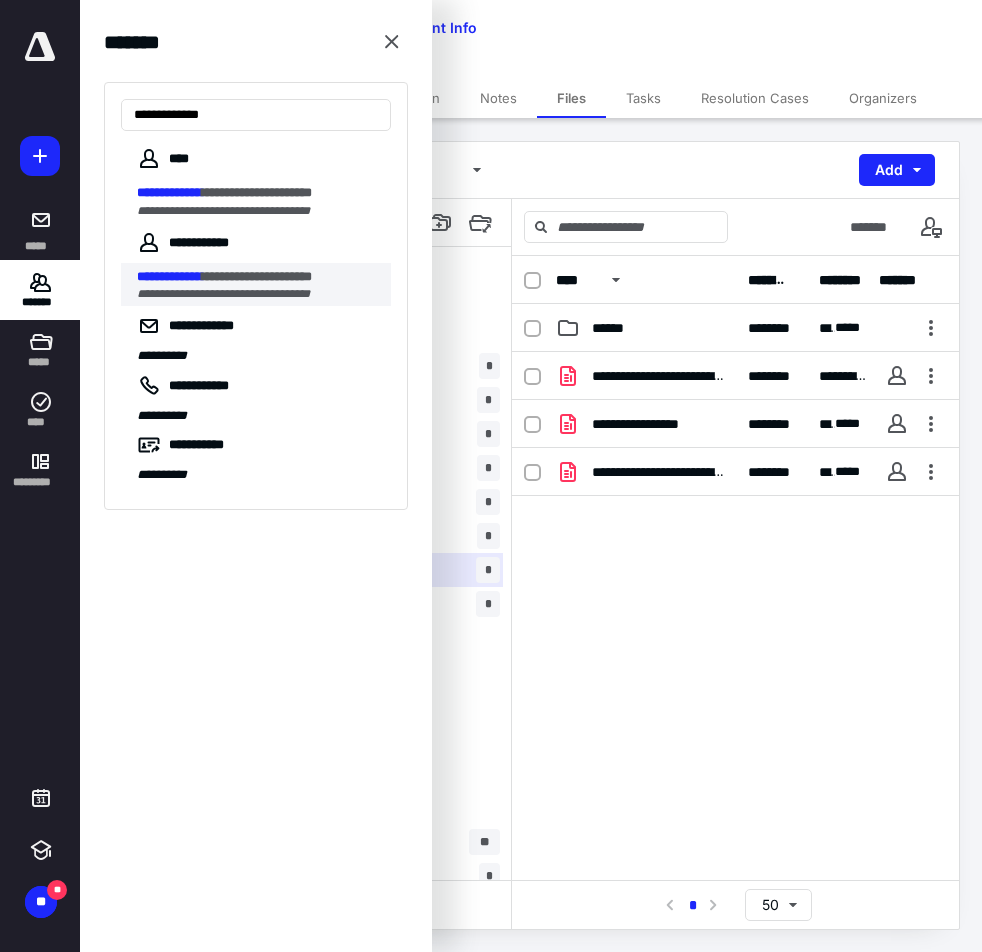 click on "**********" at bounding box center [223, 294] 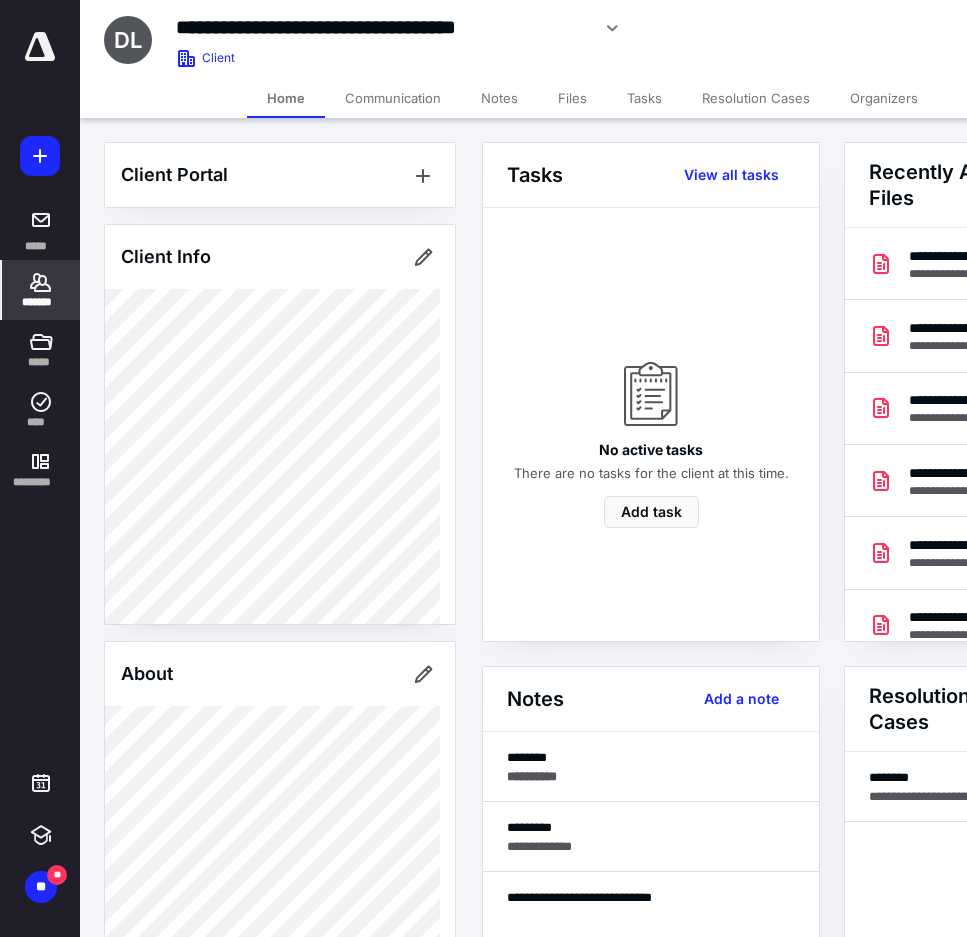 click on "Files" at bounding box center [572, 98] 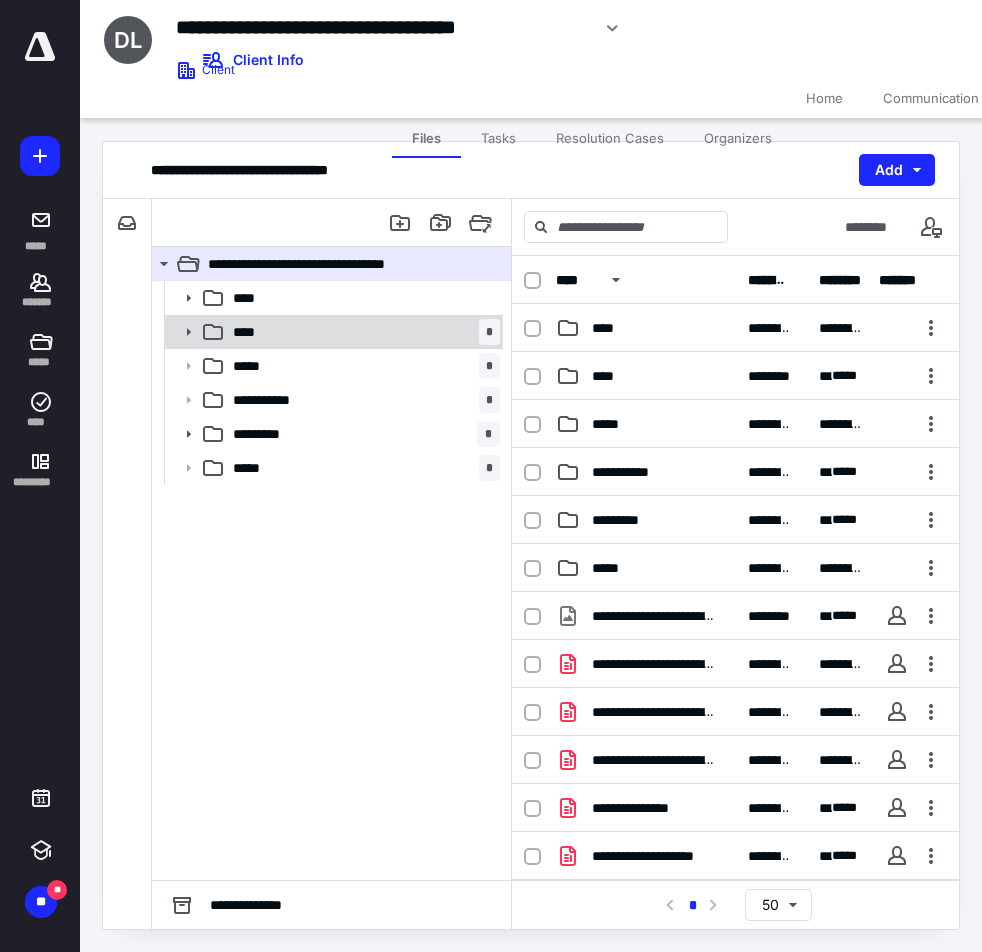 click on "**** *" at bounding box center (362, 332) 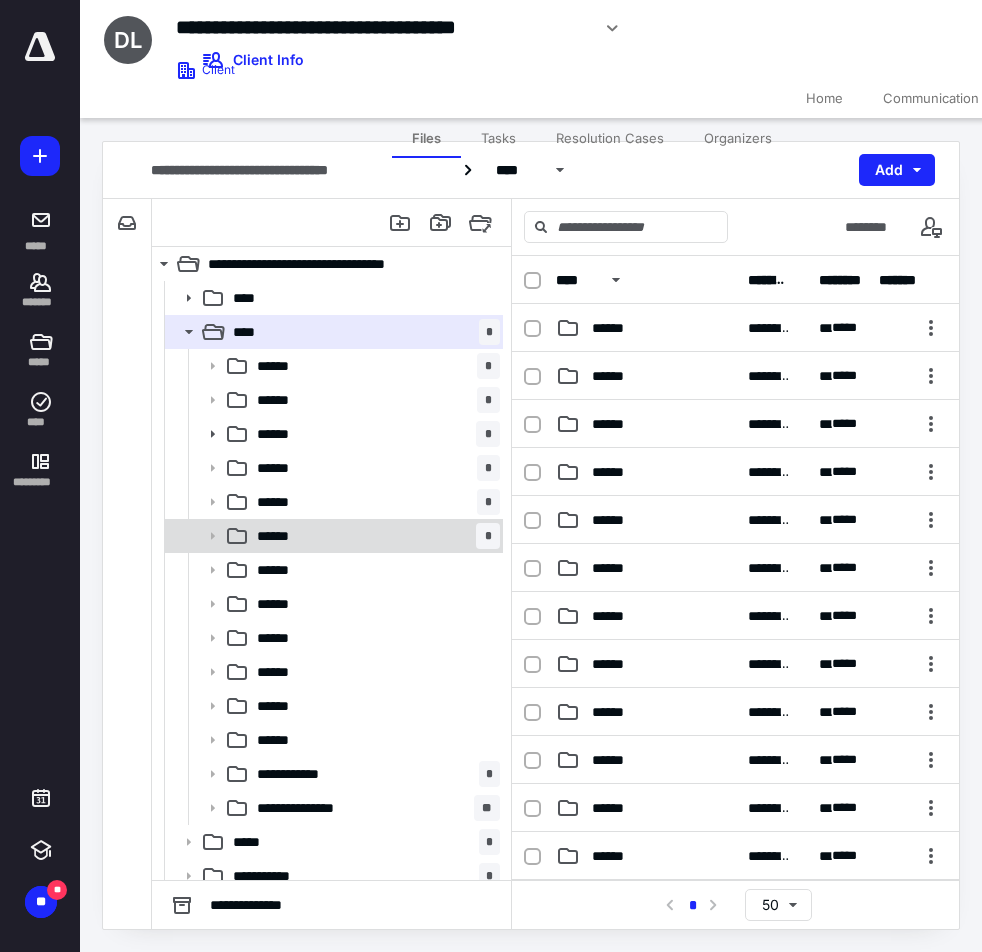 click on "****** *" at bounding box center (374, 536) 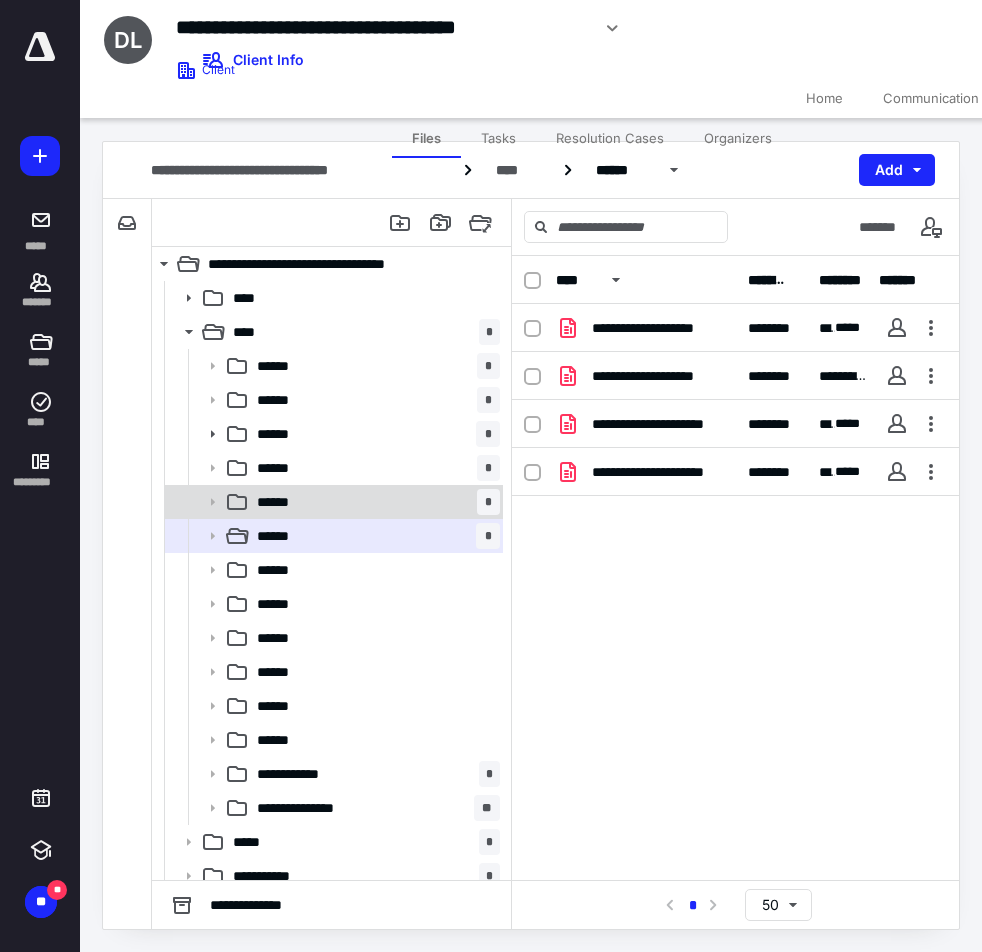 click on "****** *" at bounding box center (374, 502) 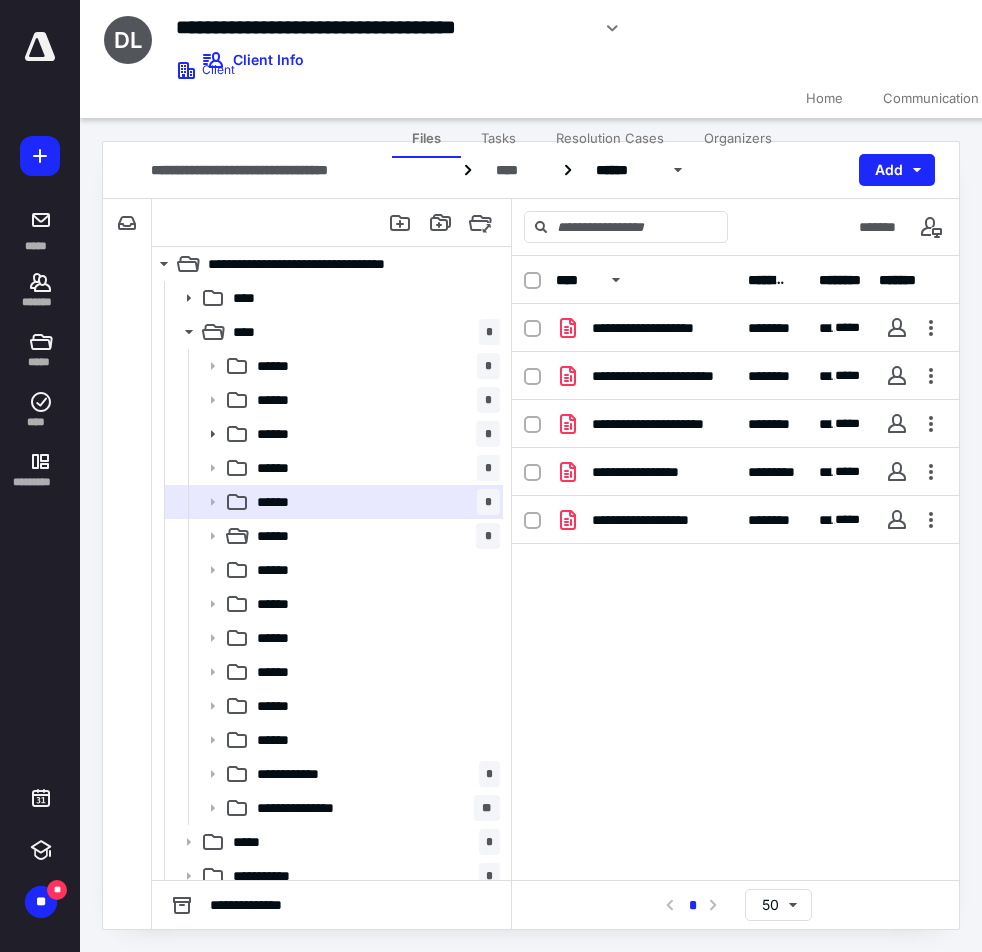 click on "**********" at bounding box center (426, 41) 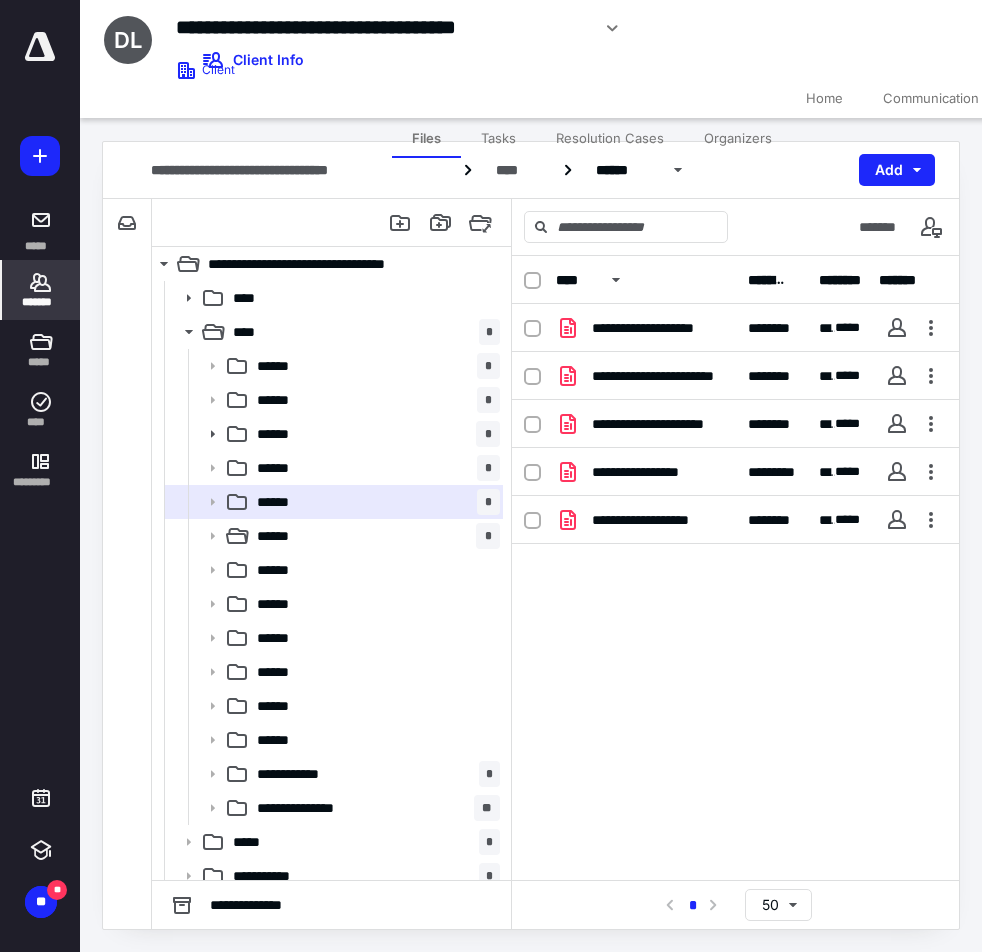 click 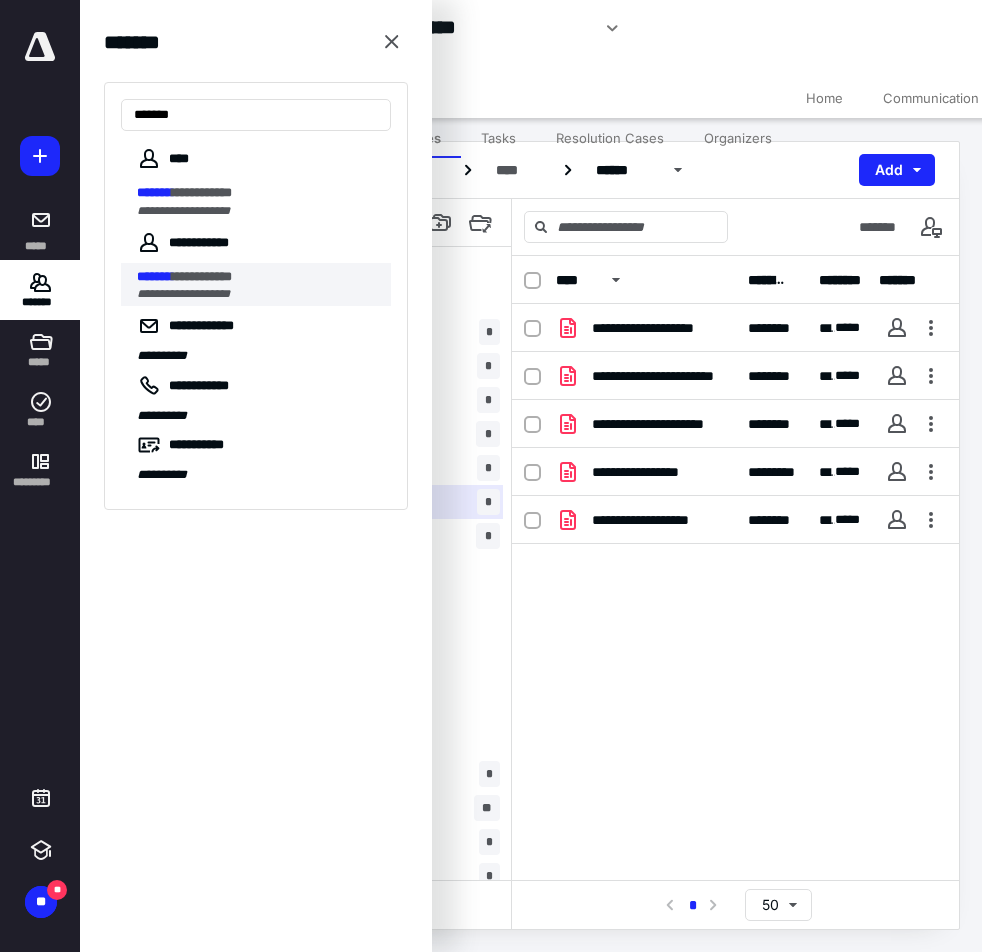 type on "*******" 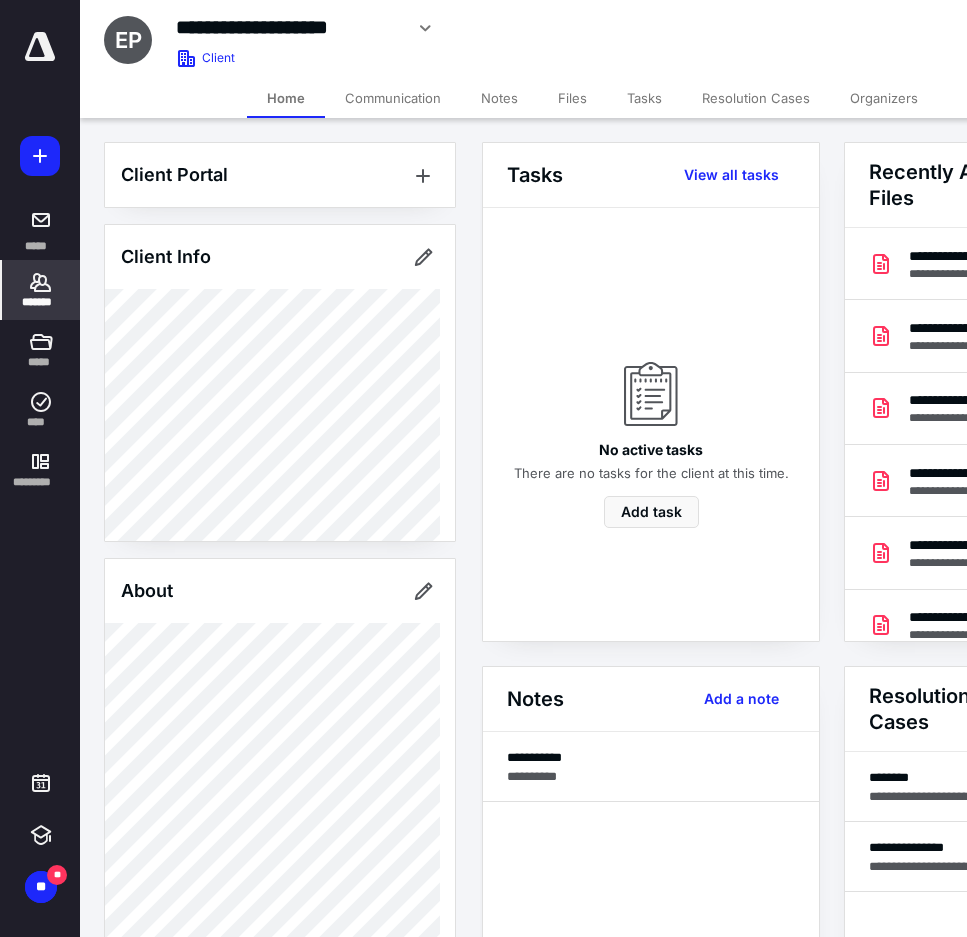 click on "Files" at bounding box center (572, 98) 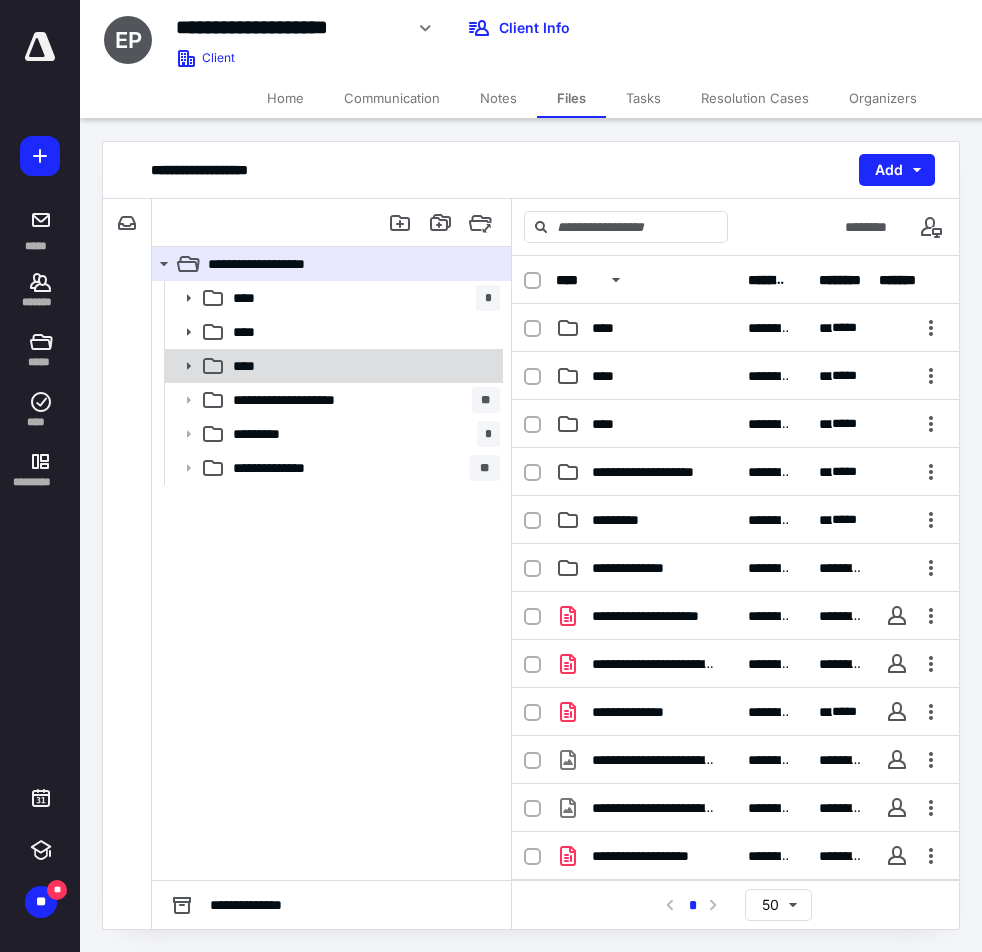 click on "****" at bounding box center (362, 366) 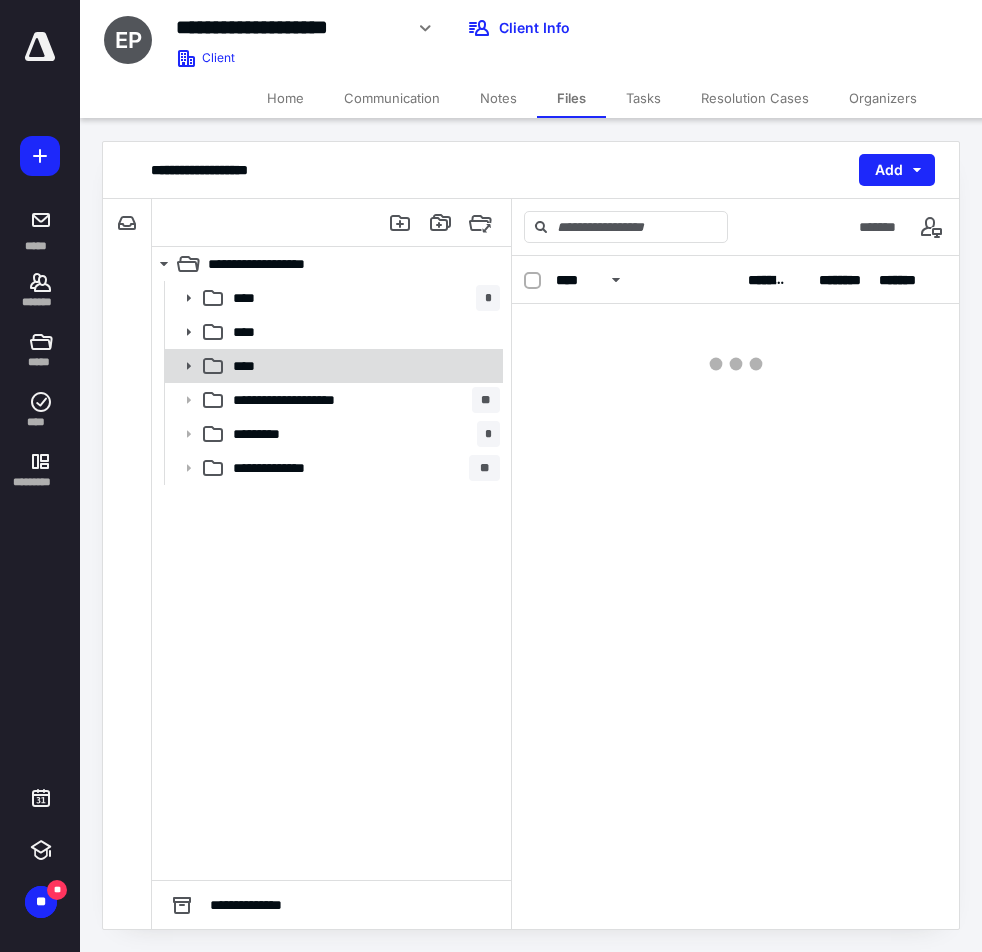 click on "****" at bounding box center (362, 366) 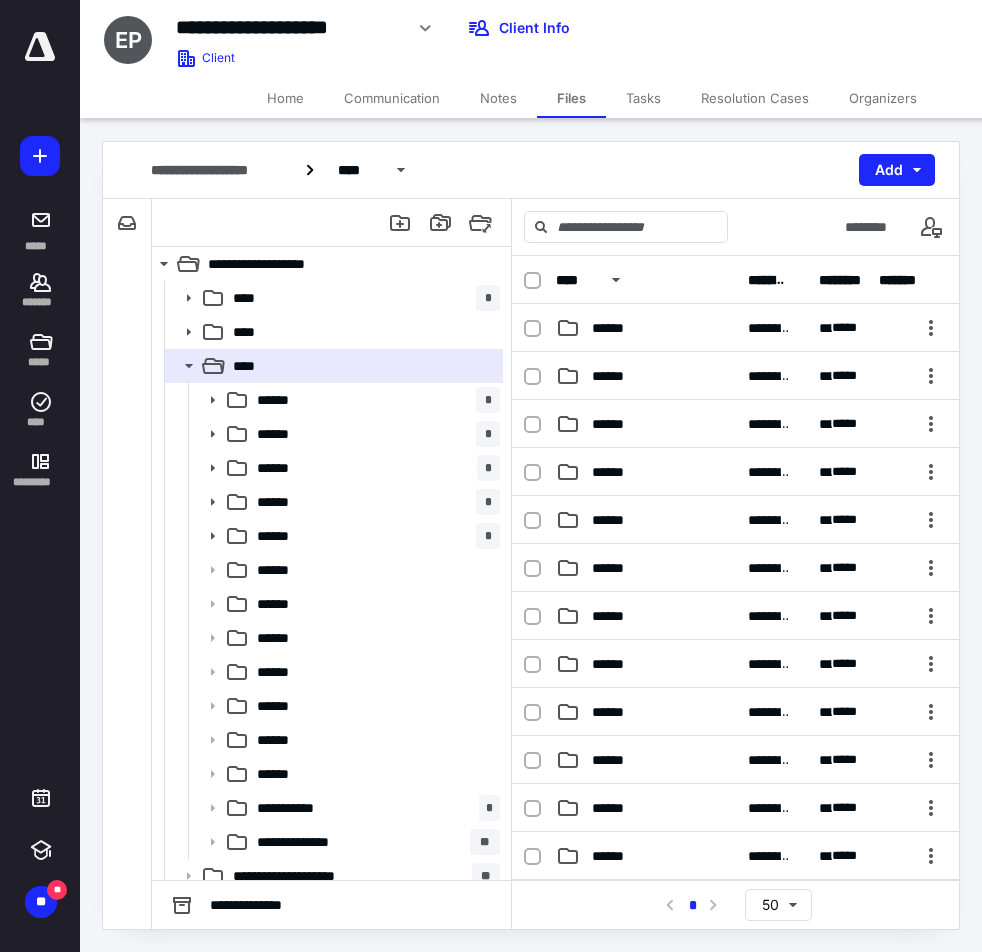 click on "**********" at bounding box center [426, 35] 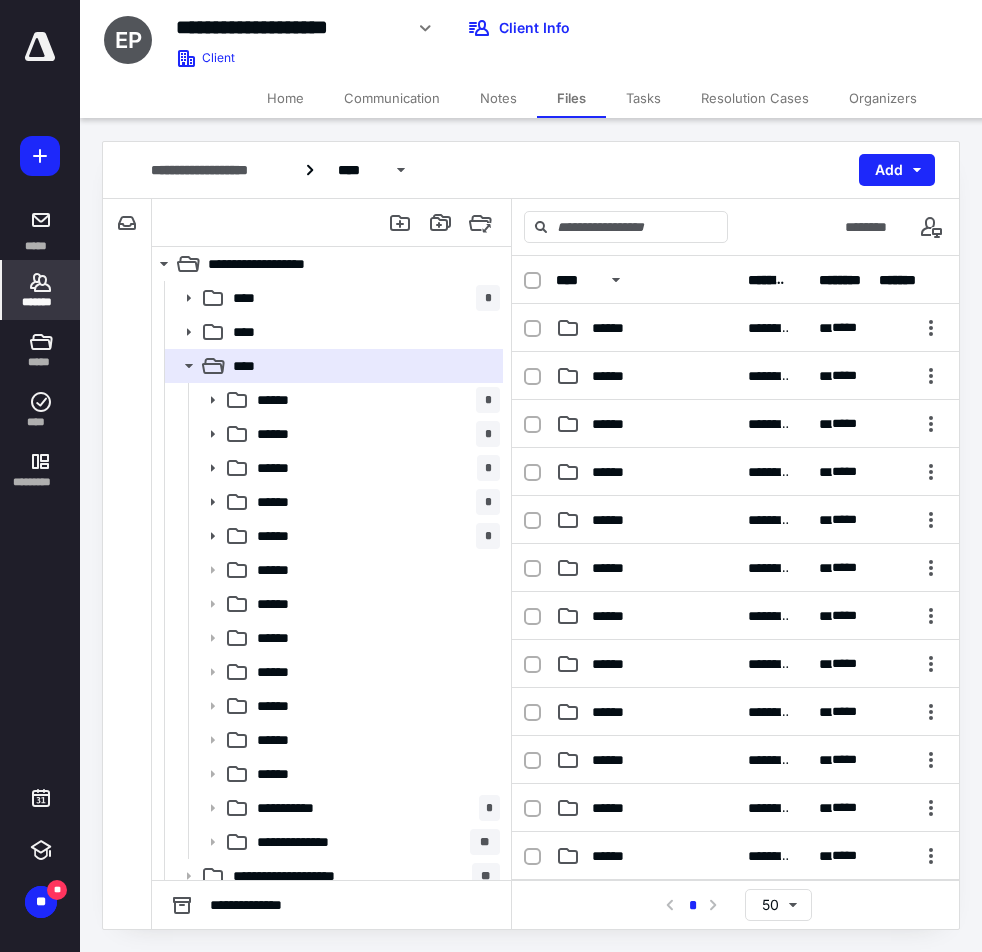 click 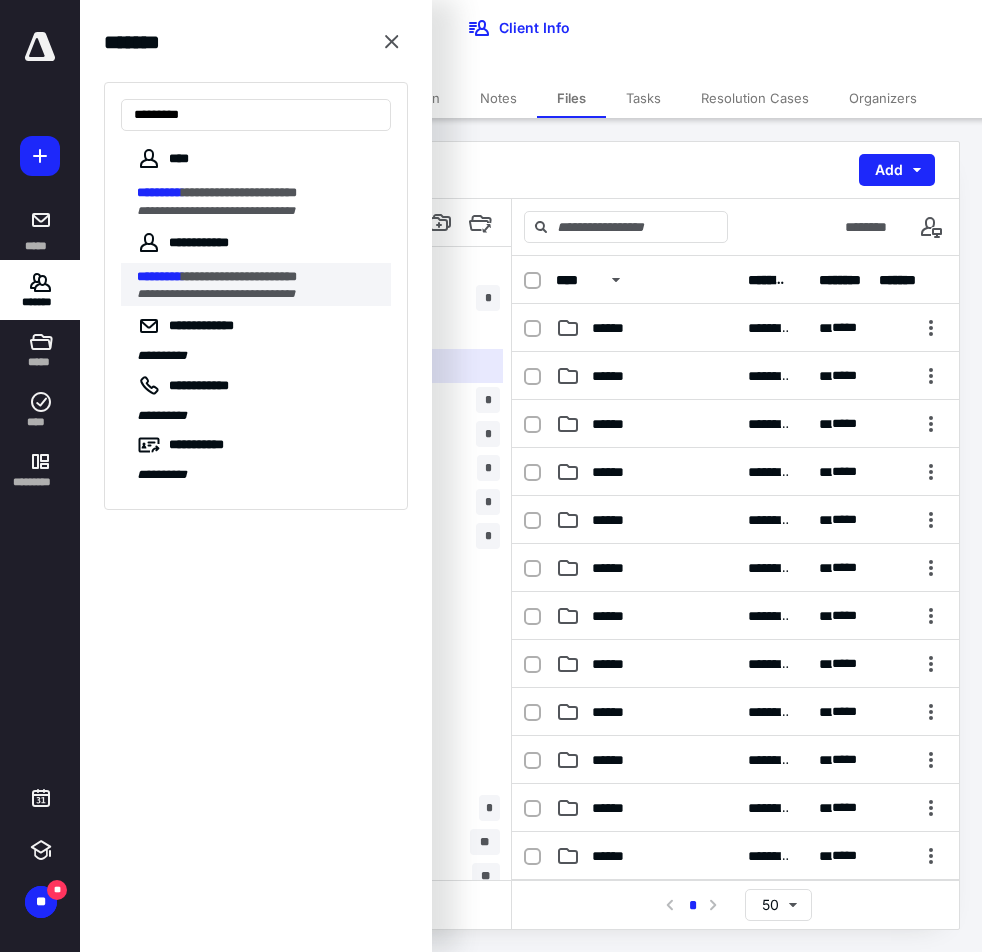 type on "*********" 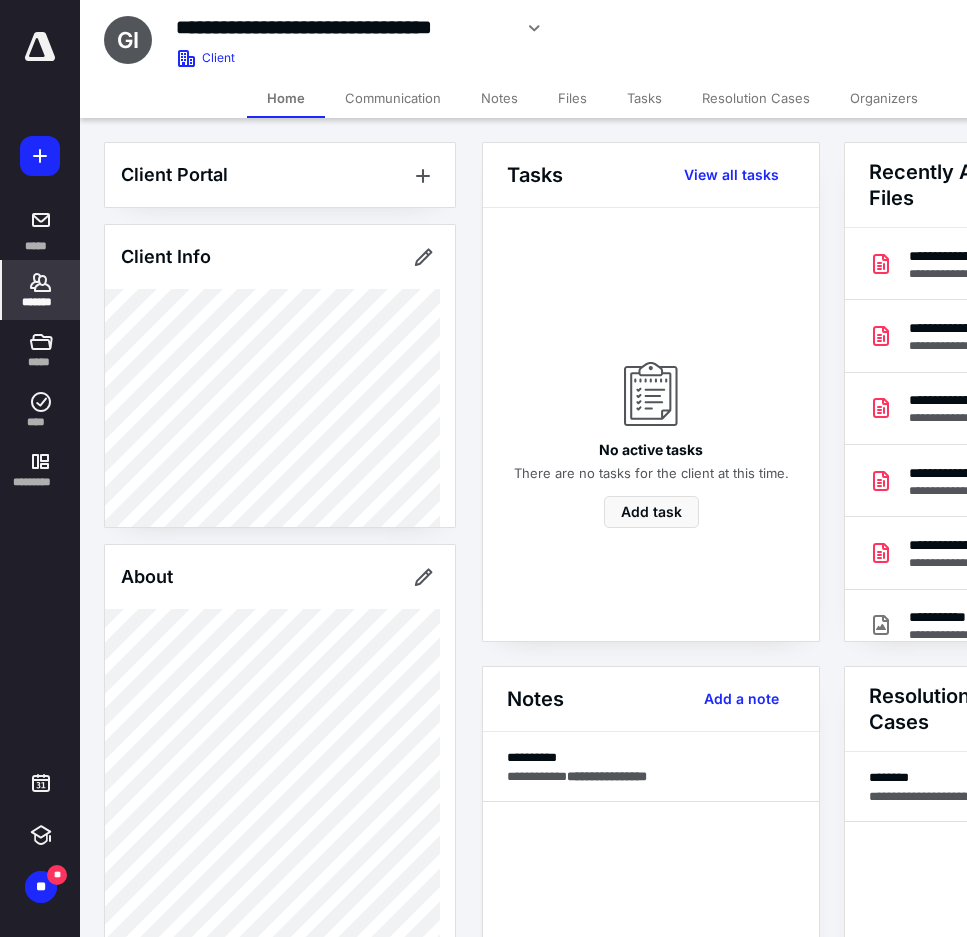 click on "Files" at bounding box center [572, 98] 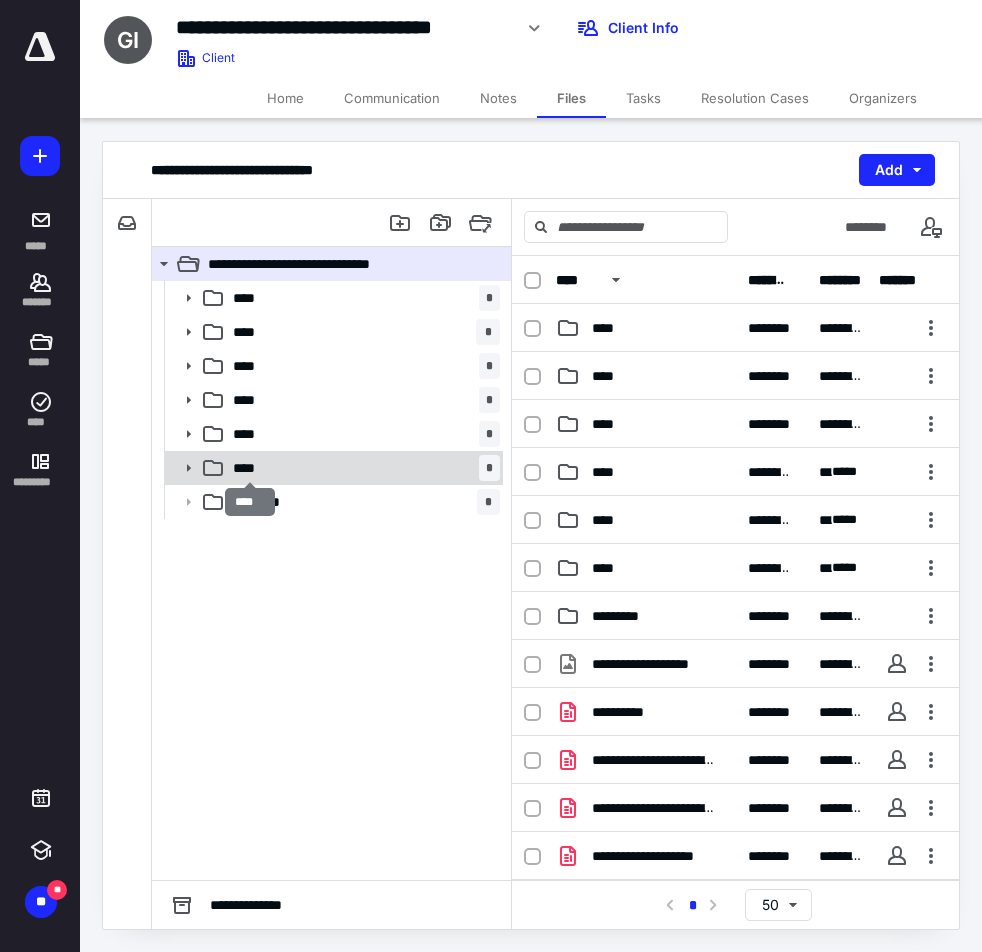 click on "****" at bounding box center [250, 468] 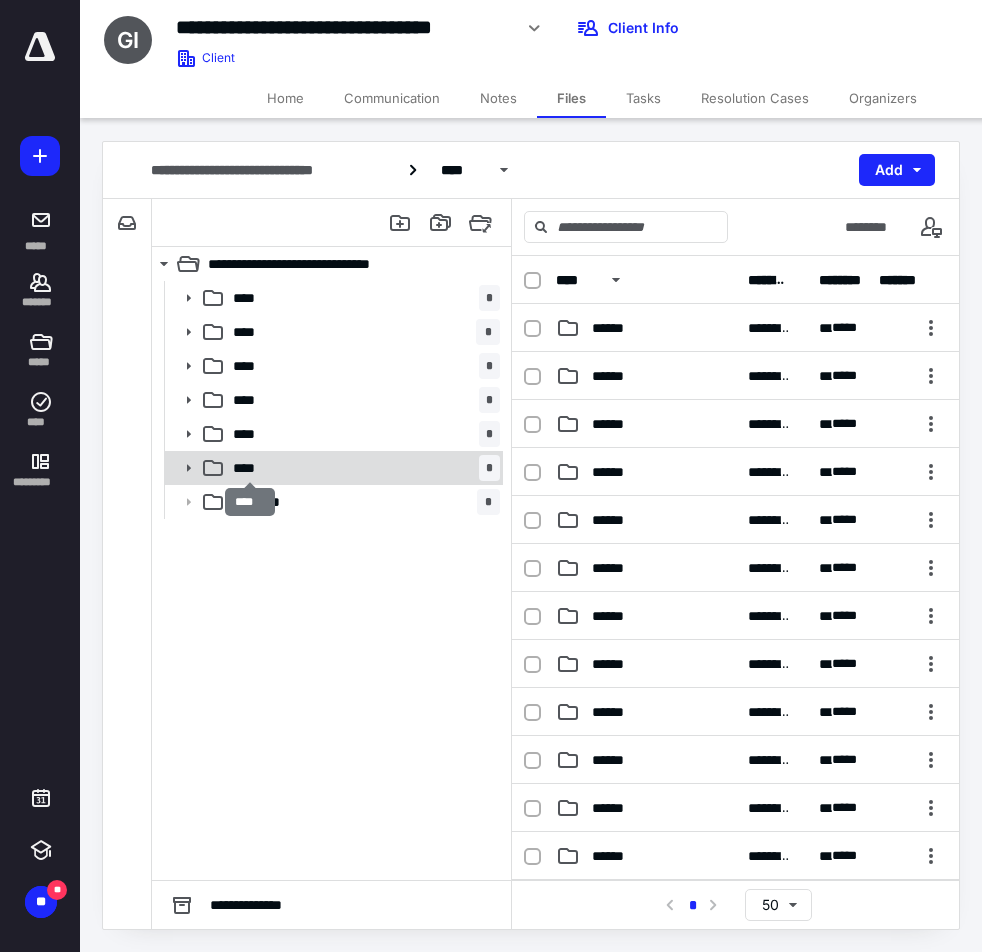click on "****" at bounding box center [250, 468] 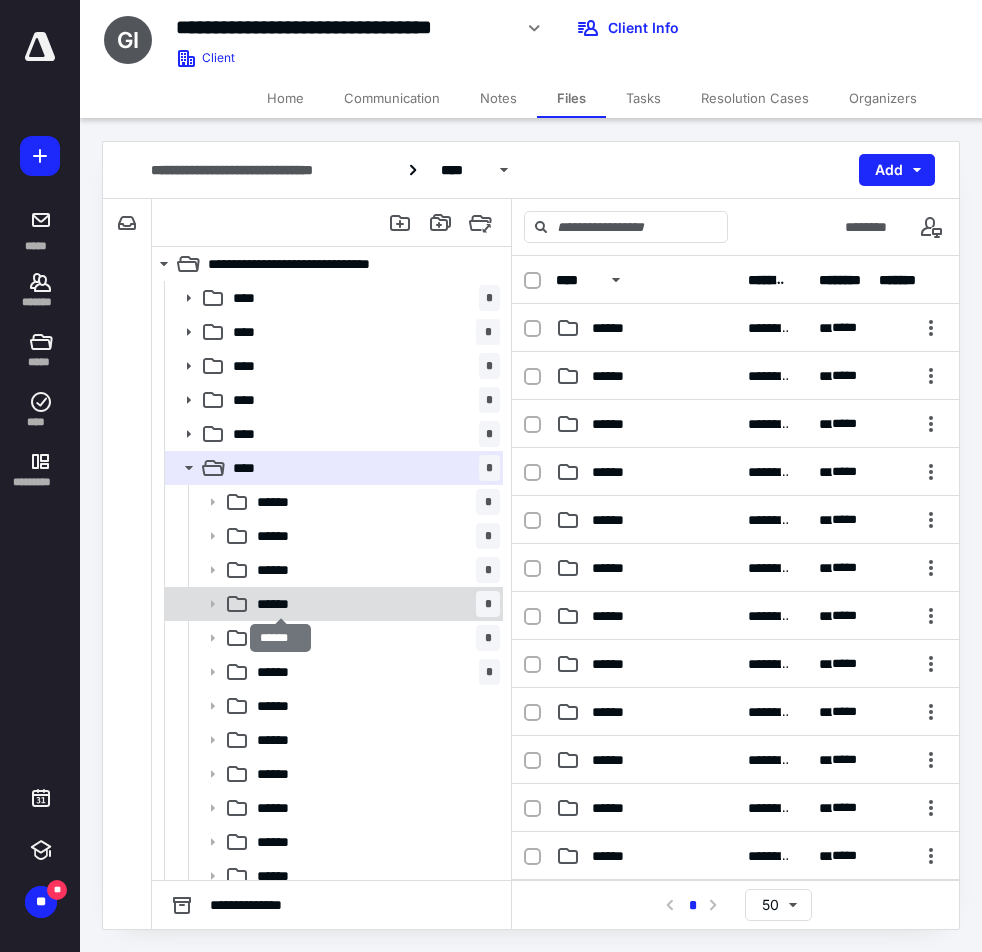click on "******" at bounding box center (280, 604) 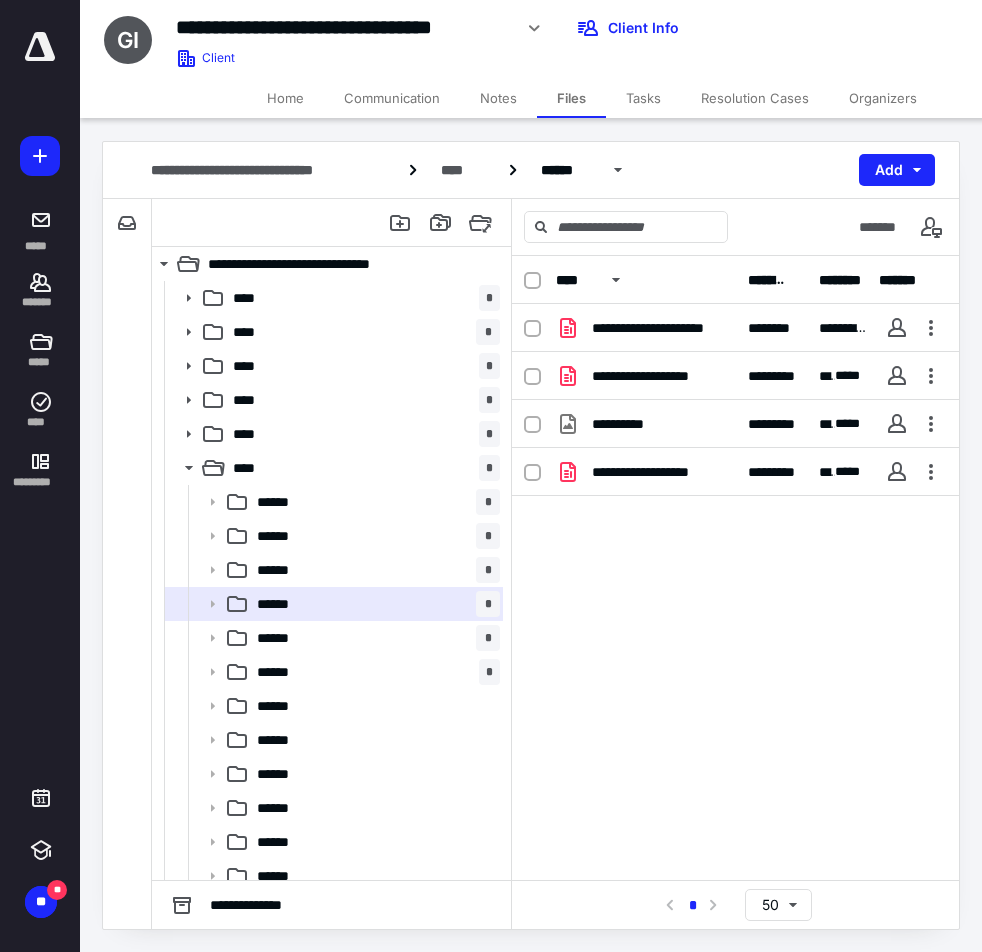 click on "Notes" at bounding box center (498, 98) 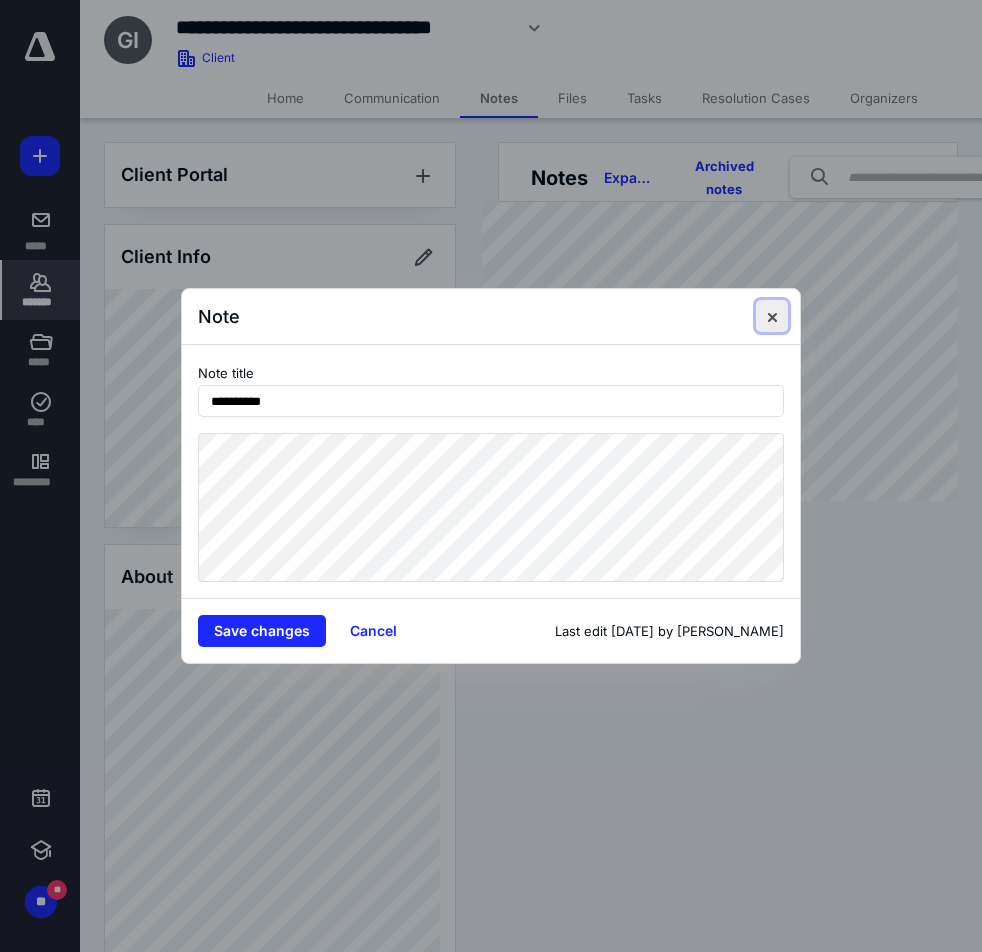 click at bounding box center [772, 316] 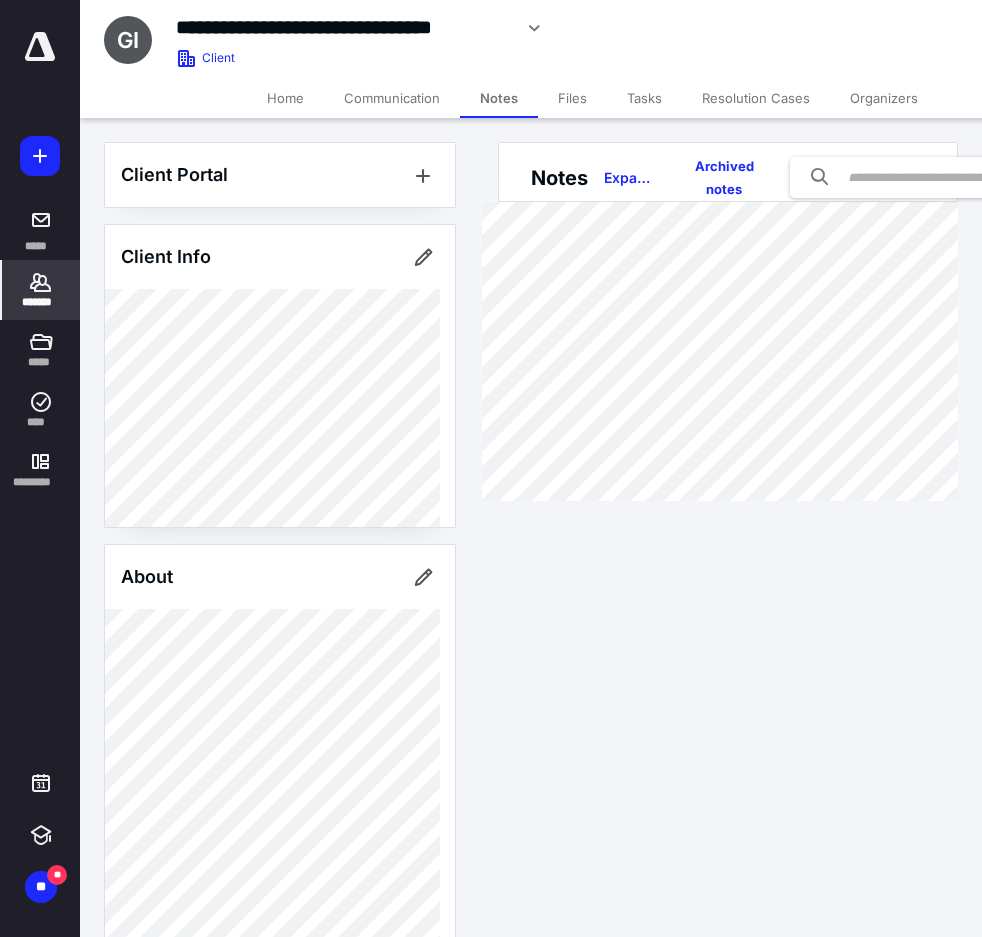 click on "Files" at bounding box center (572, 98) 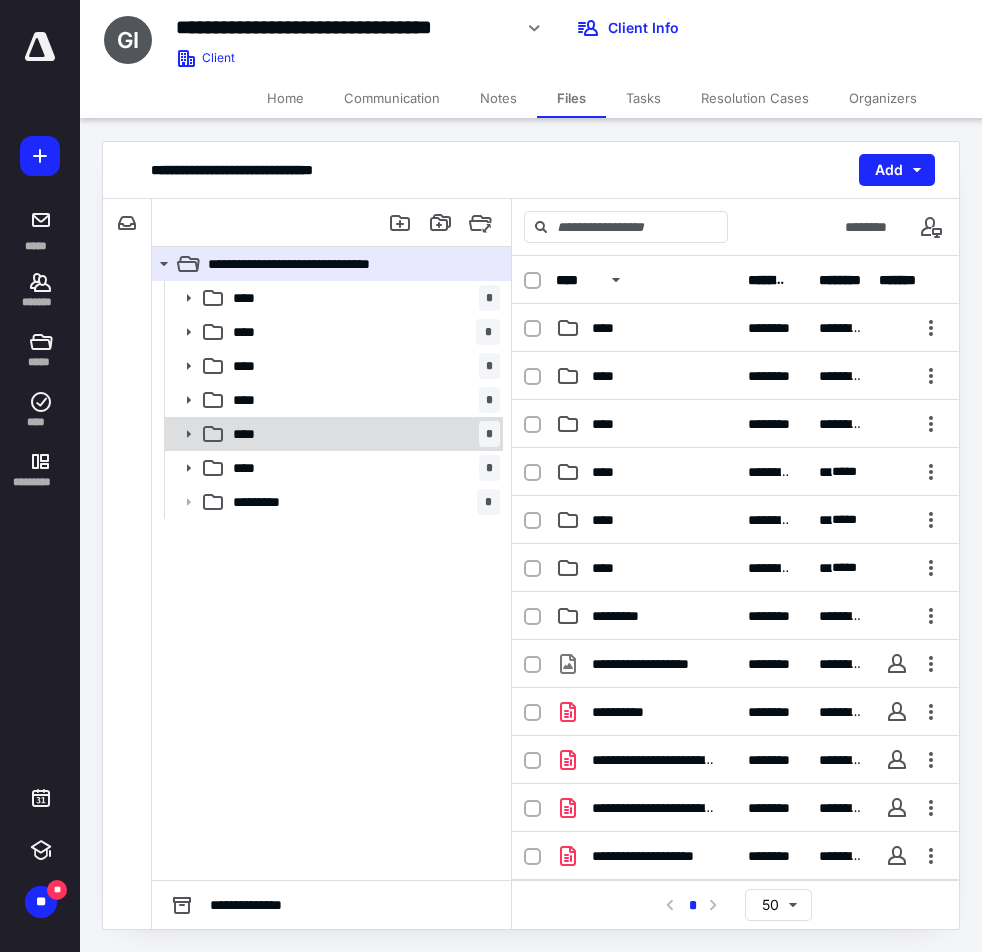 click on "**** *" at bounding box center (362, 434) 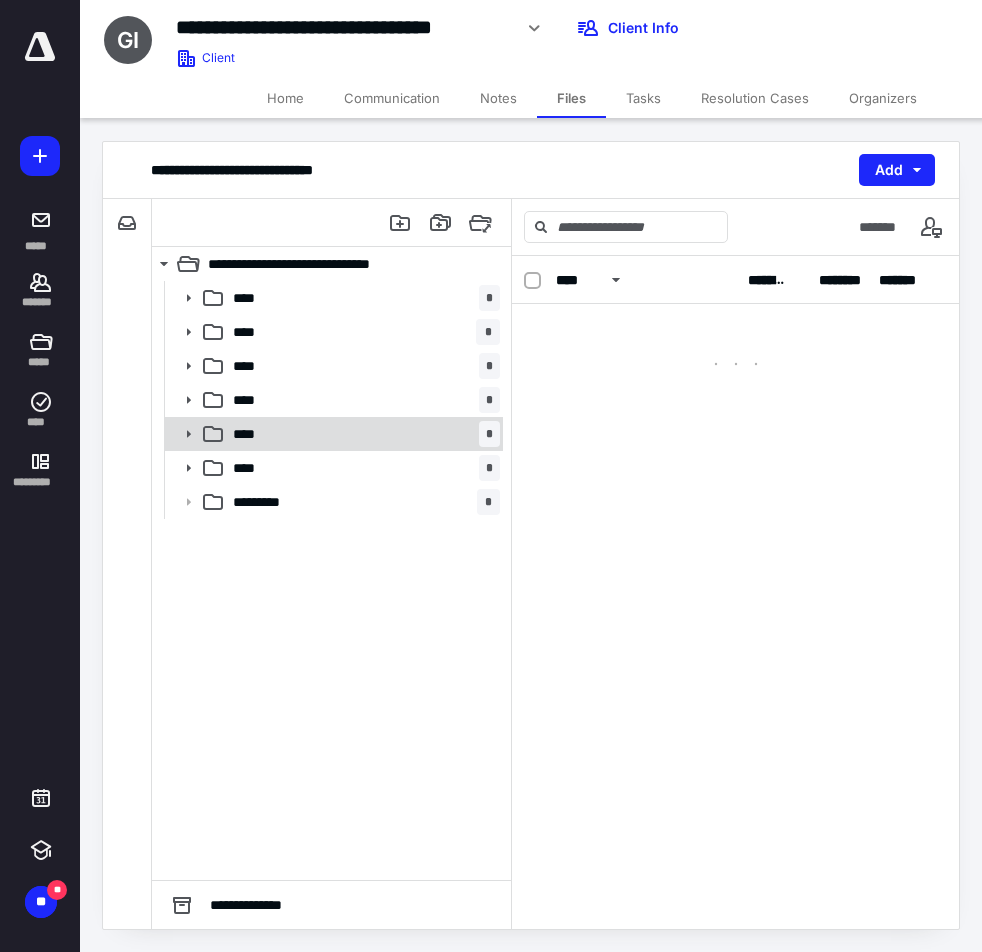 click on "**** *" at bounding box center [362, 434] 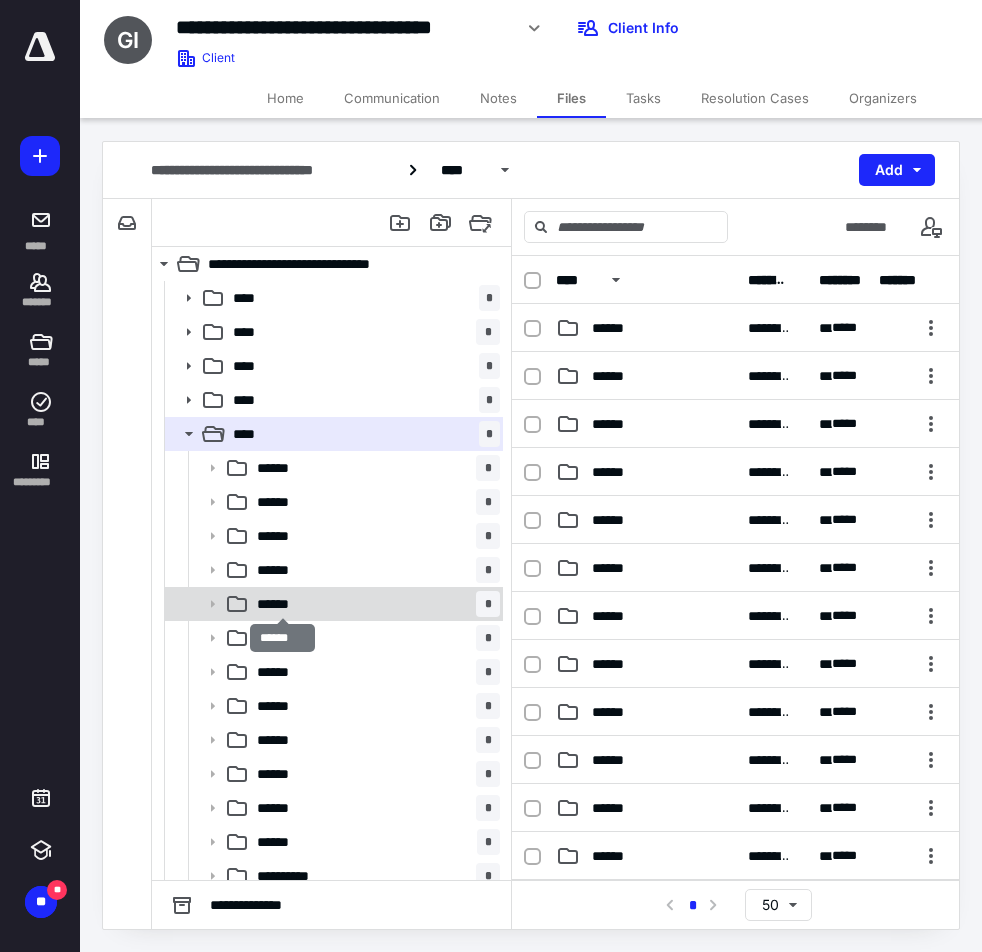 click on "******" at bounding box center (283, 604) 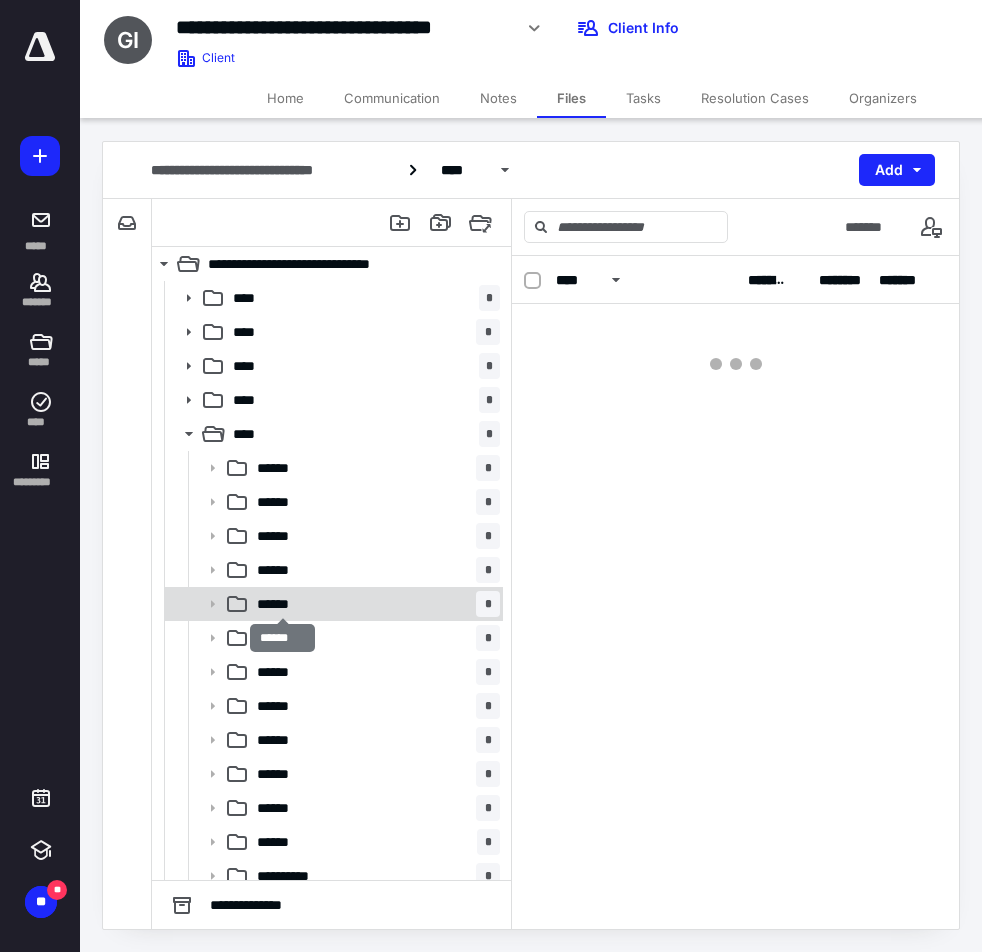 click on "******" at bounding box center [283, 604] 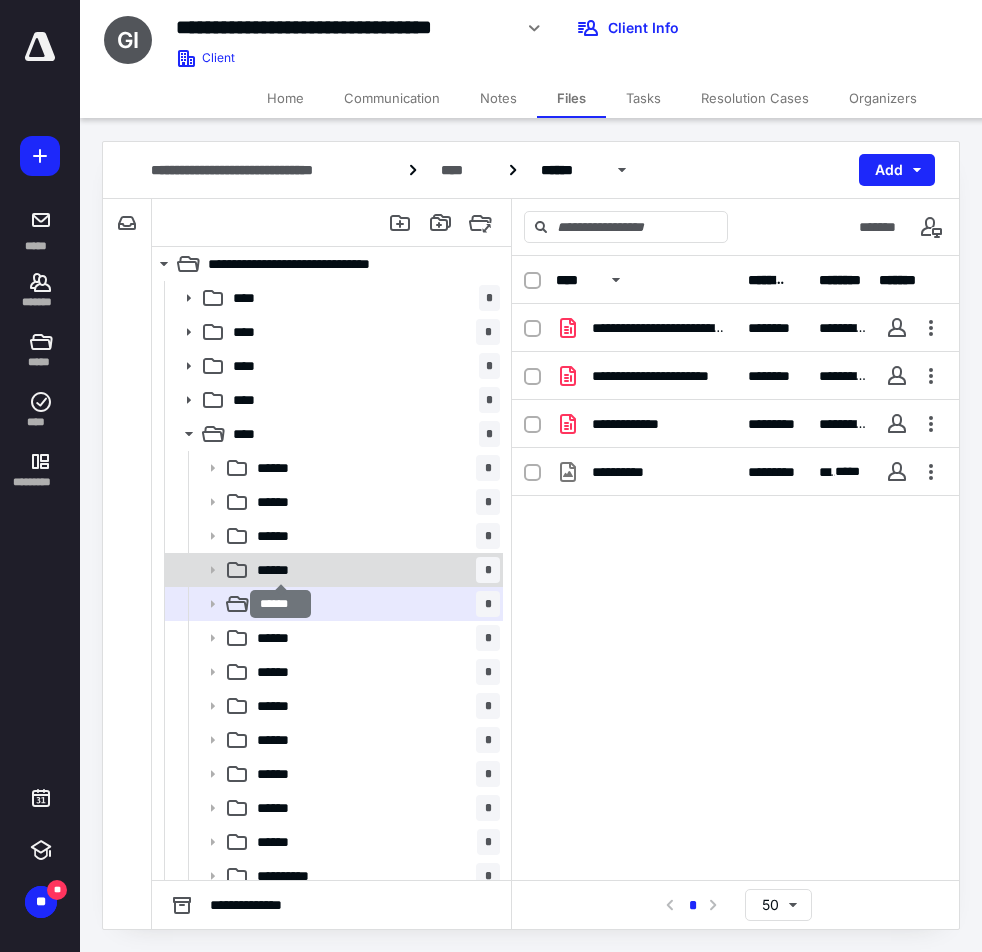 click on "******" at bounding box center (280, 570) 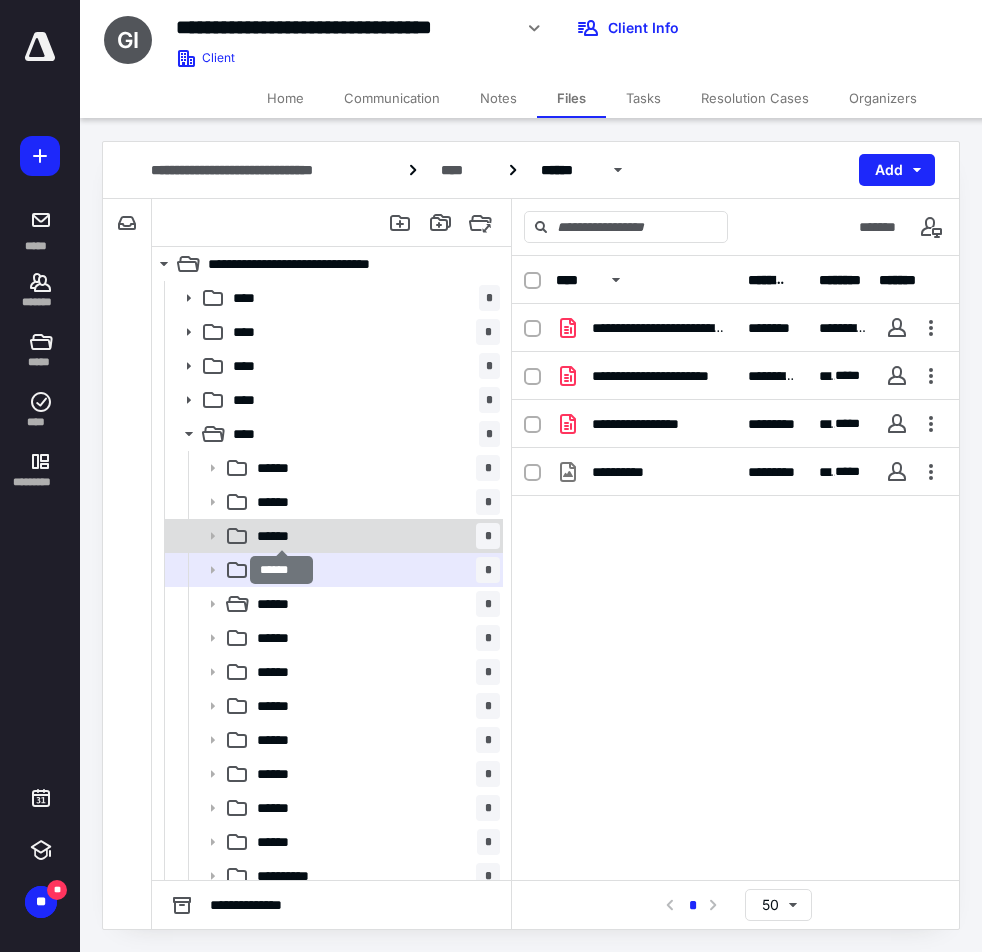 click on "******" at bounding box center (282, 536) 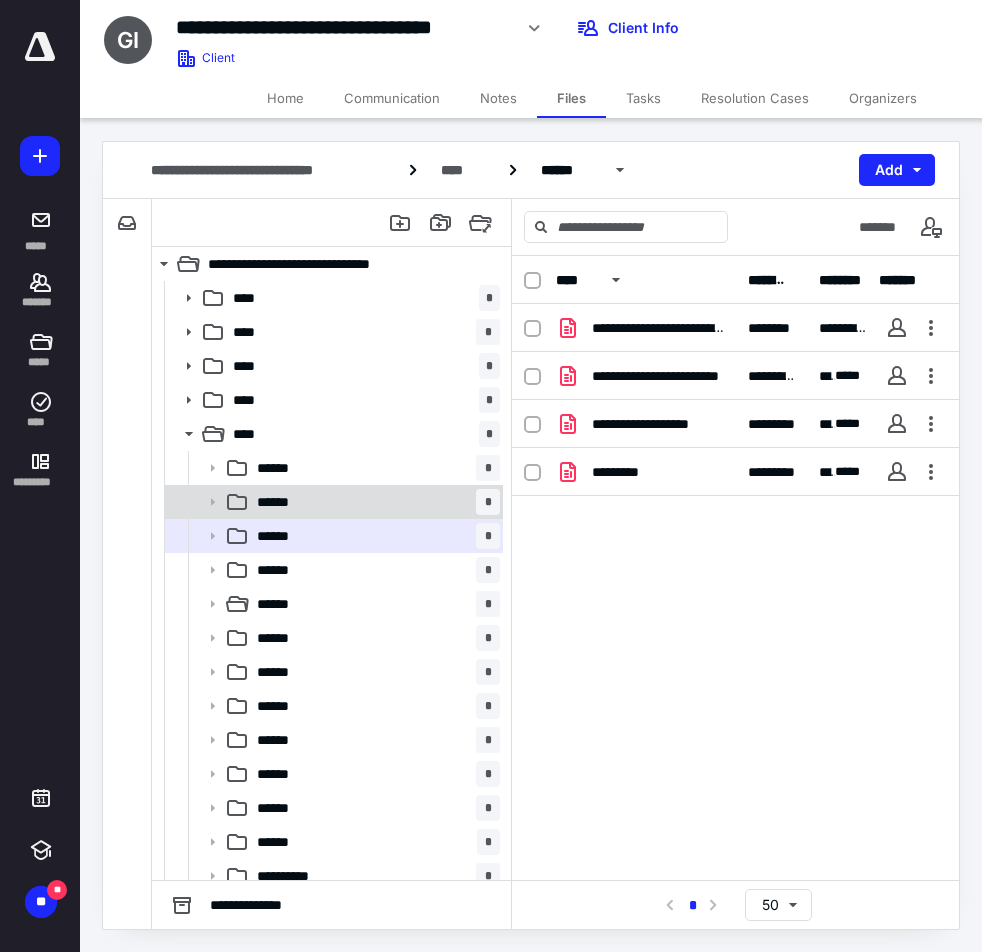 click on "****** *" at bounding box center (374, 502) 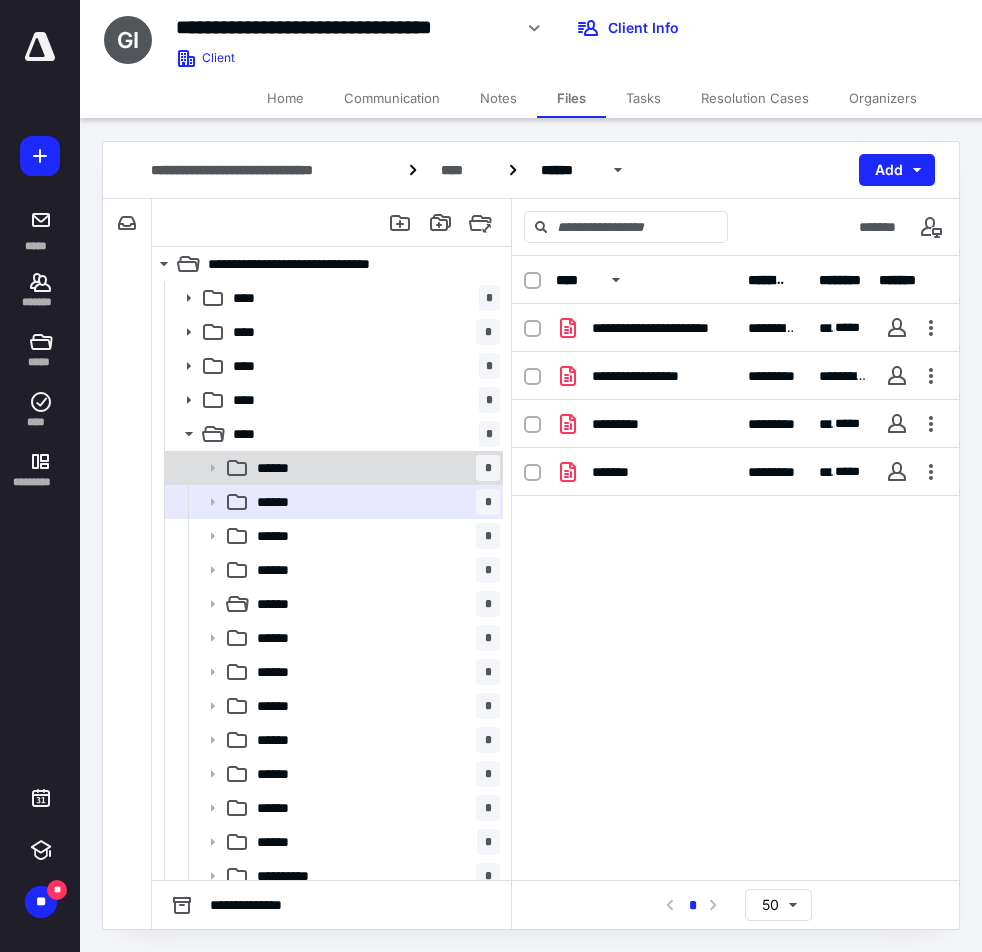 click on "****** *" at bounding box center (374, 468) 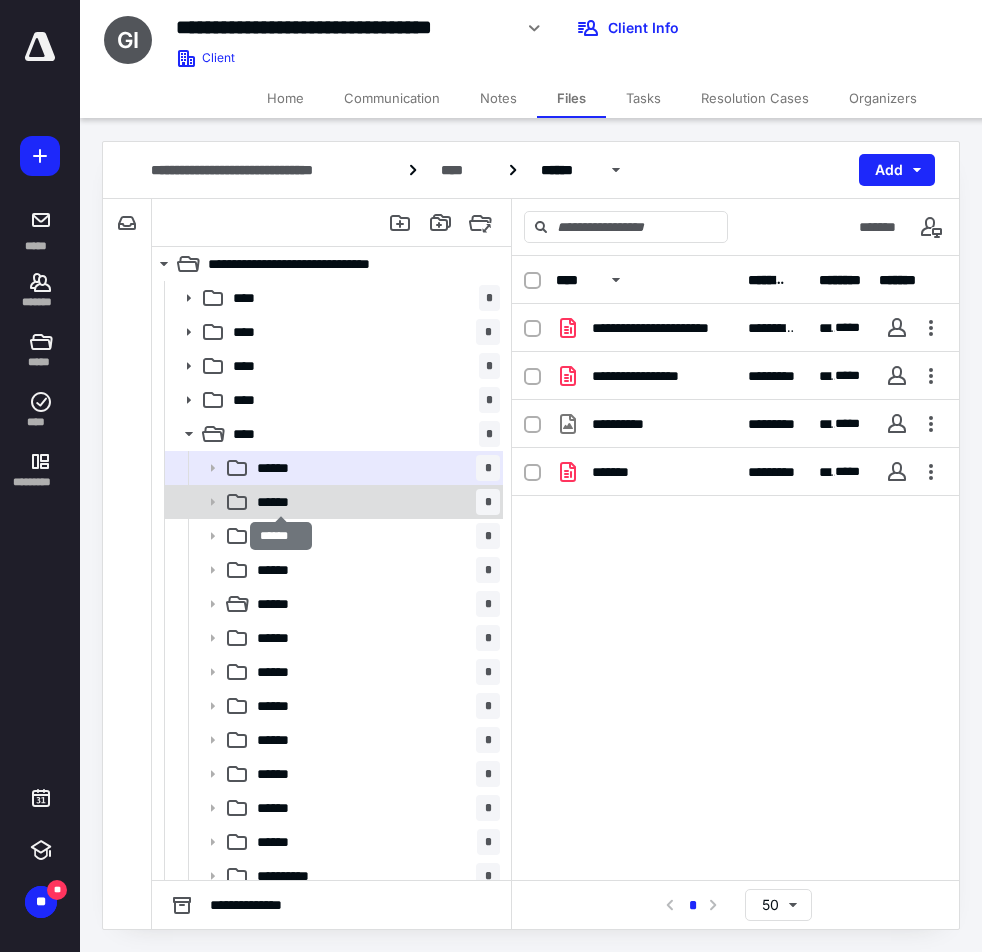 click on "******" at bounding box center (281, 502) 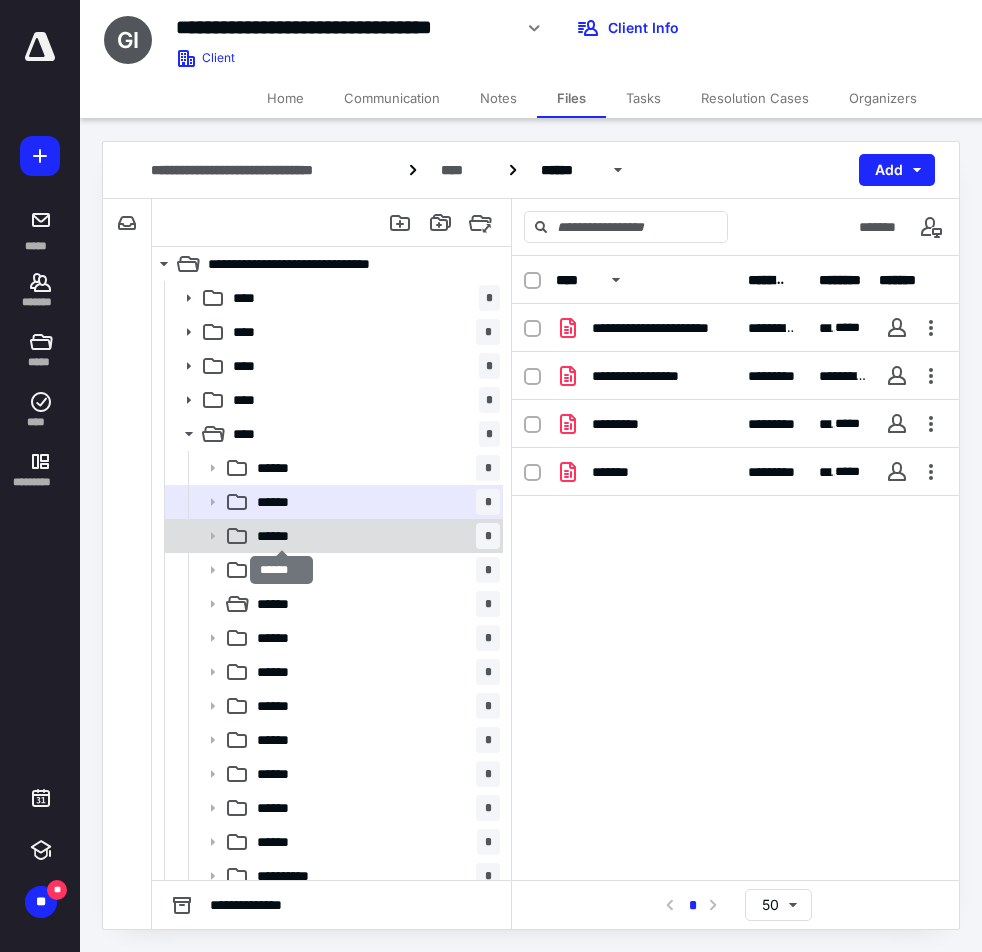 click on "******" at bounding box center [282, 536] 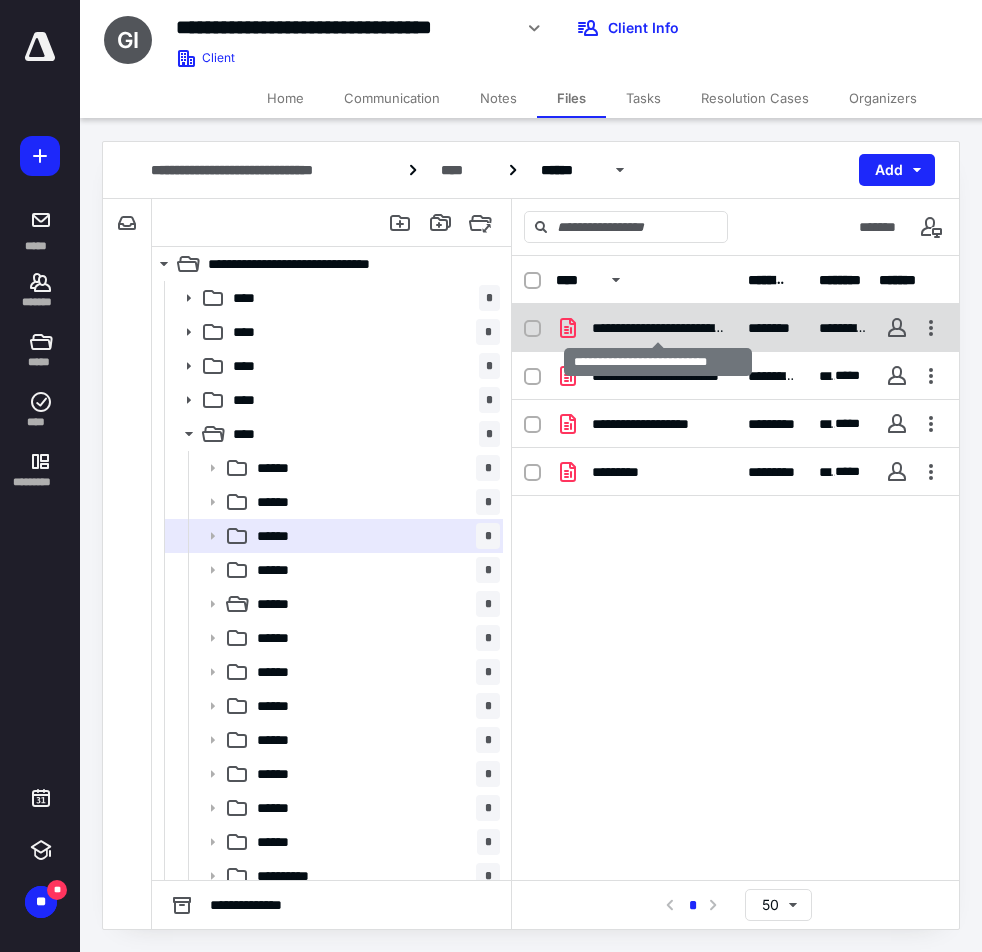 click on "**********" at bounding box center (658, 328) 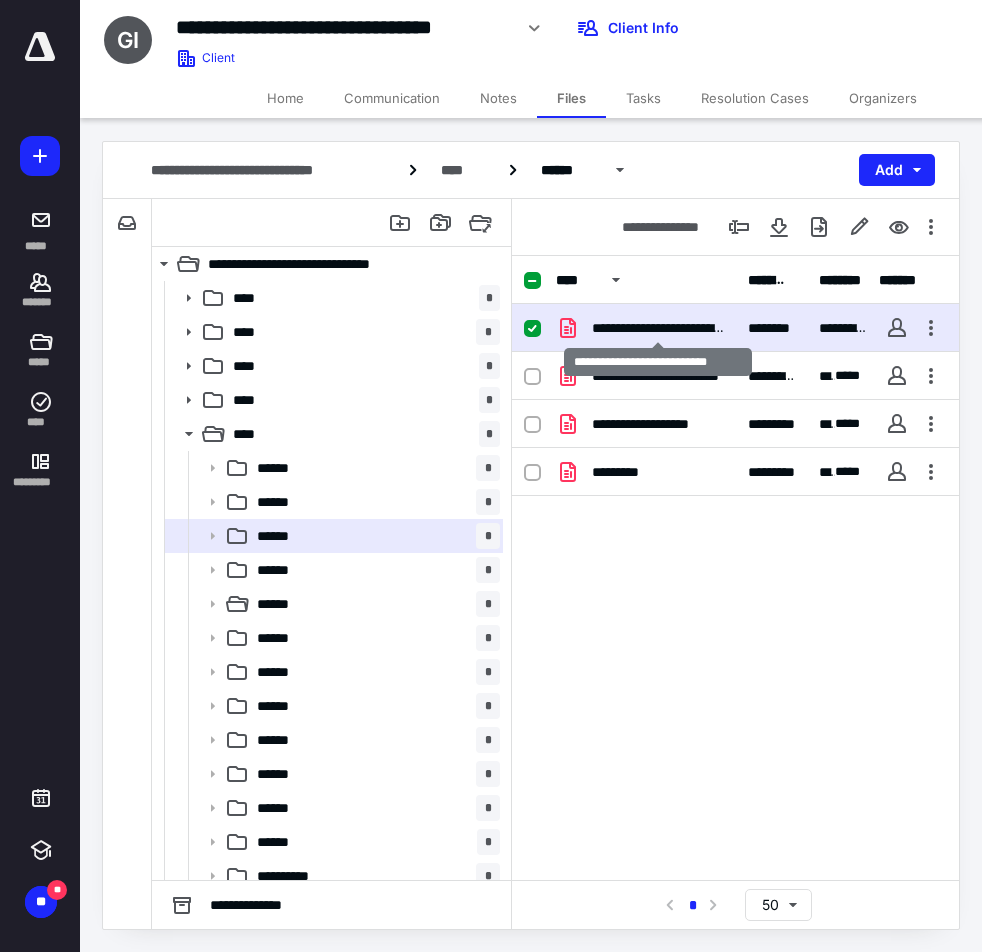 click on "**********" at bounding box center [658, 328] 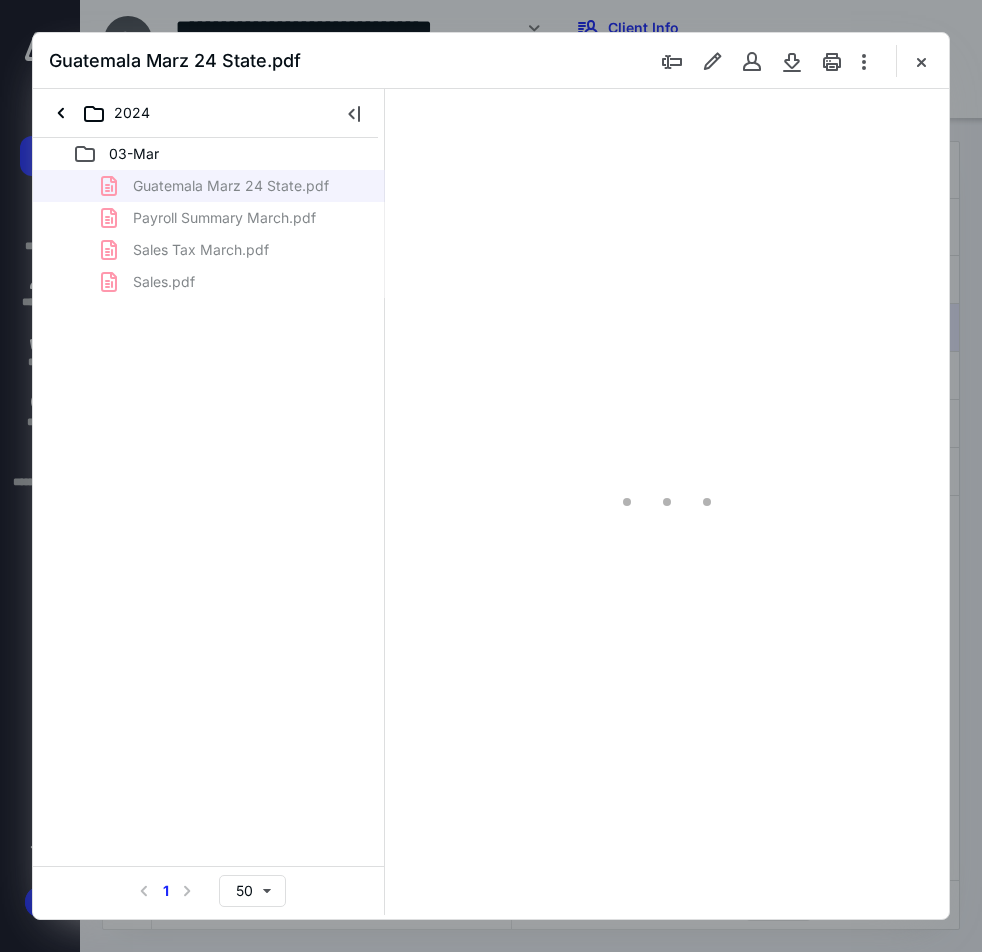 scroll, scrollTop: 0, scrollLeft: 0, axis: both 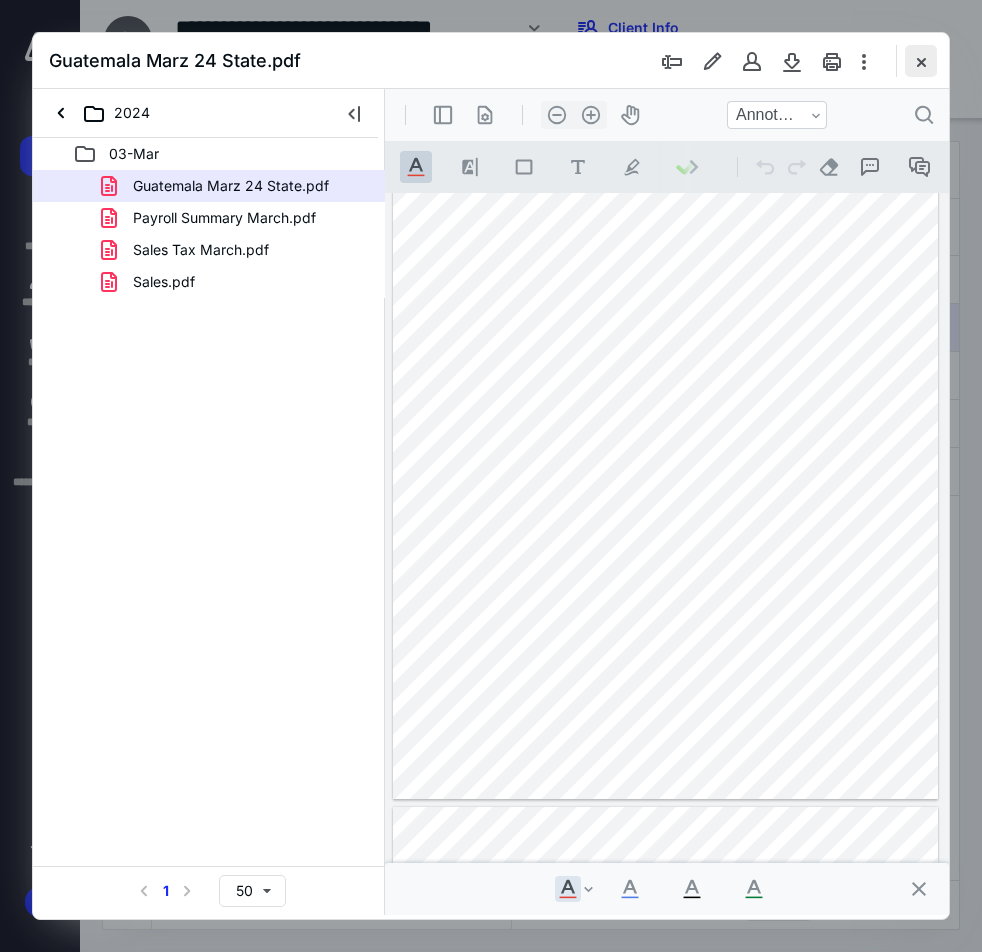 click at bounding box center [921, 61] 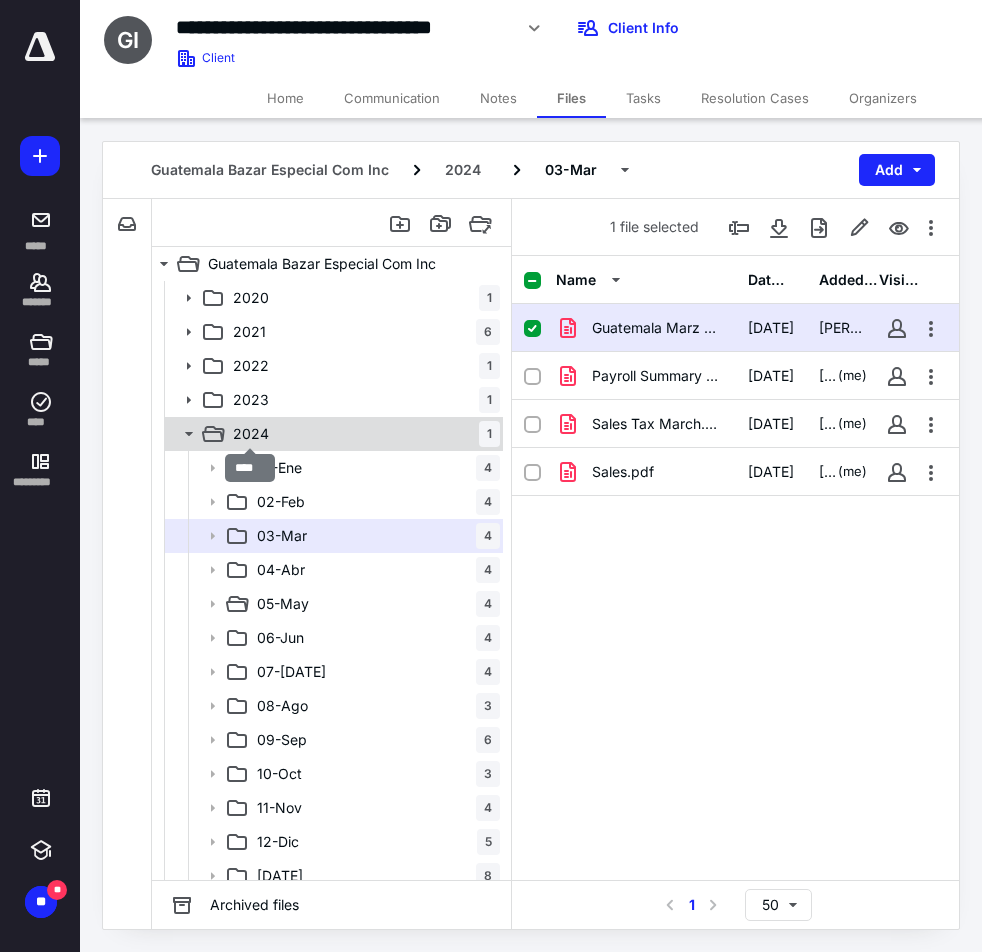 click on "2024" at bounding box center (251, 434) 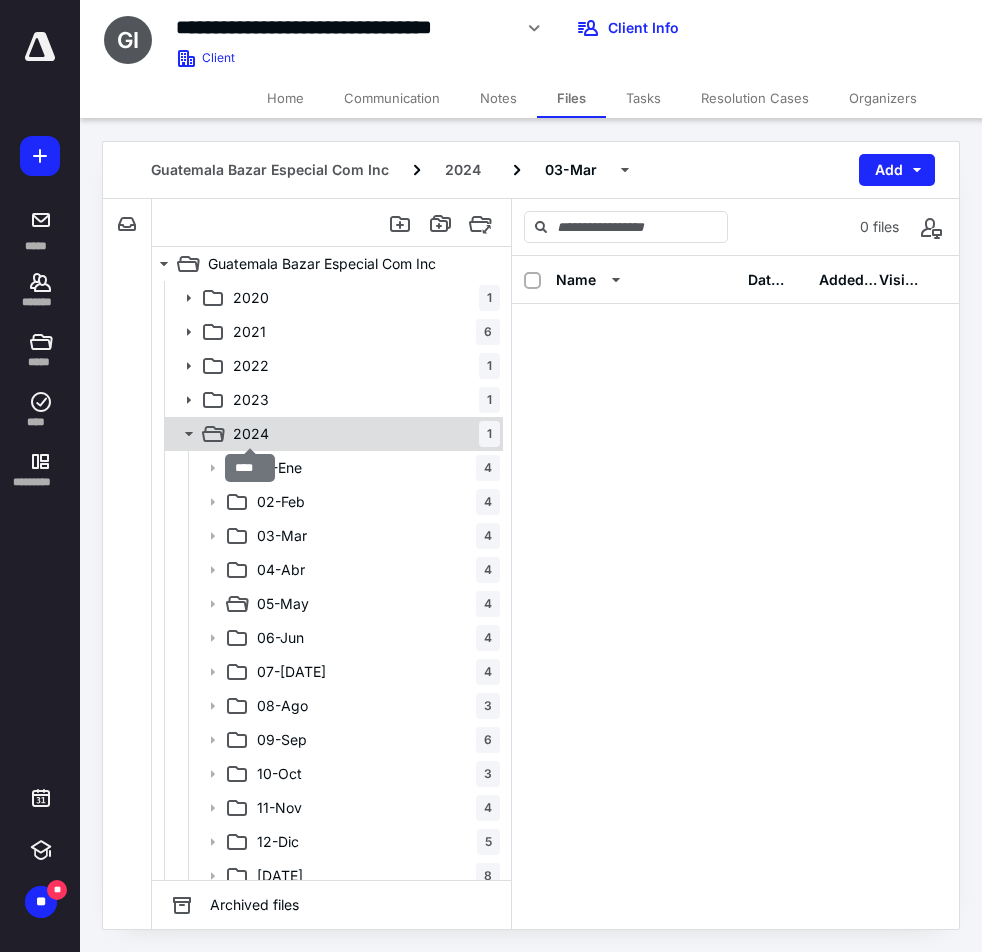 click on "2024" at bounding box center [251, 434] 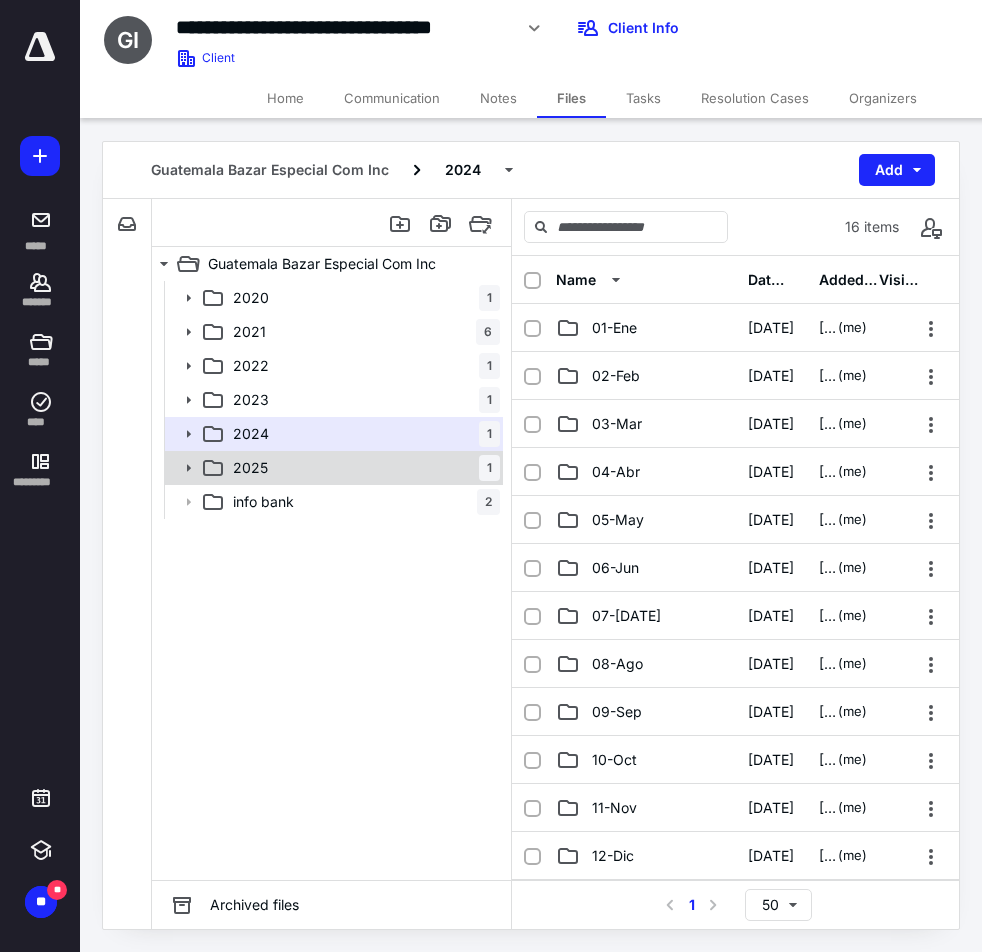 click on "2025 1" at bounding box center [362, 468] 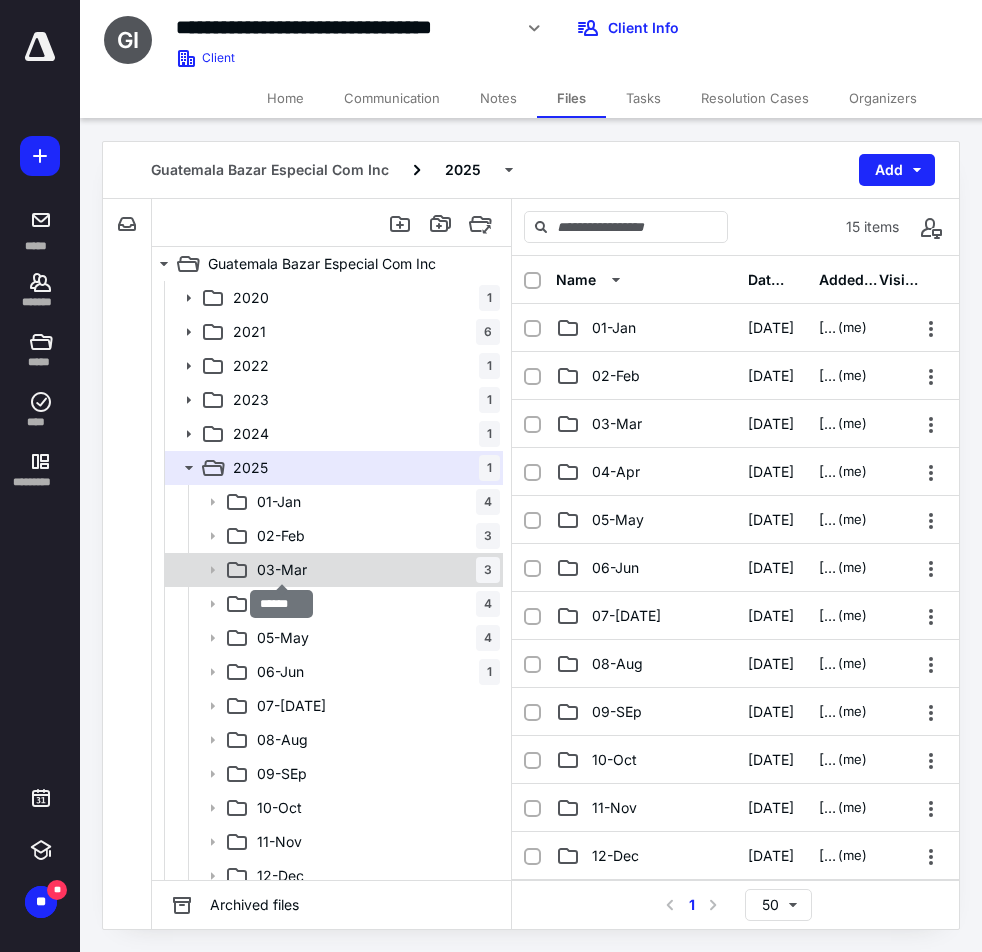 click on "03-Mar" at bounding box center (282, 570) 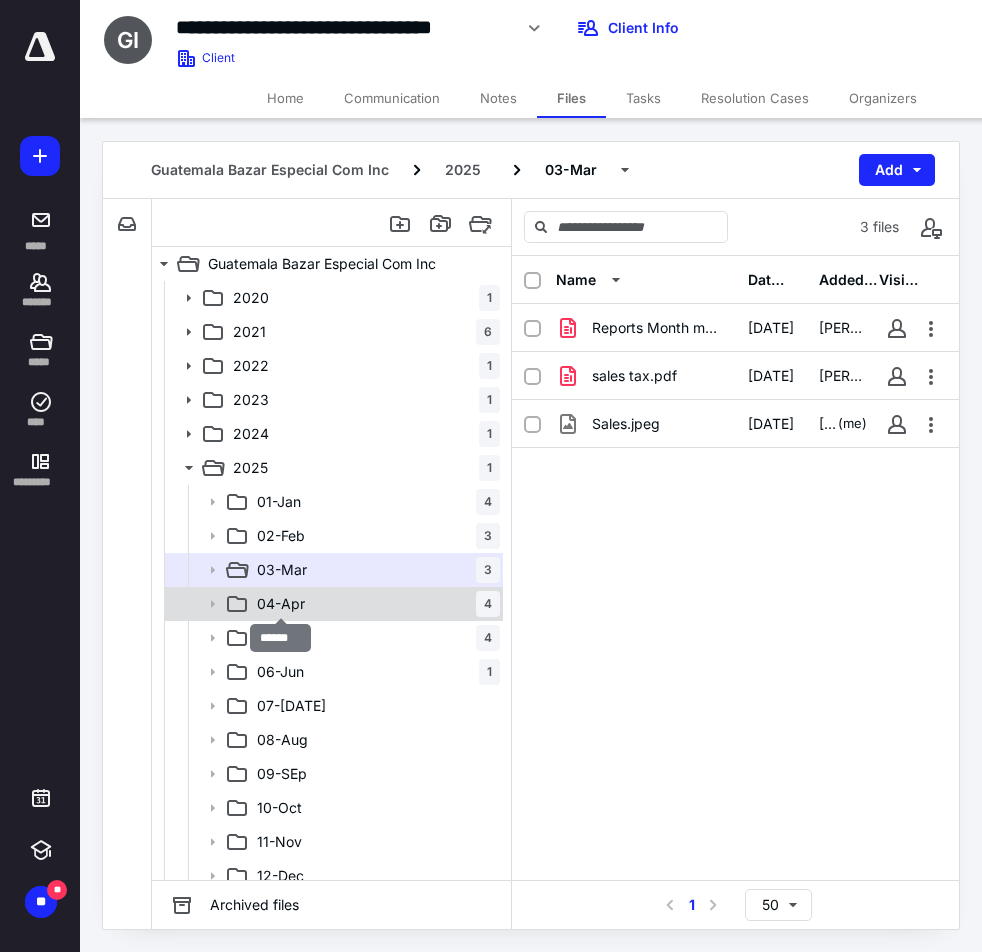 click on "04-Apr" at bounding box center (281, 604) 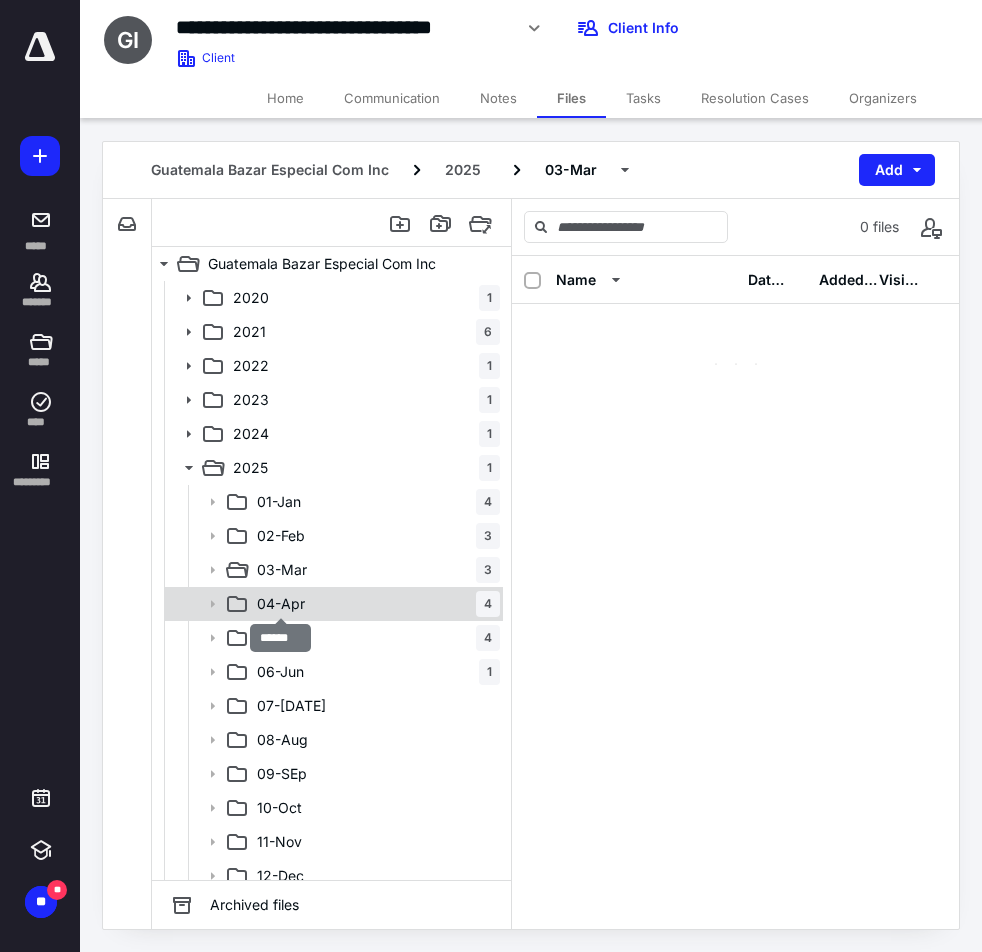 click on "04-Apr" at bounding box center (281, 604) 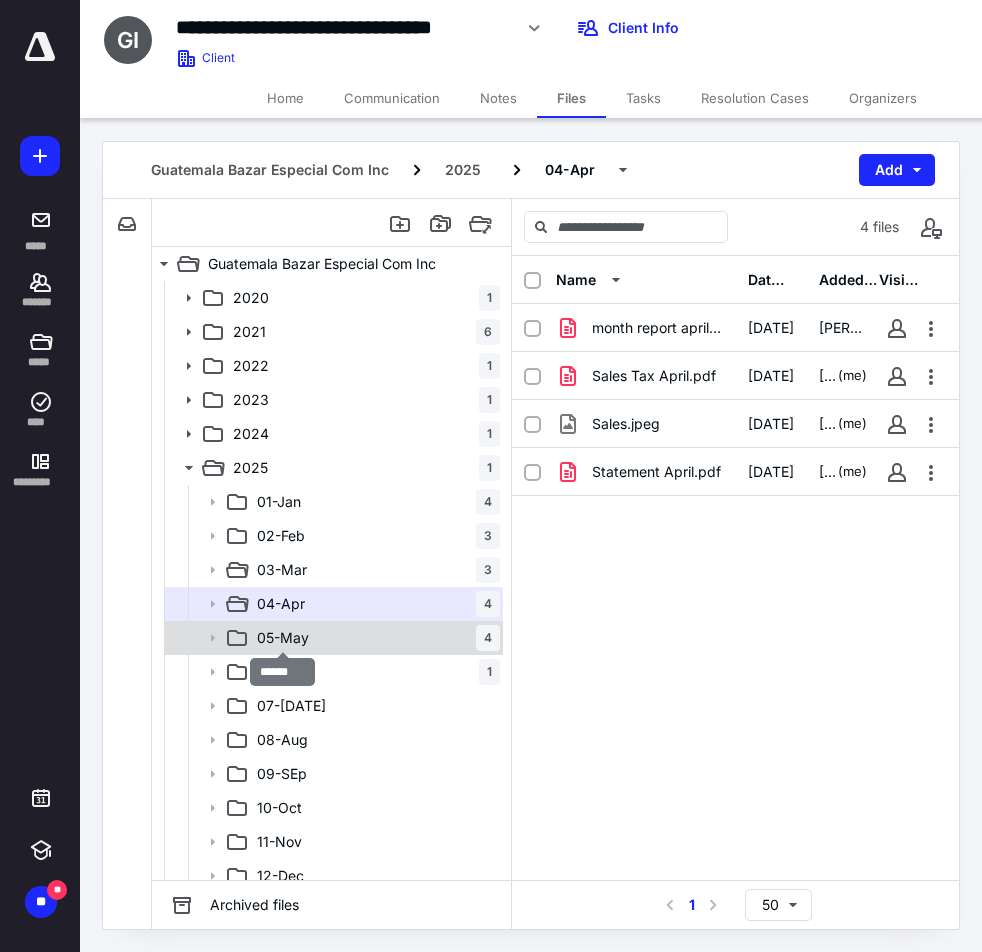 click on "05-May" at bounding box center (283, 638) 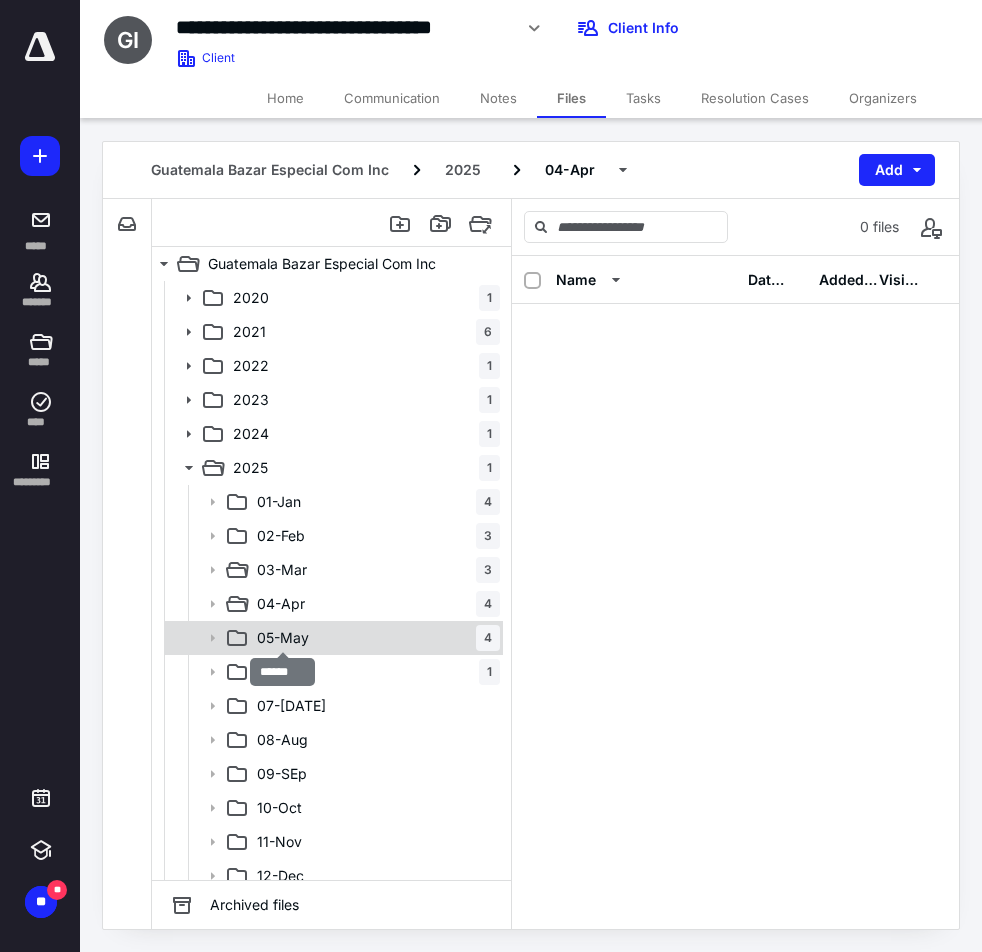 click on "05-May" at bounding box center [283, 638] 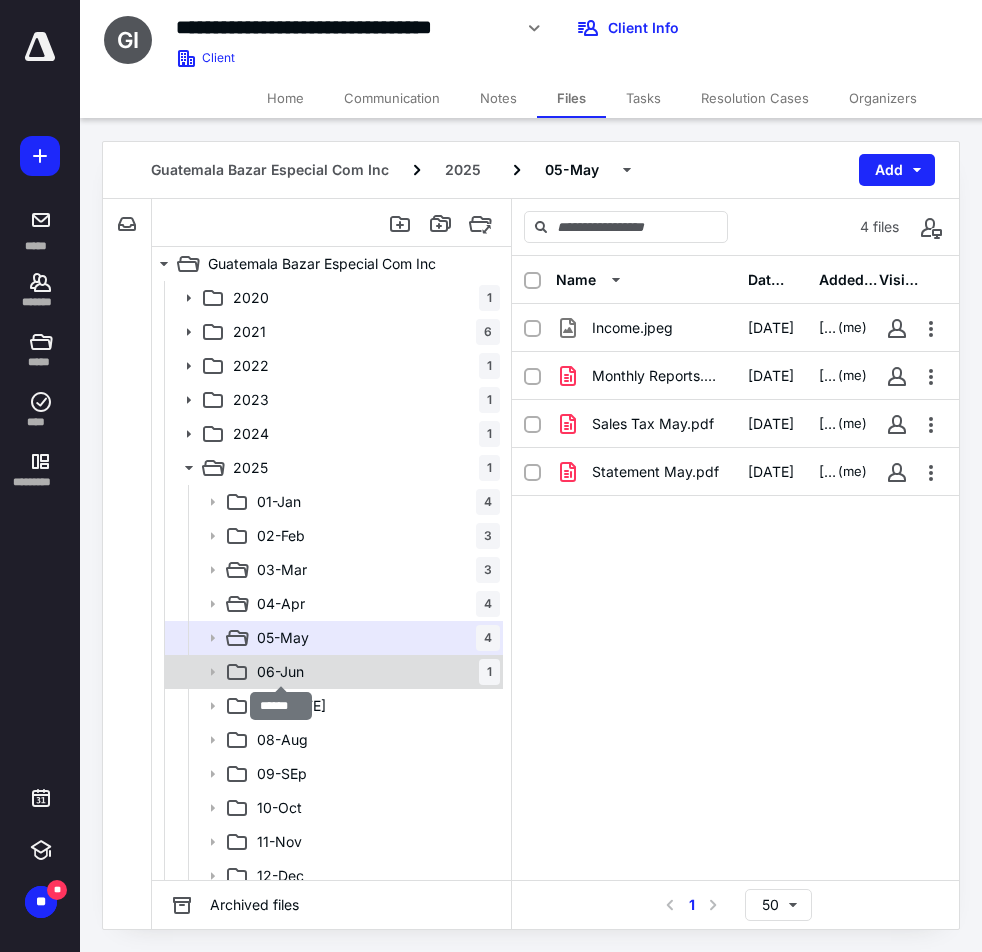 click on "06-Jun" at bounding box center [280, 672] 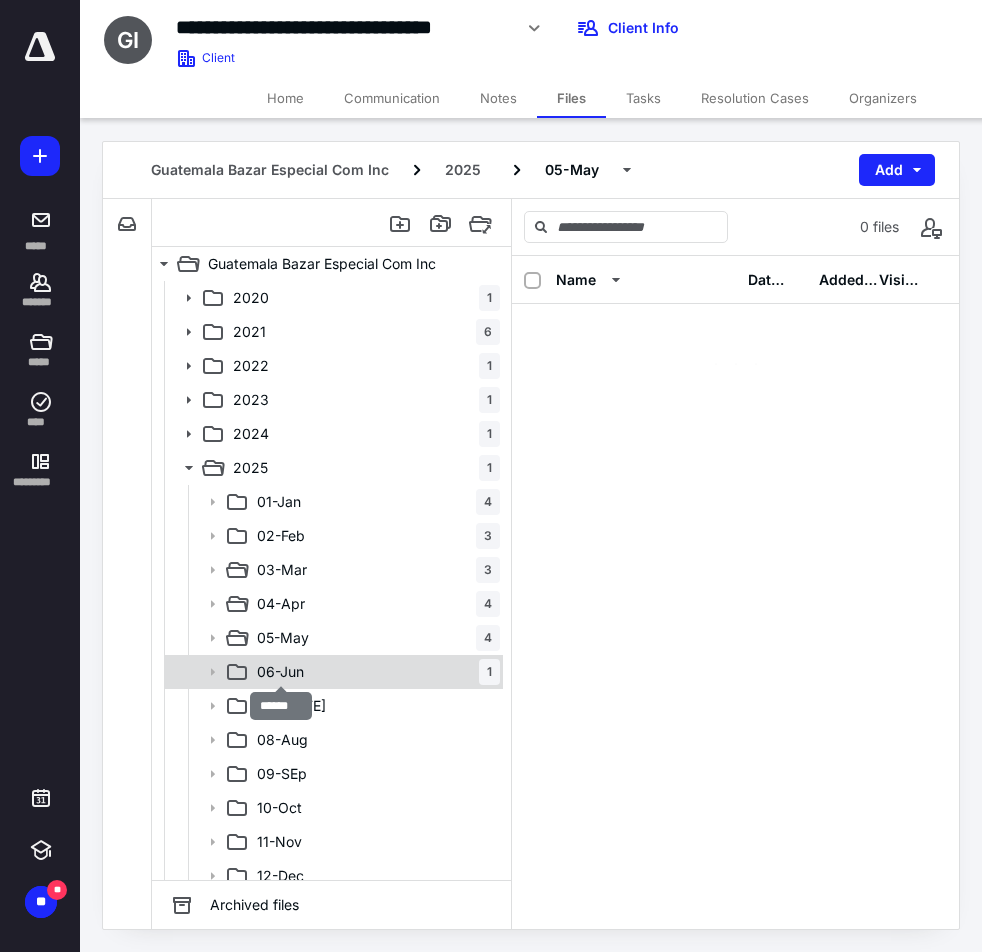 click on "06-Jun" at bounding box center [280, 672] 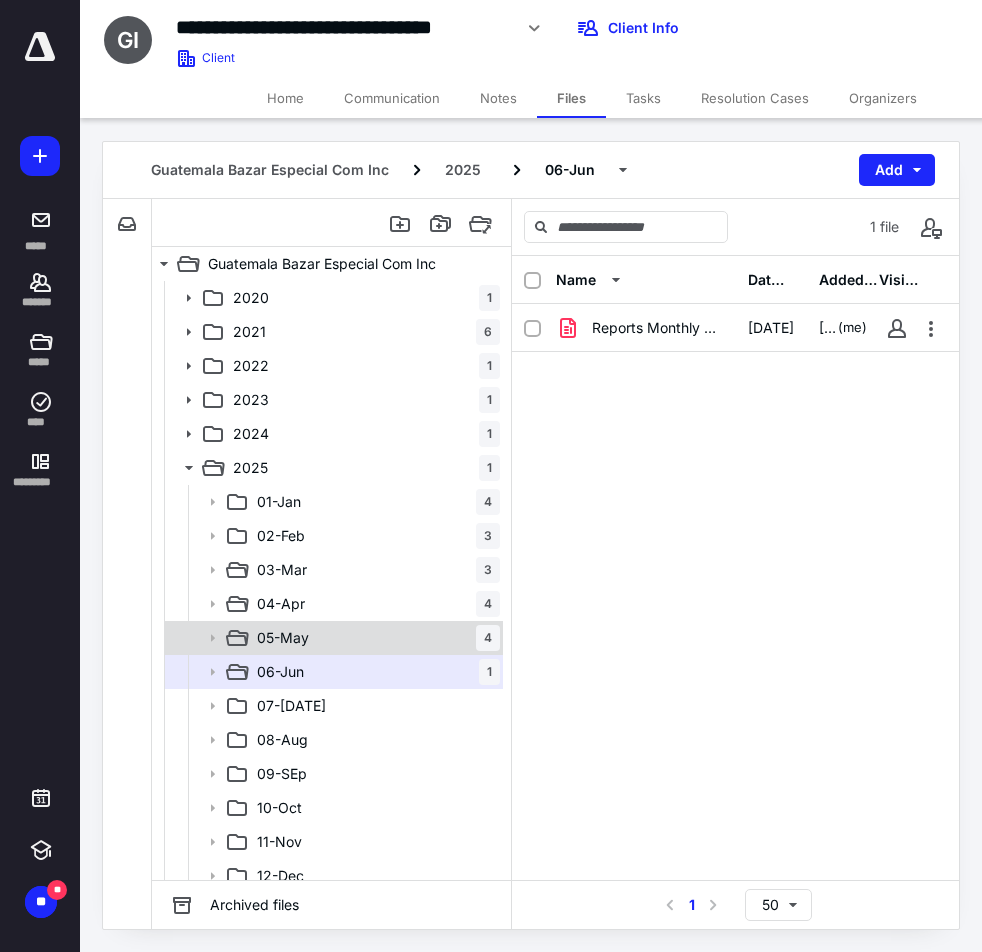 click on "05-[DATE]" at bounding box center (374, 638) 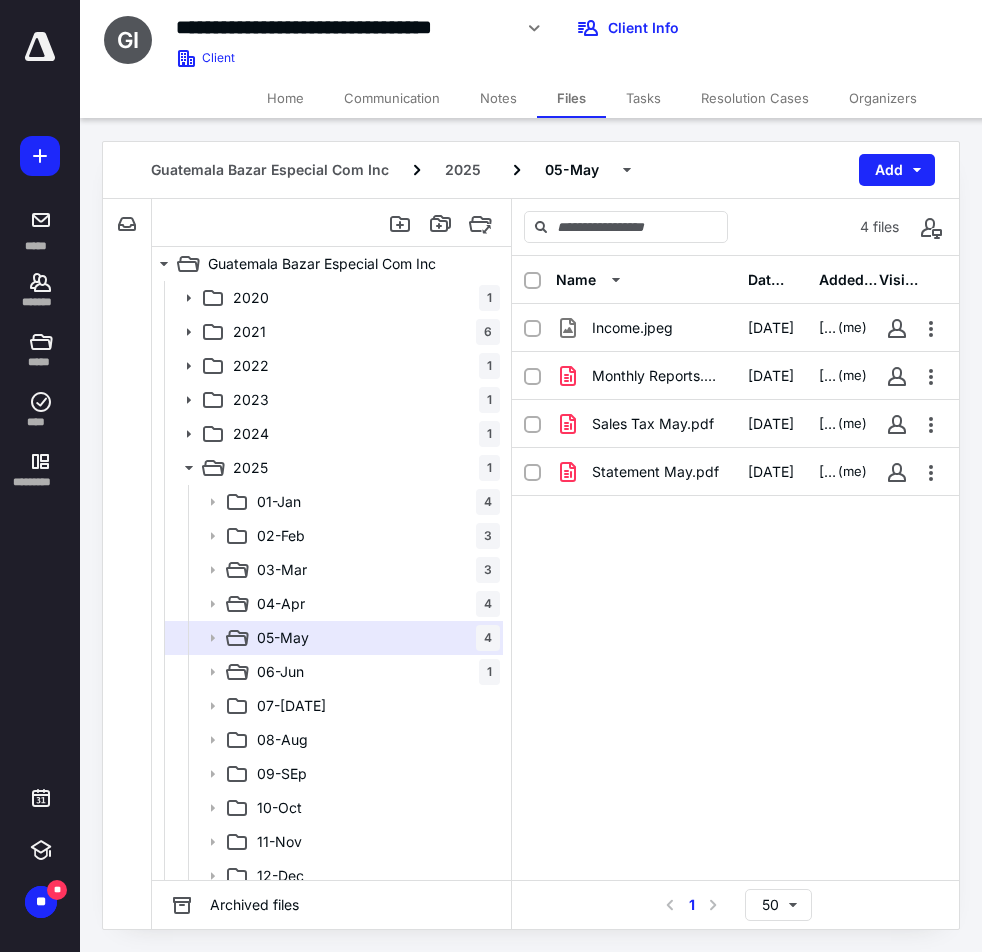 click at bounding box center (922, 28) 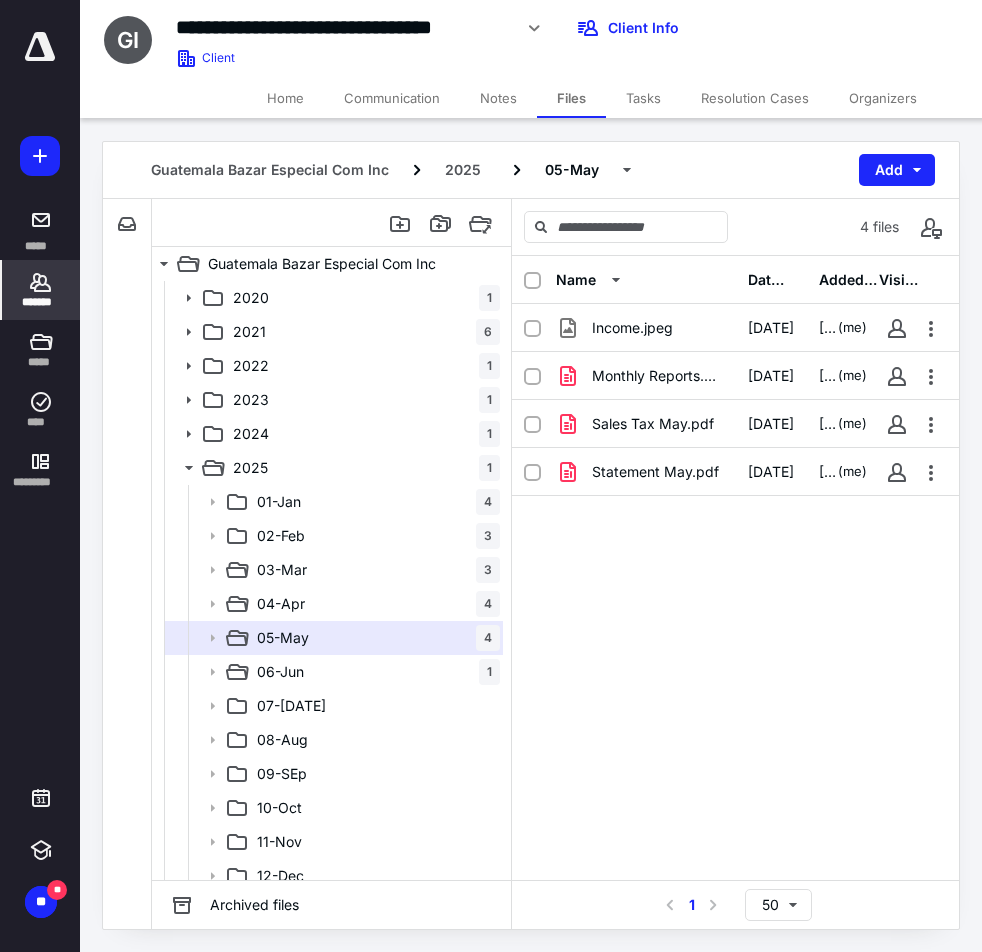 click 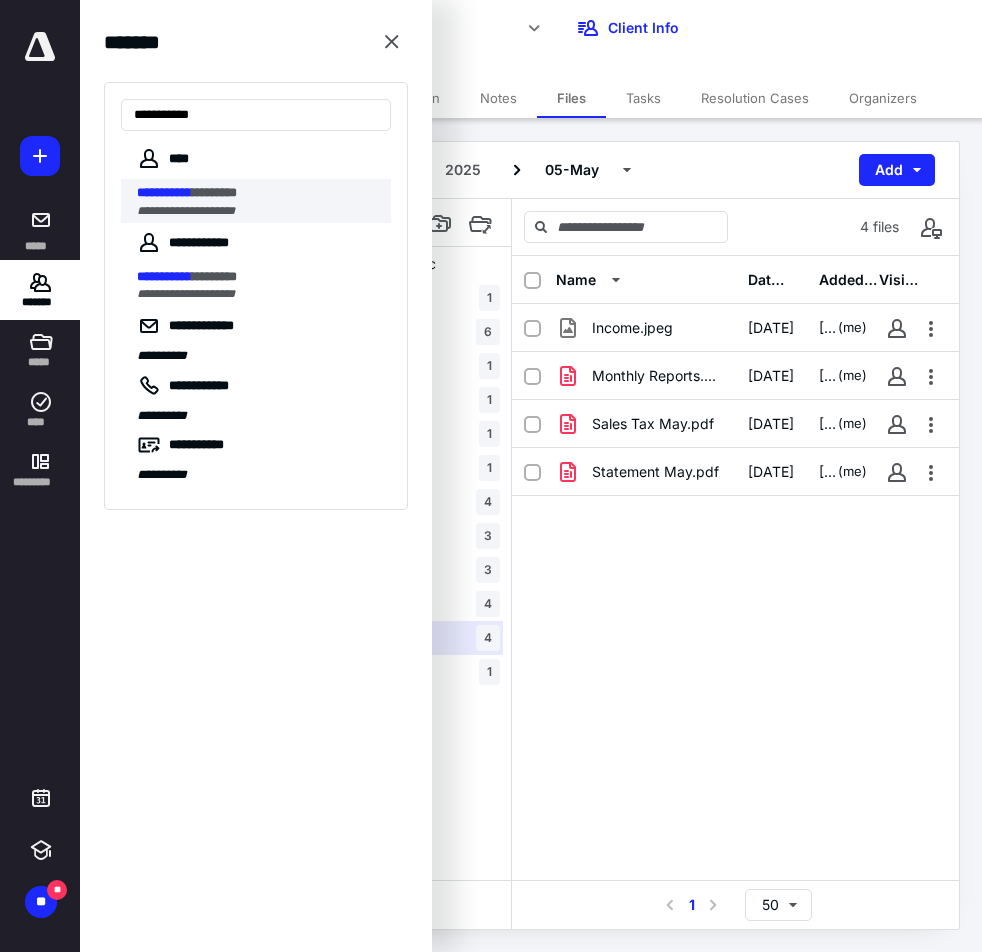 type on "**********" 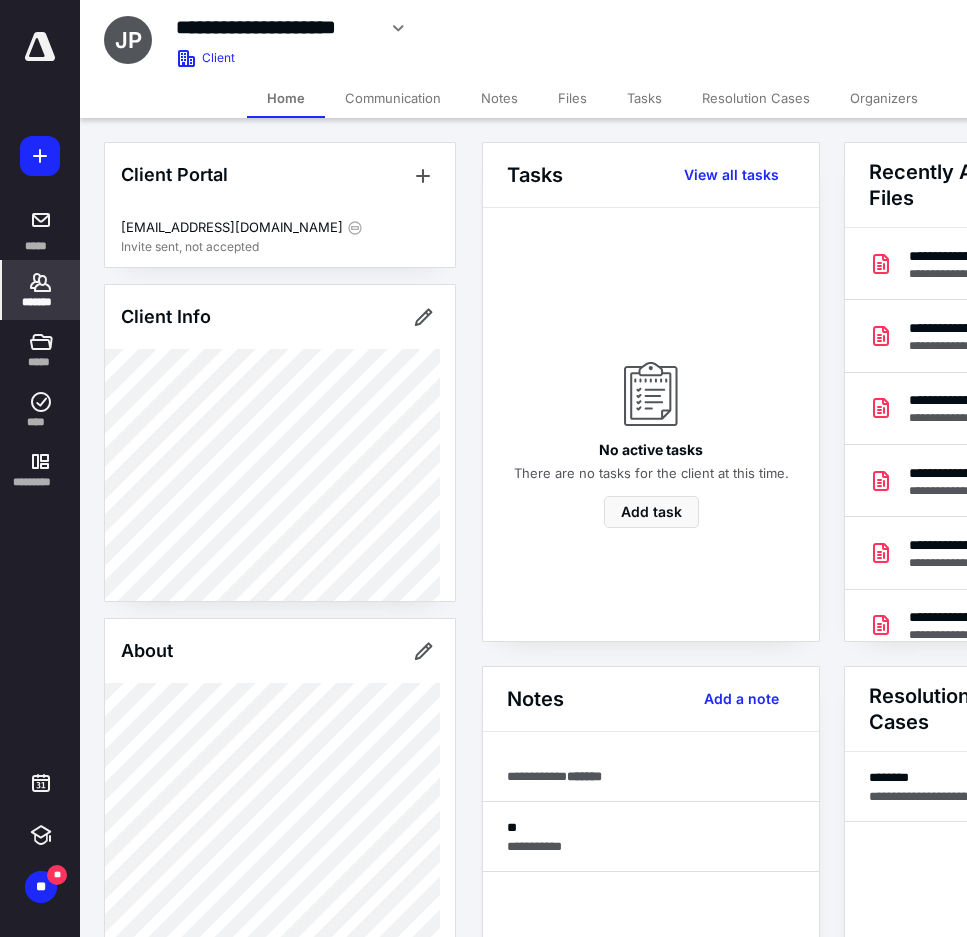 click on "Files" at bounding box center (572, 98) 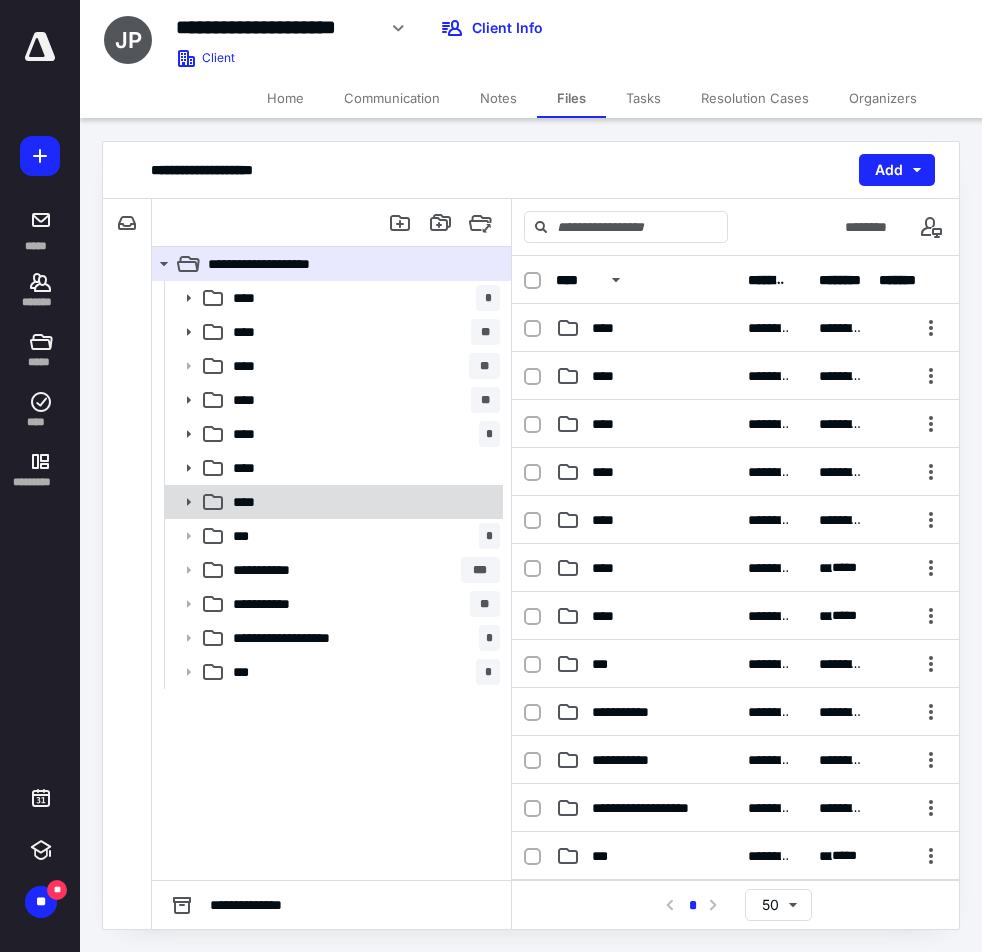 click on "****" at bounding box center (362, 502) 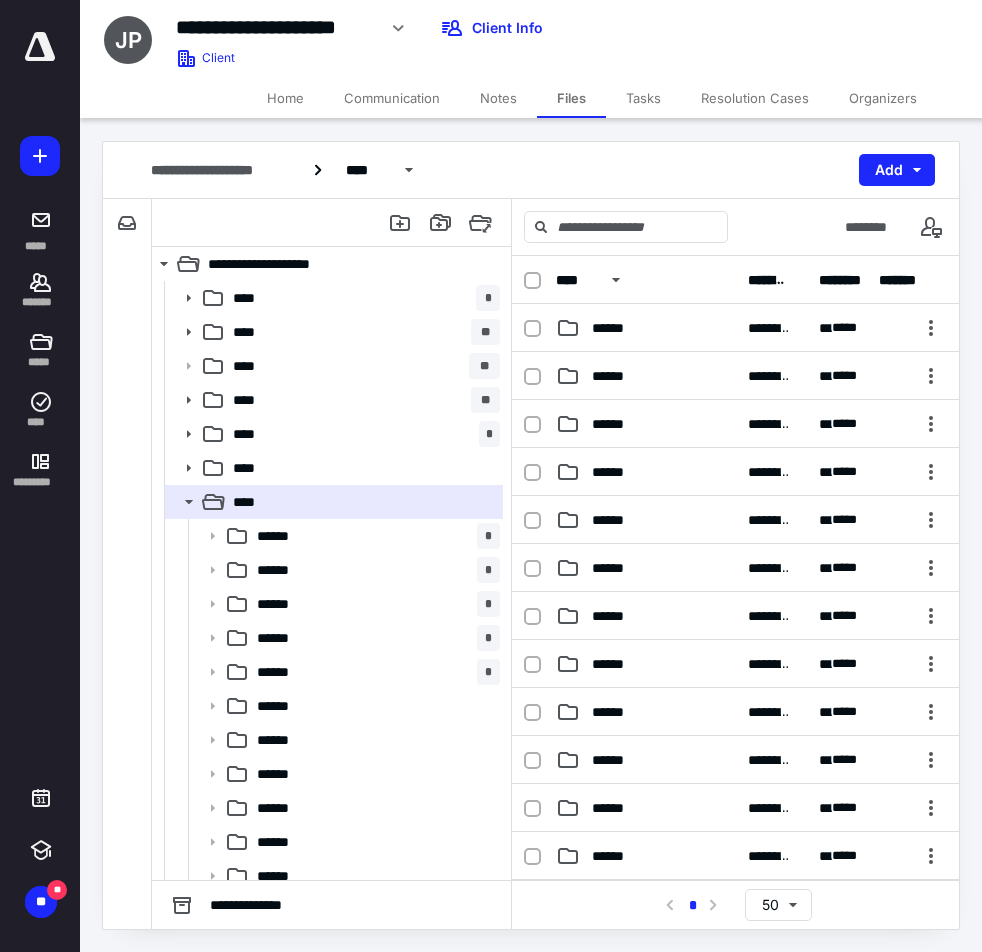 click on "**********" at bounding box center (426, 35) 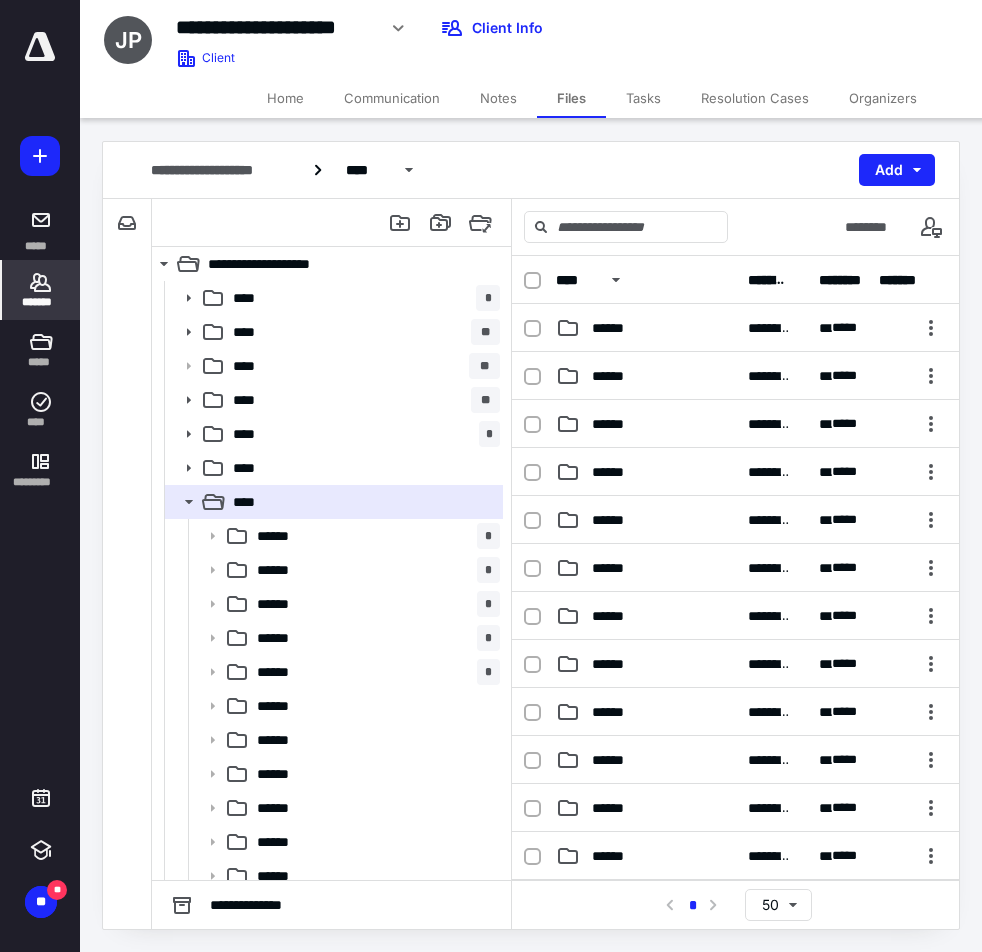 click 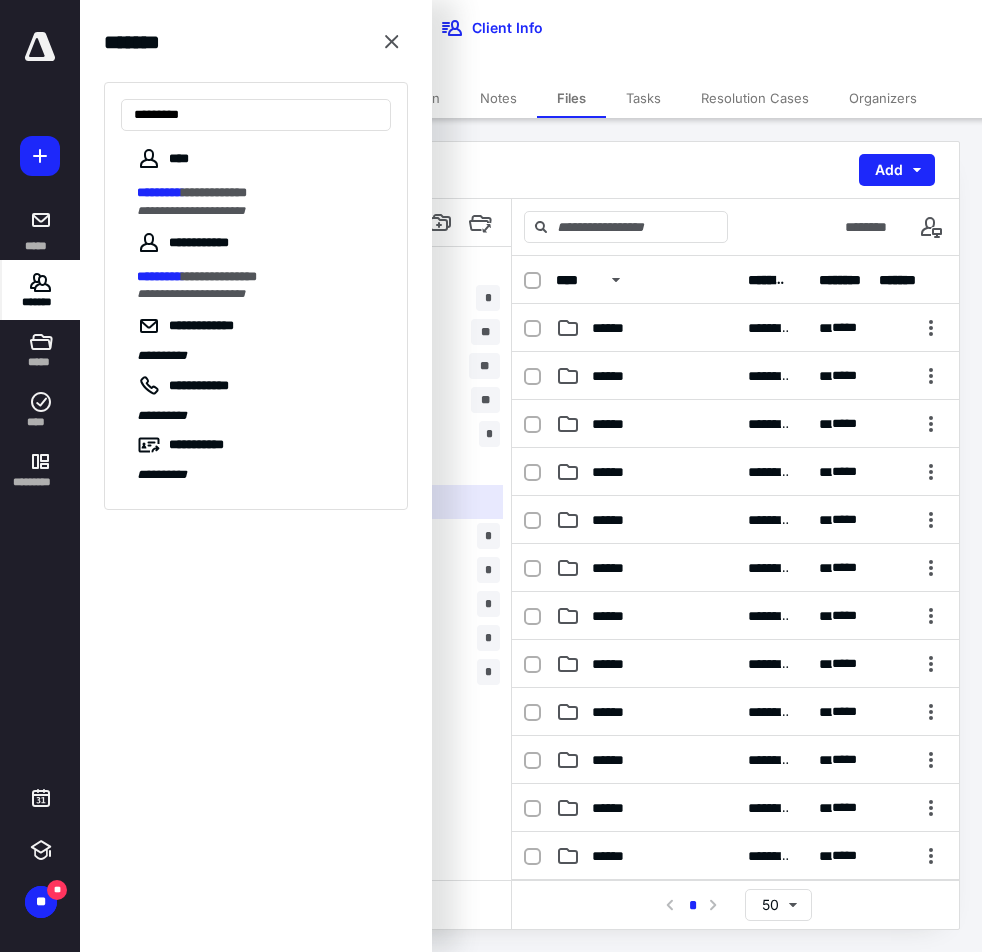 type on "*********" 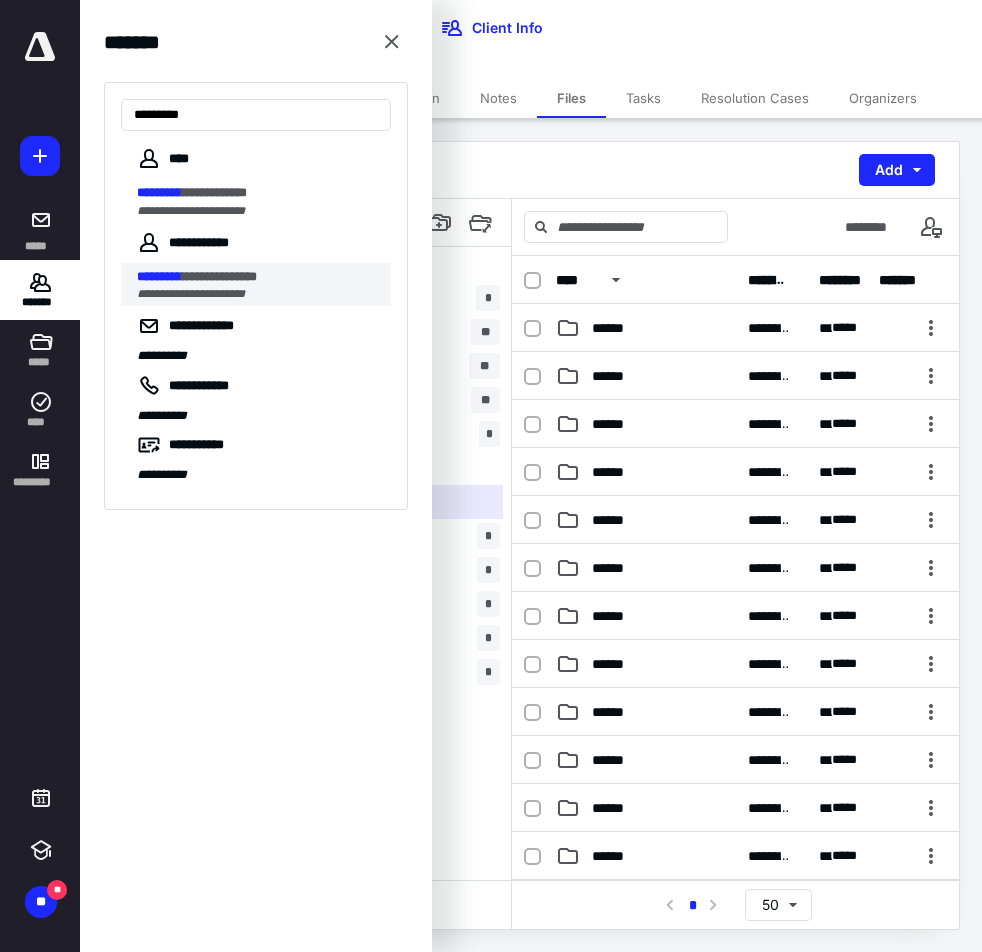 click on "*********" at bounding box center (159, 276) 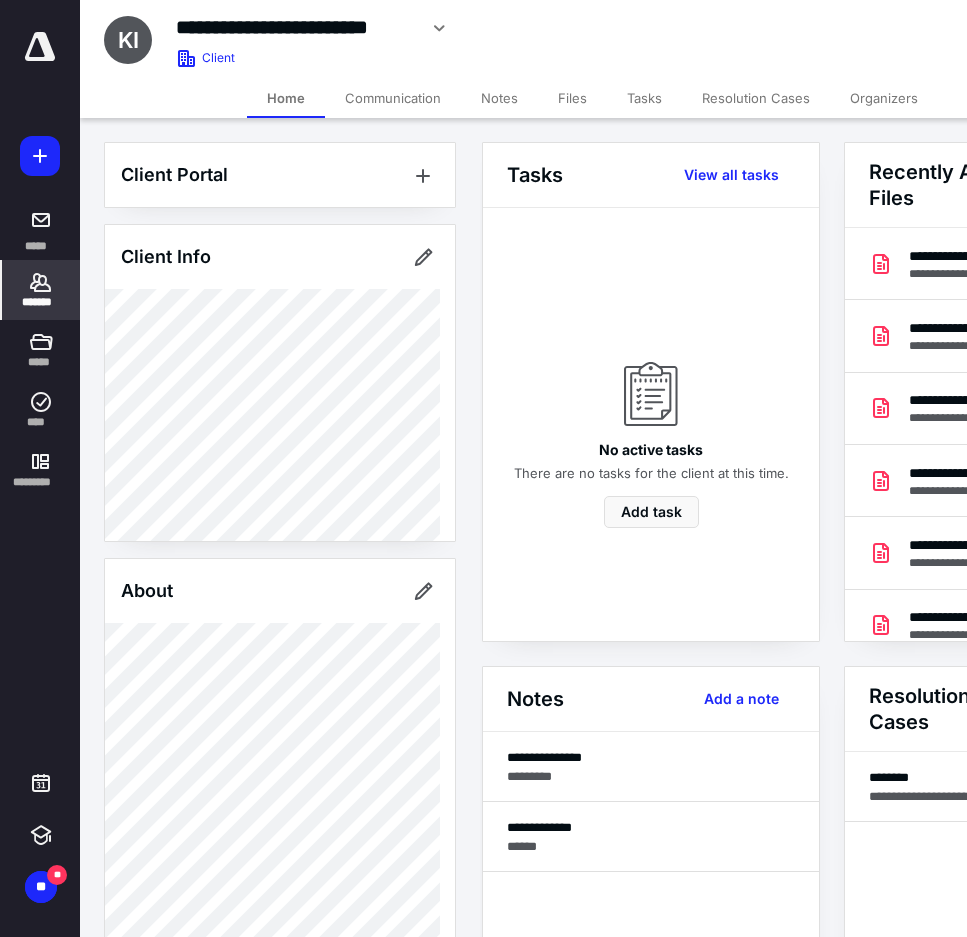 click on "Files" at bounding box center (572, 98) 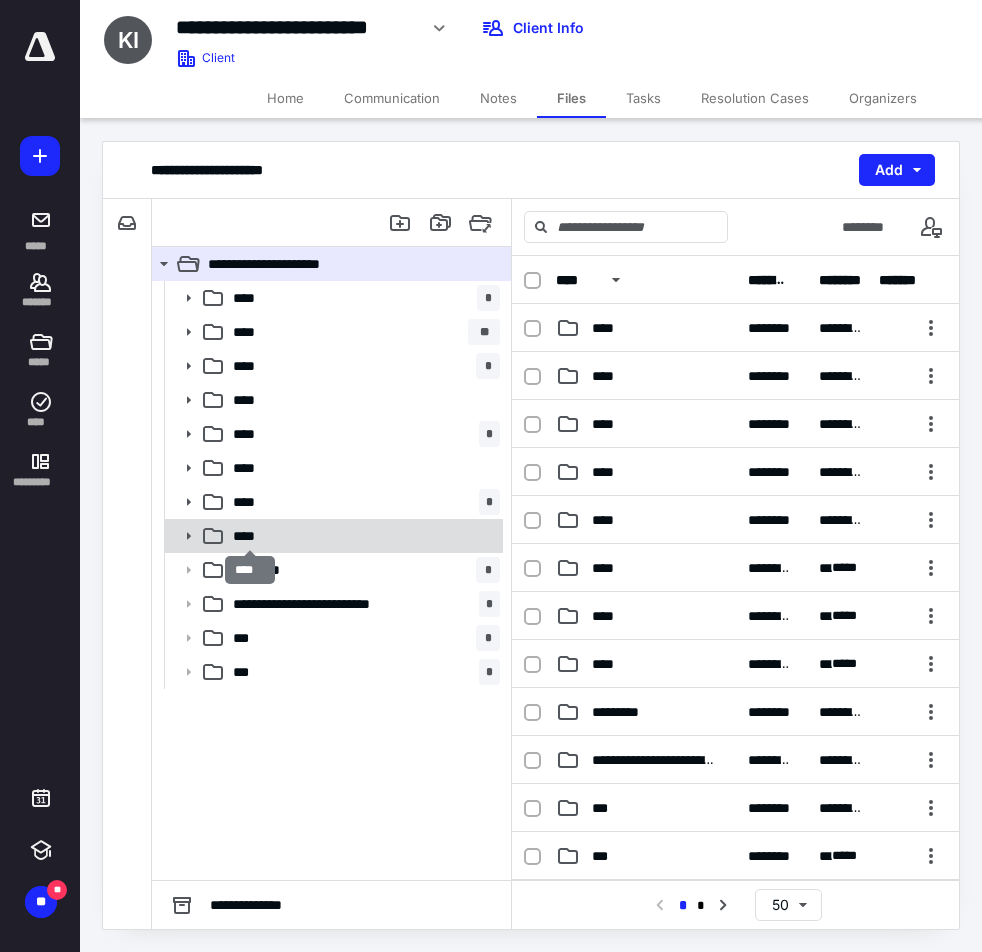click on "****" at bounding box center (250, 536) 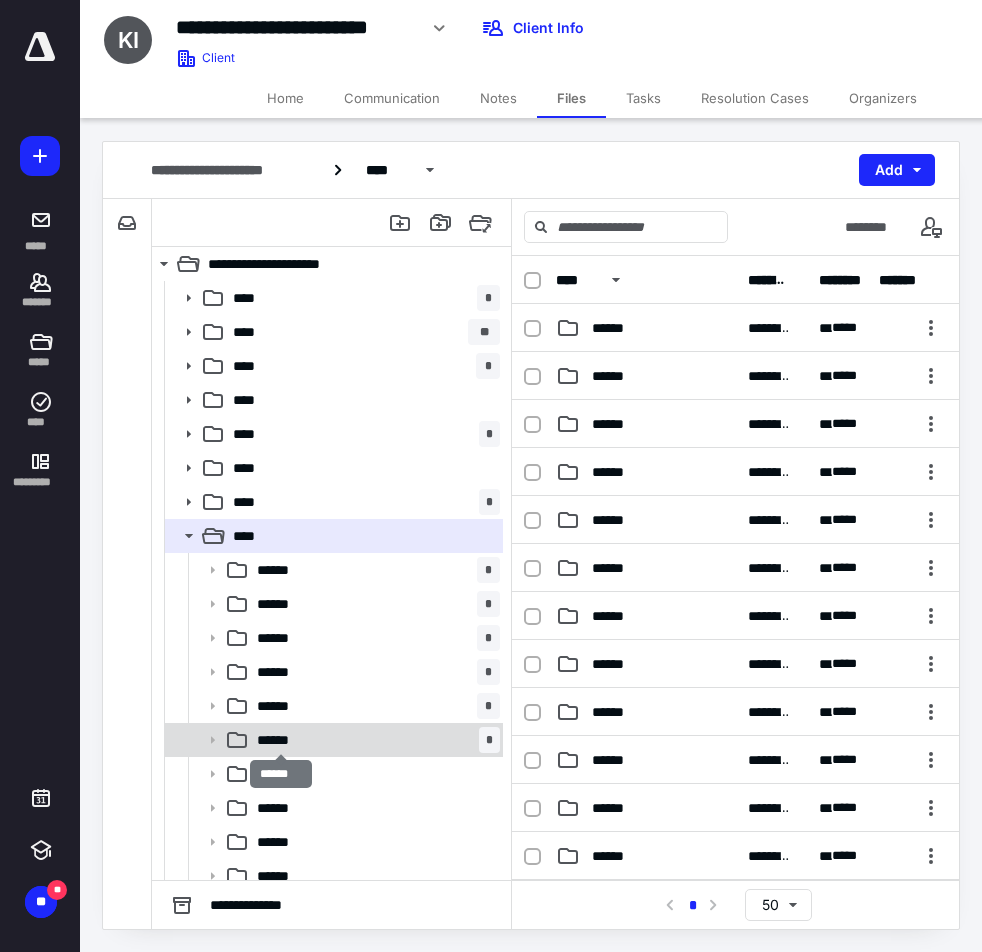 click on "******" at bounding box center [281, 740] 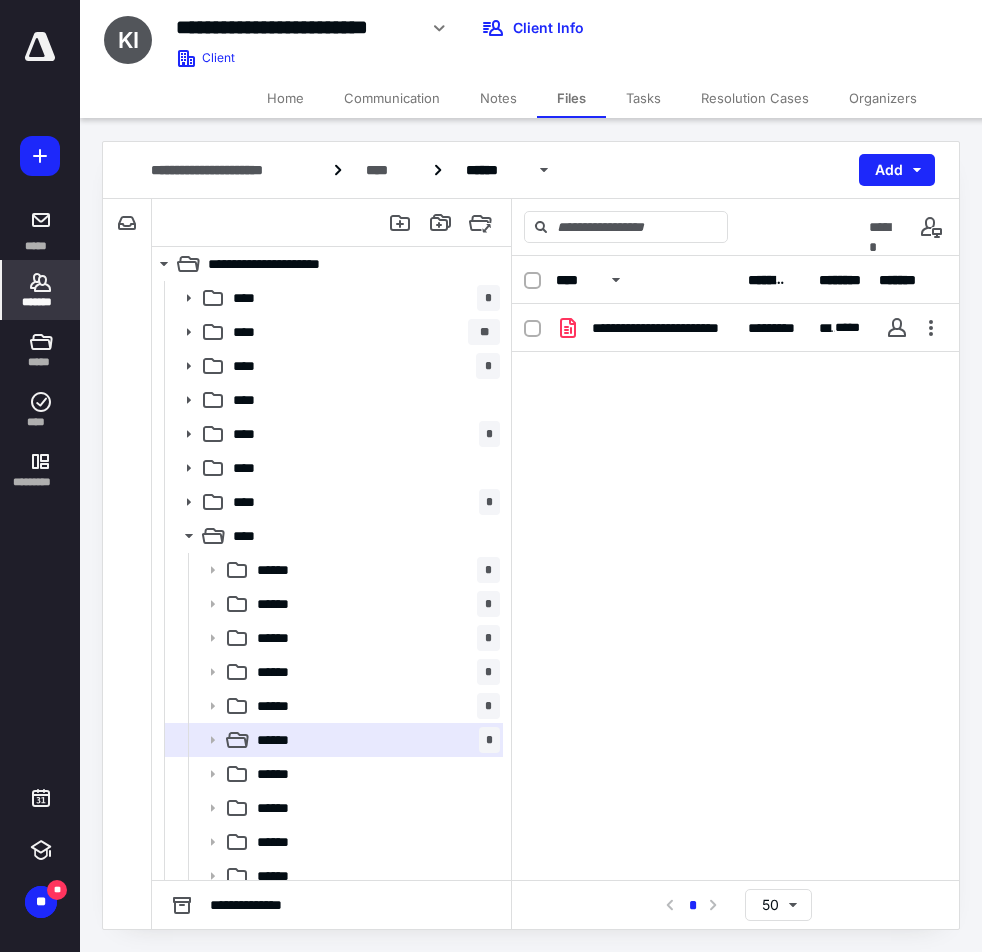 click on "*******" at bounding box center [41, 302] 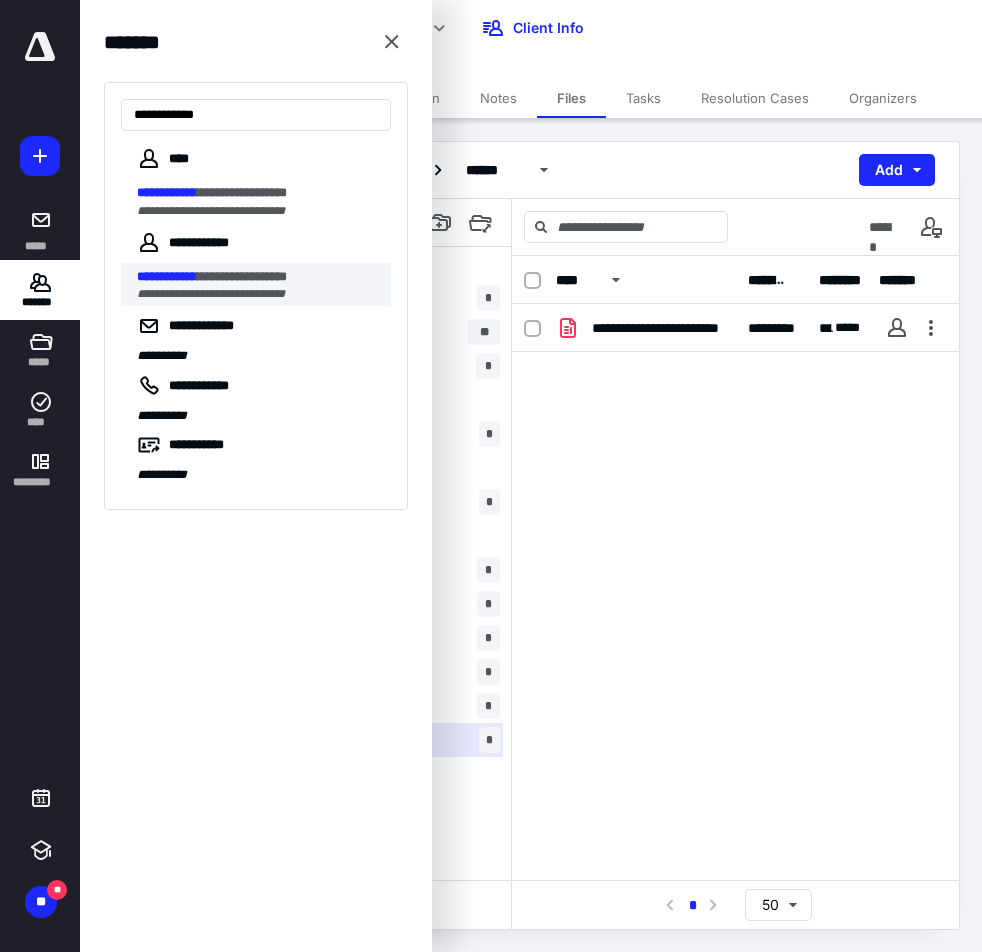 type on "**********" 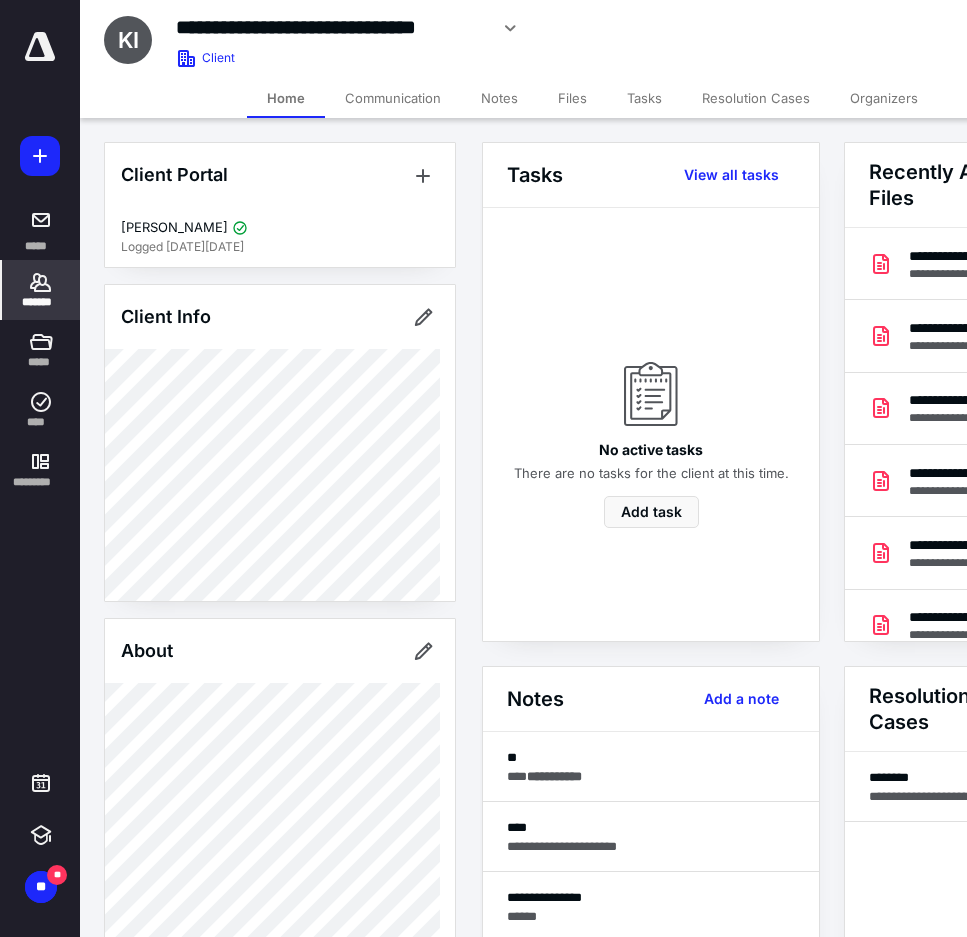click on "Files" at bounding box center (572, 98) 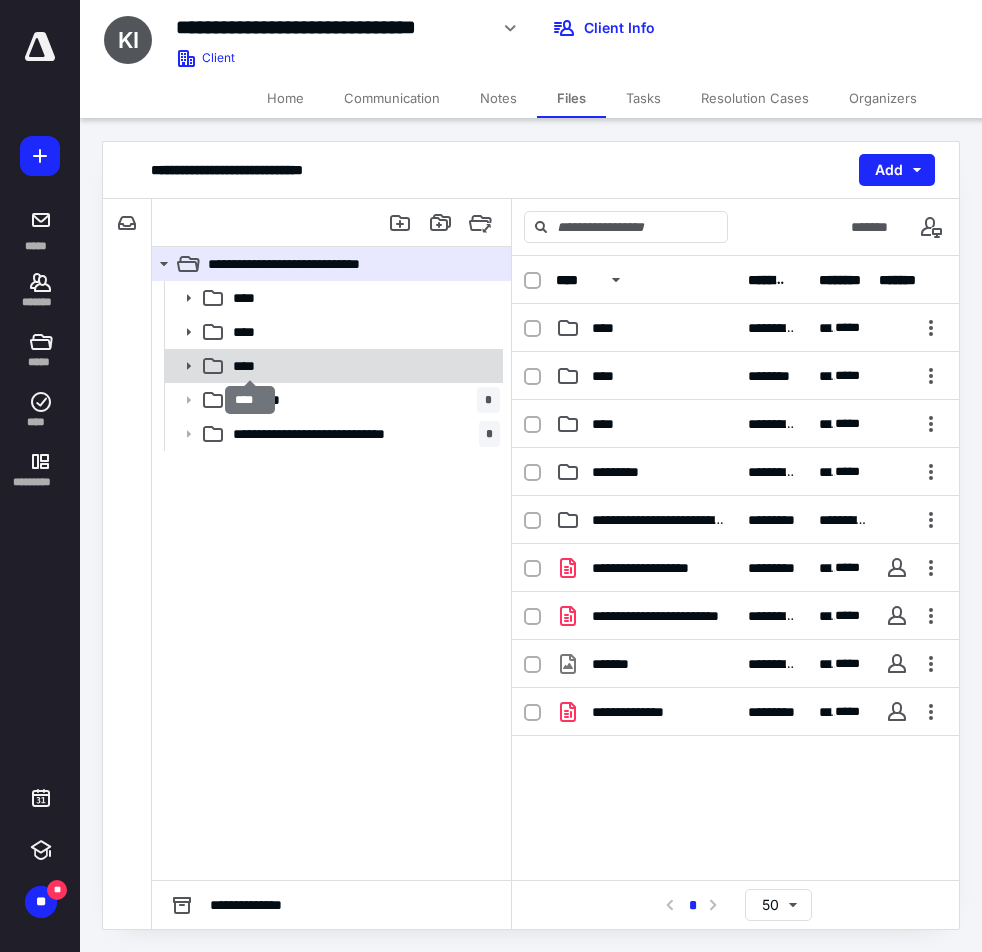 click on "****" at bounding box center [250, 366] 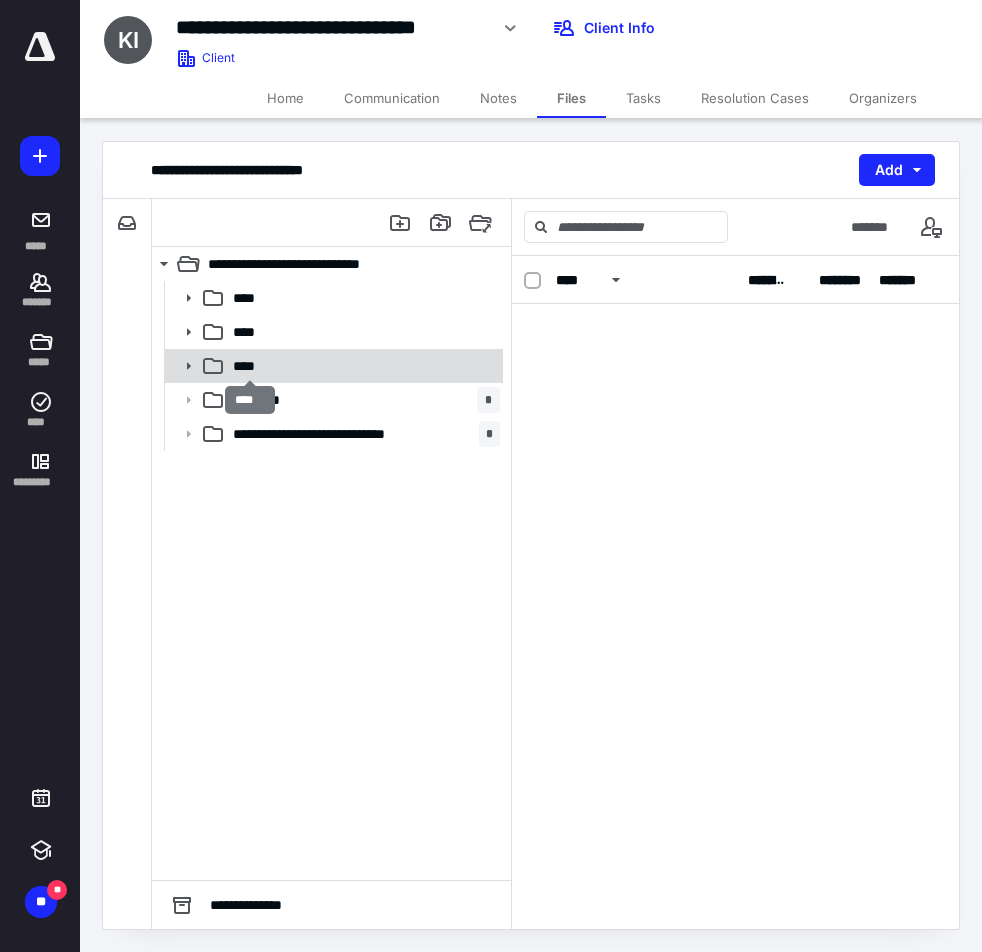 click on "****" at bounding box center [250, 366] 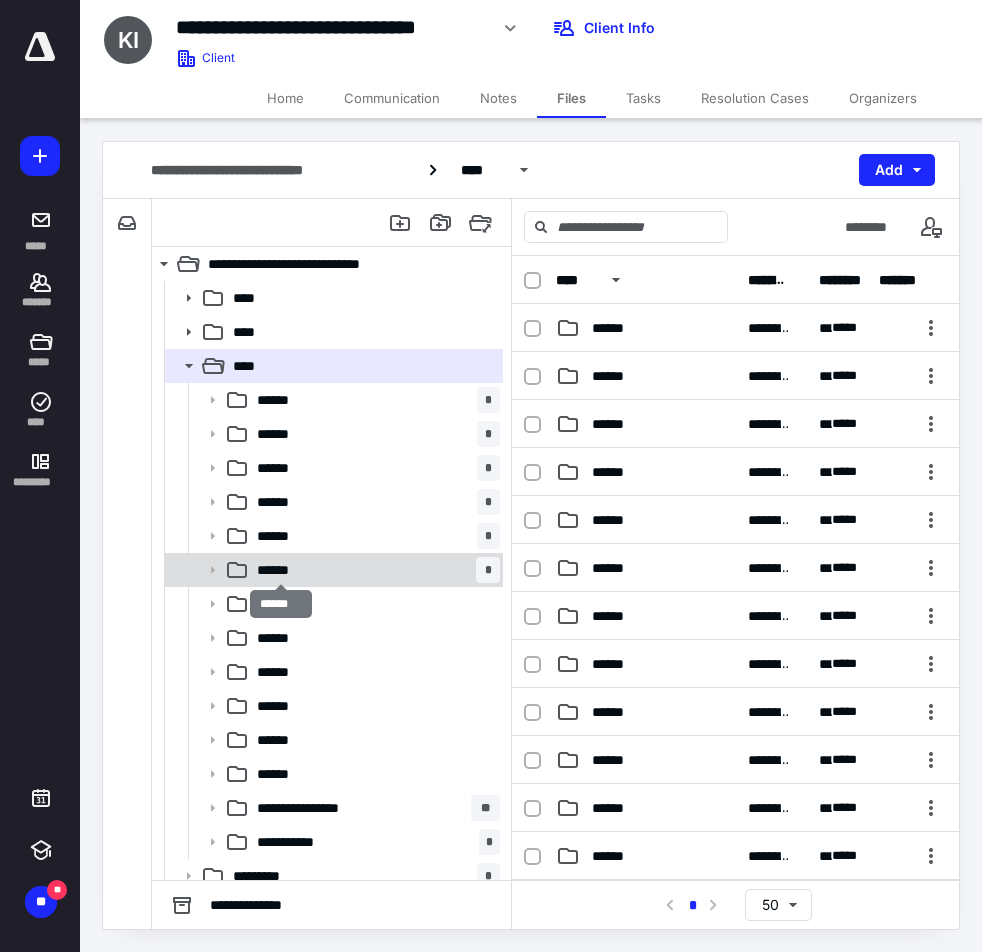click on "******" at bounding box center (281, 570) 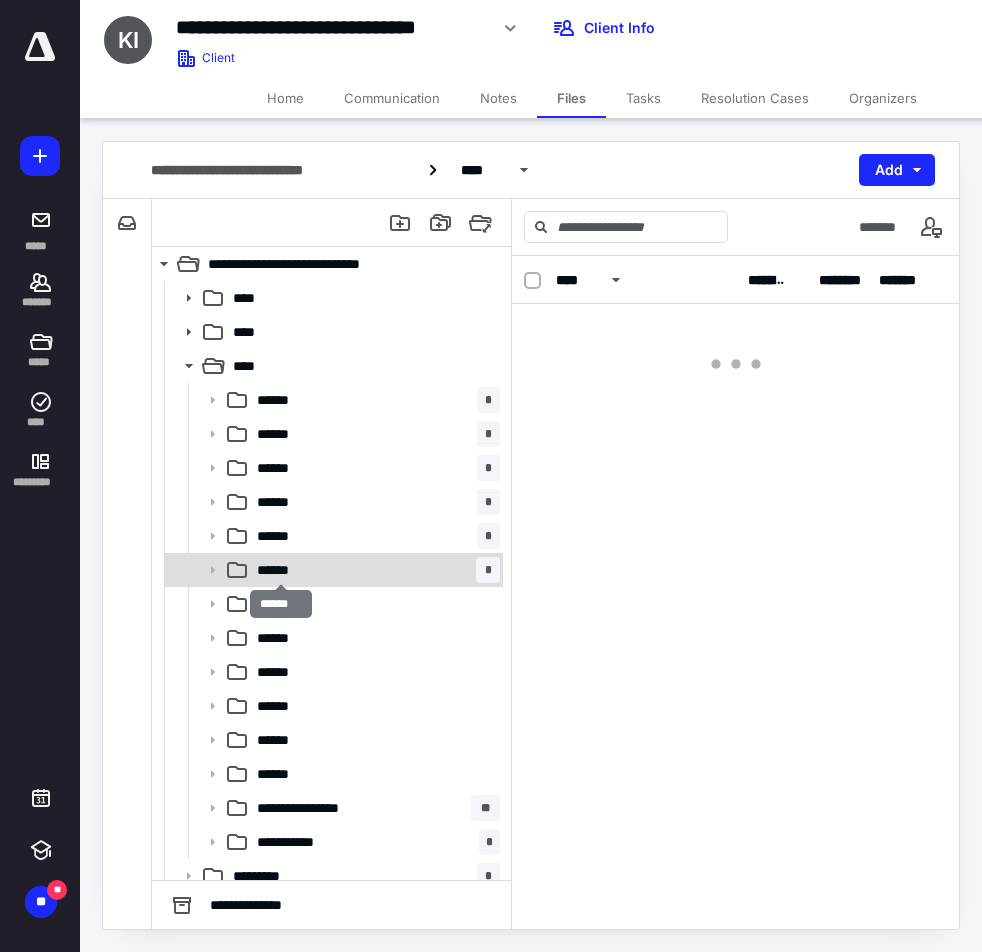 click on "******" at bounding box center [281, 570] 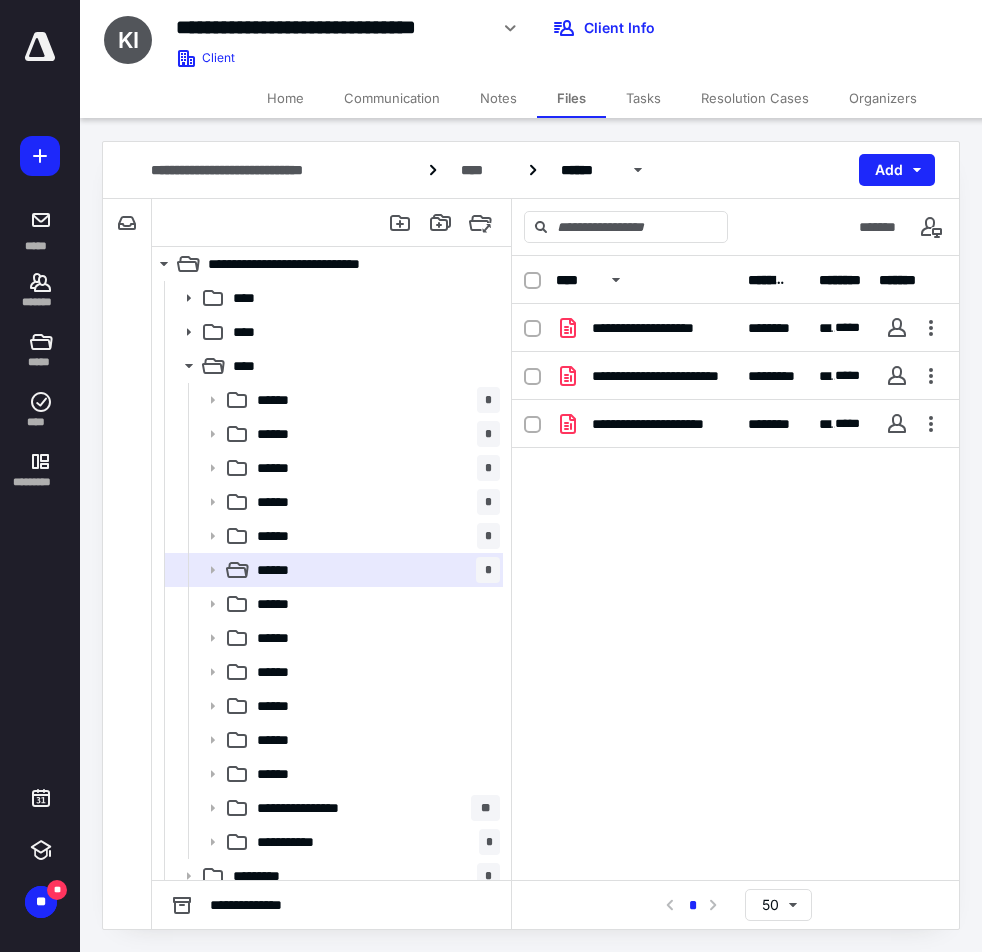 click on "JM" at bounding box center [922, 28] 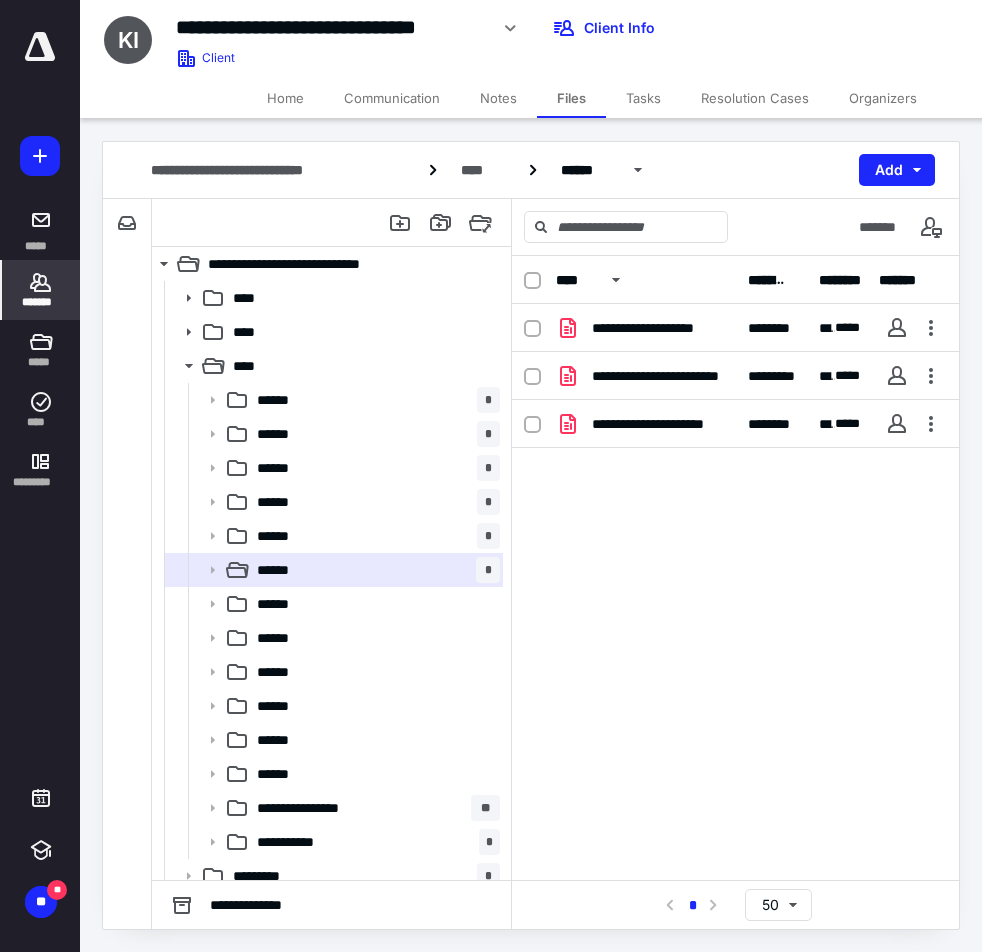 click on "*******" at bounding box center [41, 290] 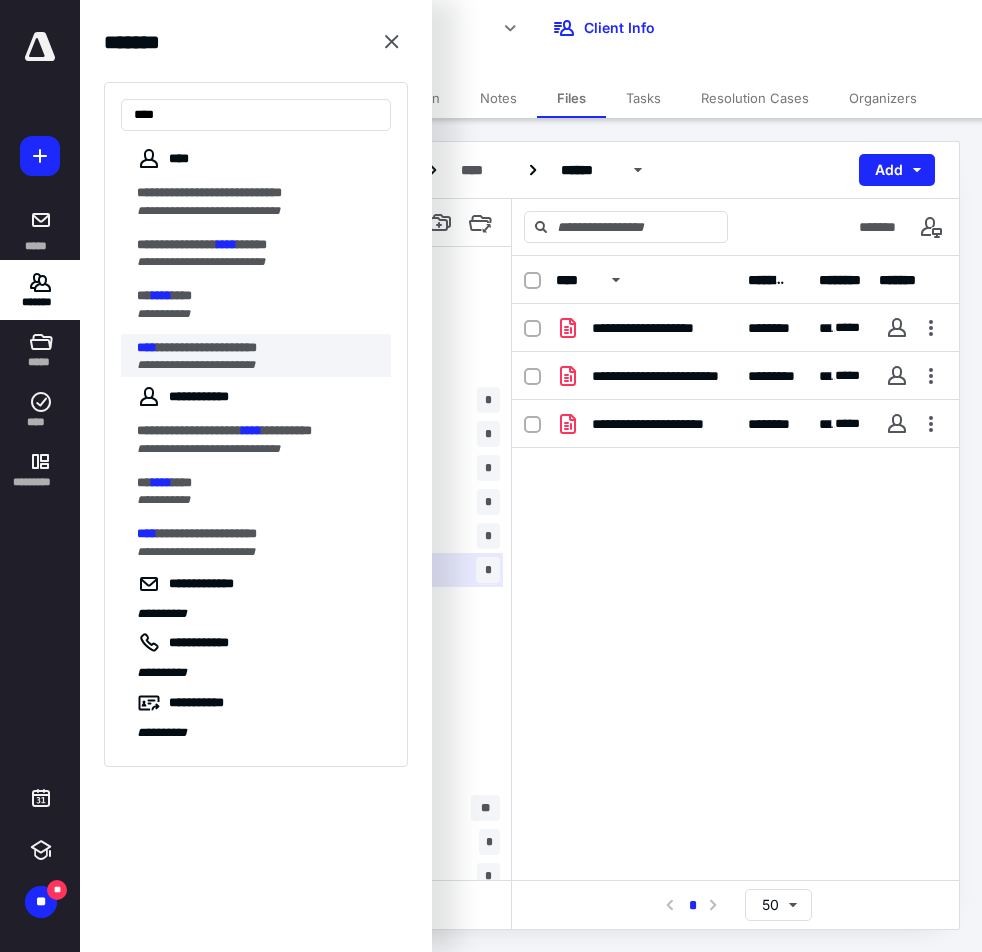 type on "****" 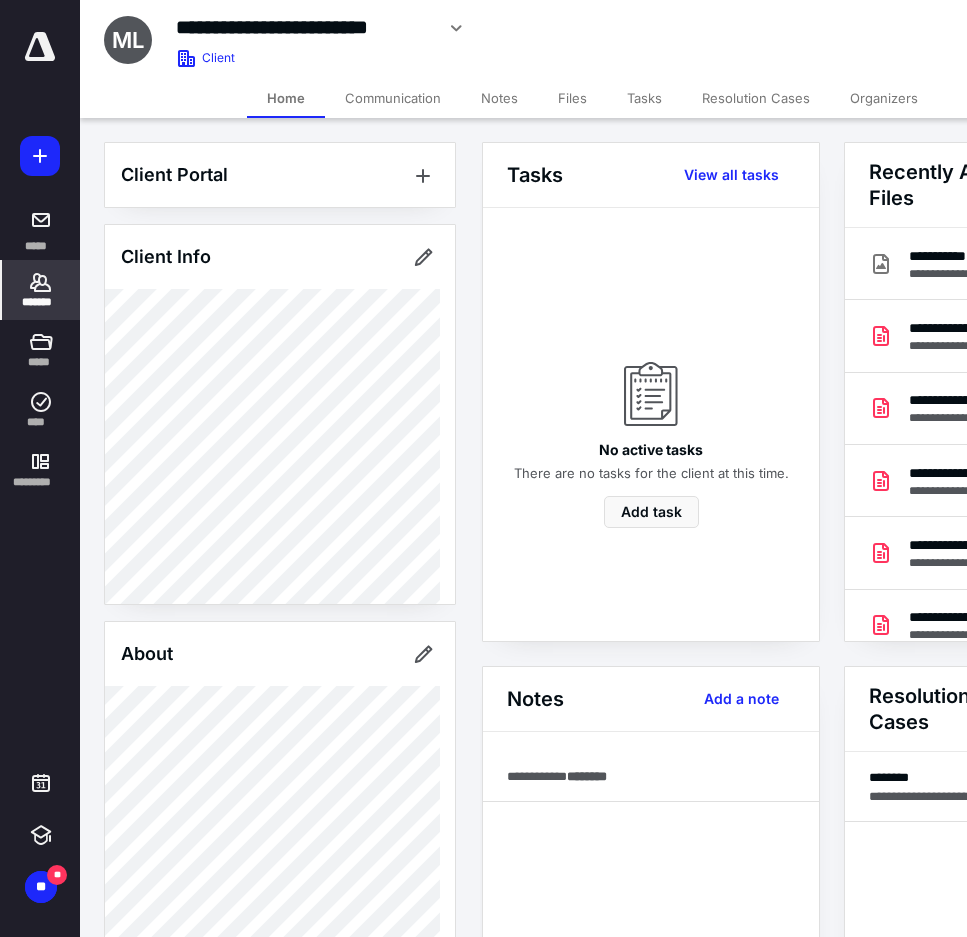 click on "Files" at bounding box center (572, 98) 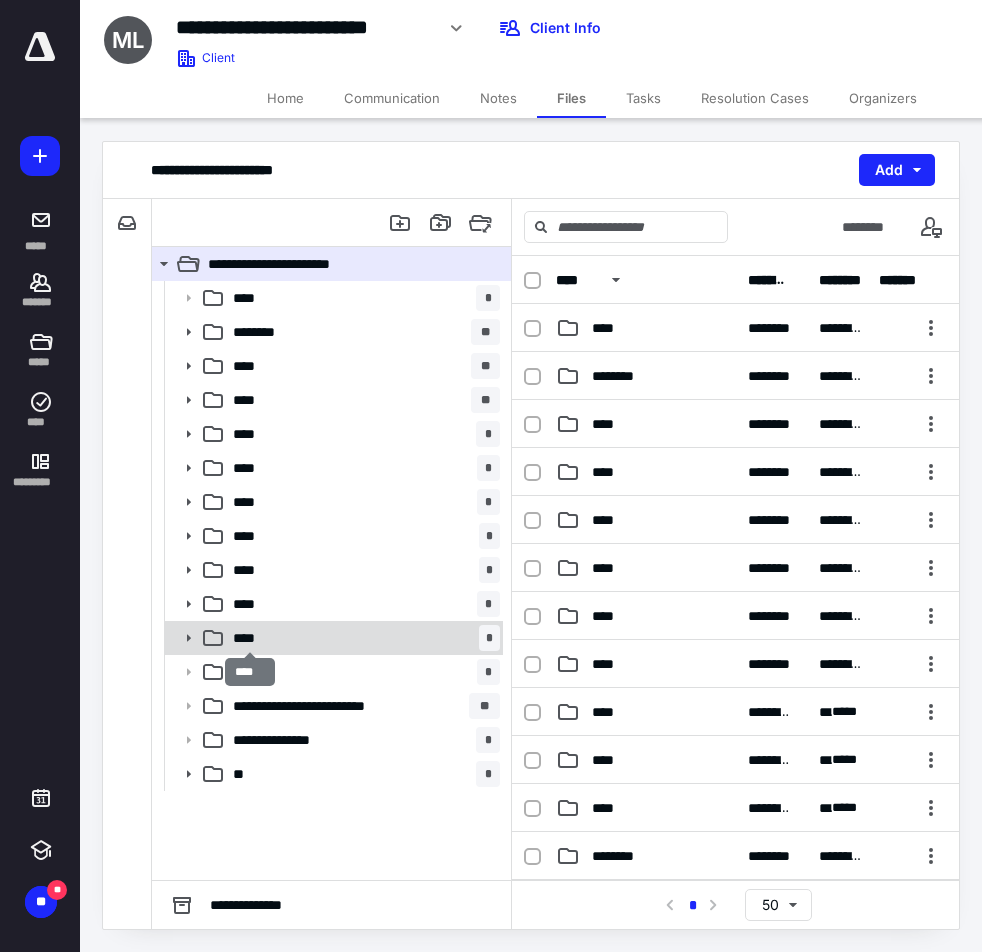 click on "****" at bounding box center [250, 638] 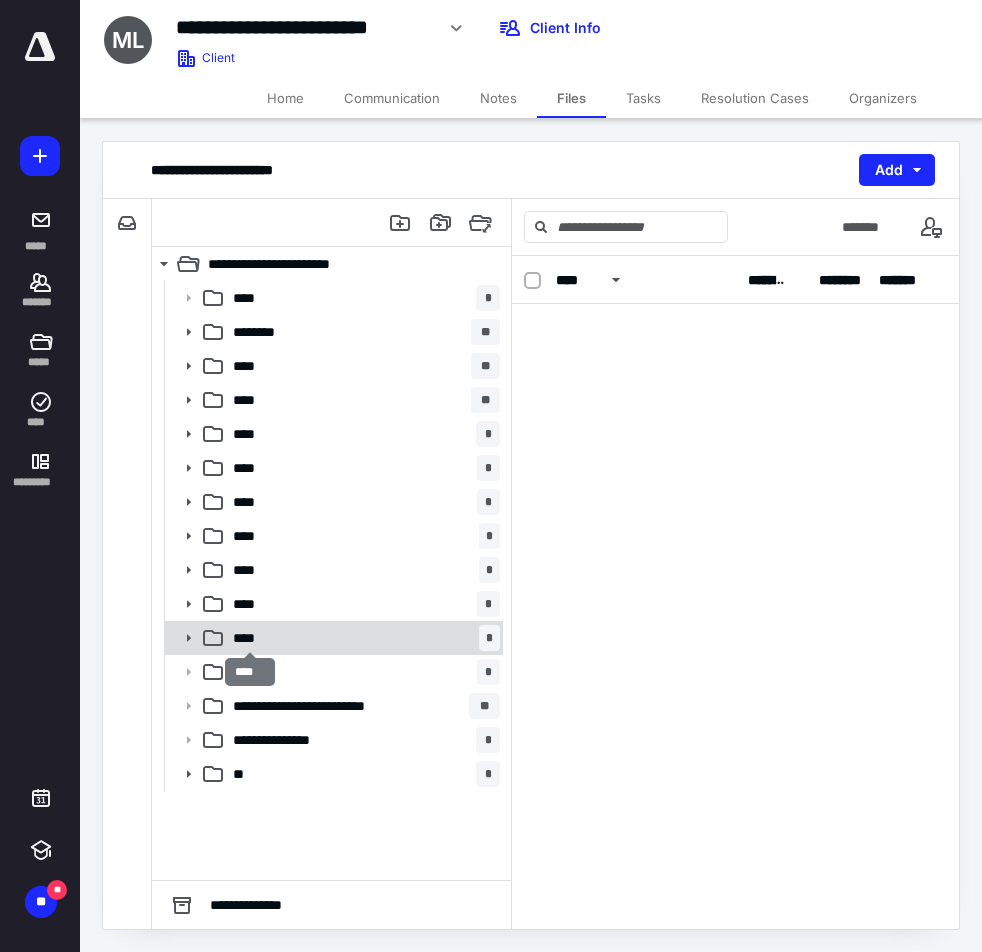 click on "****" at bounding box center (250, 638) 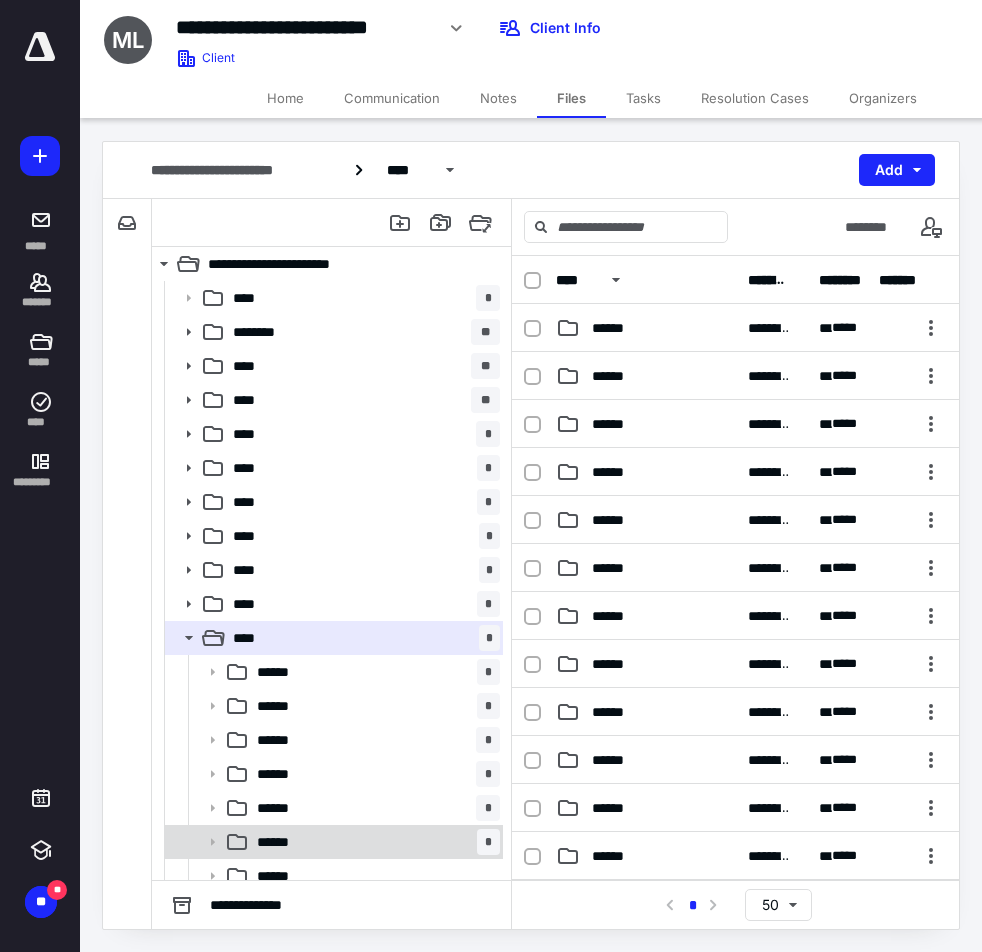 click on "****** *" at bounding box center [374, 842] 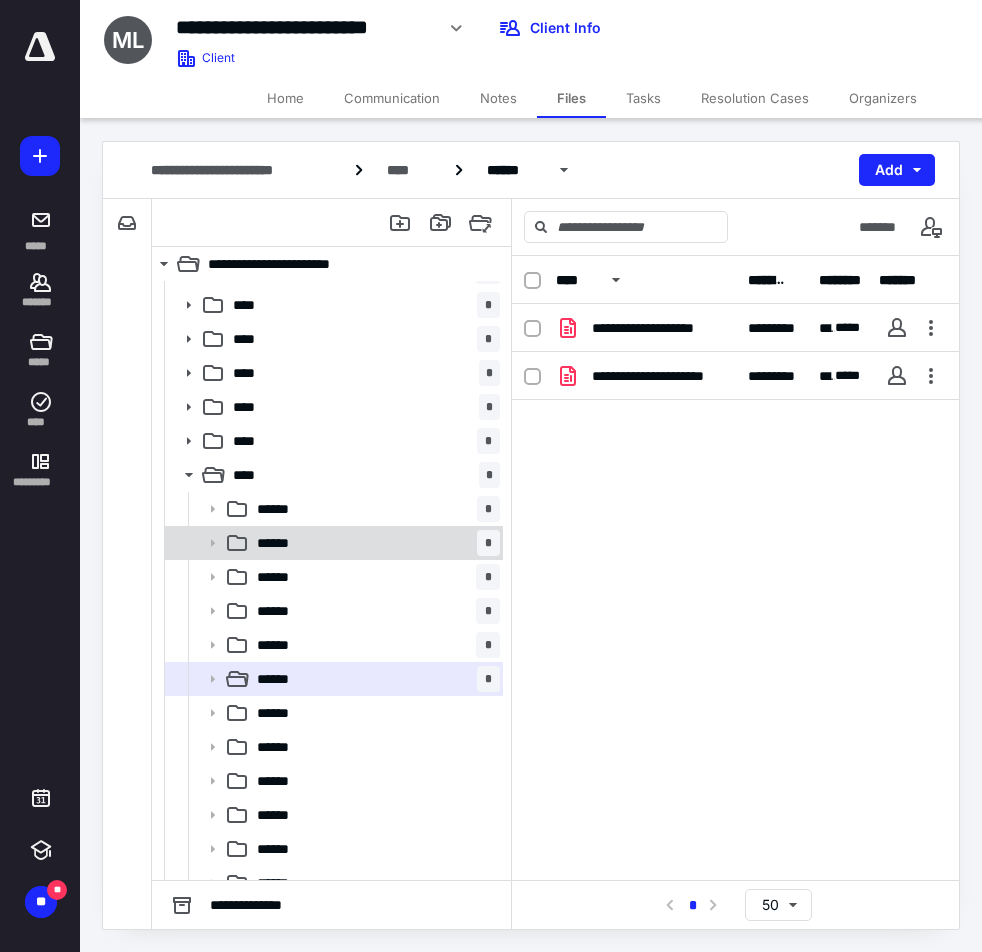 scroll, scrollTop: 167, scrollLeft: 0, axis: vertical 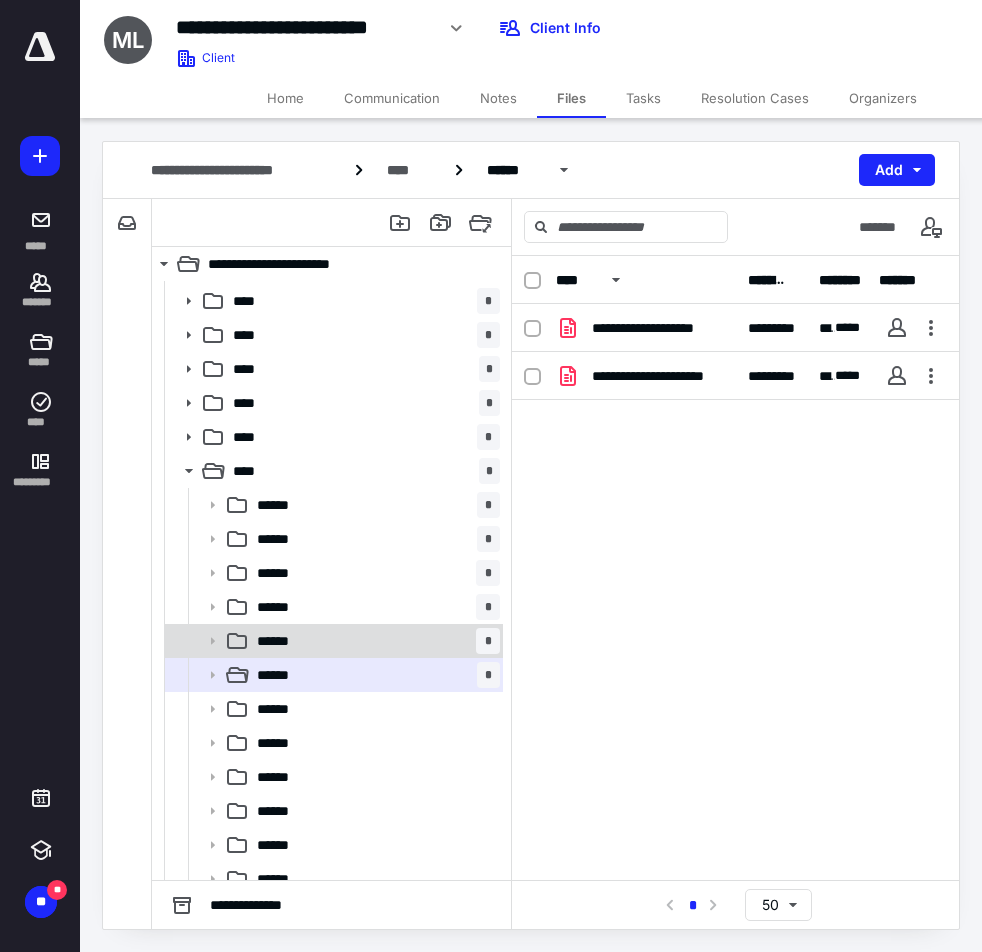 click on "****** *" at bounding box center [374, 641] 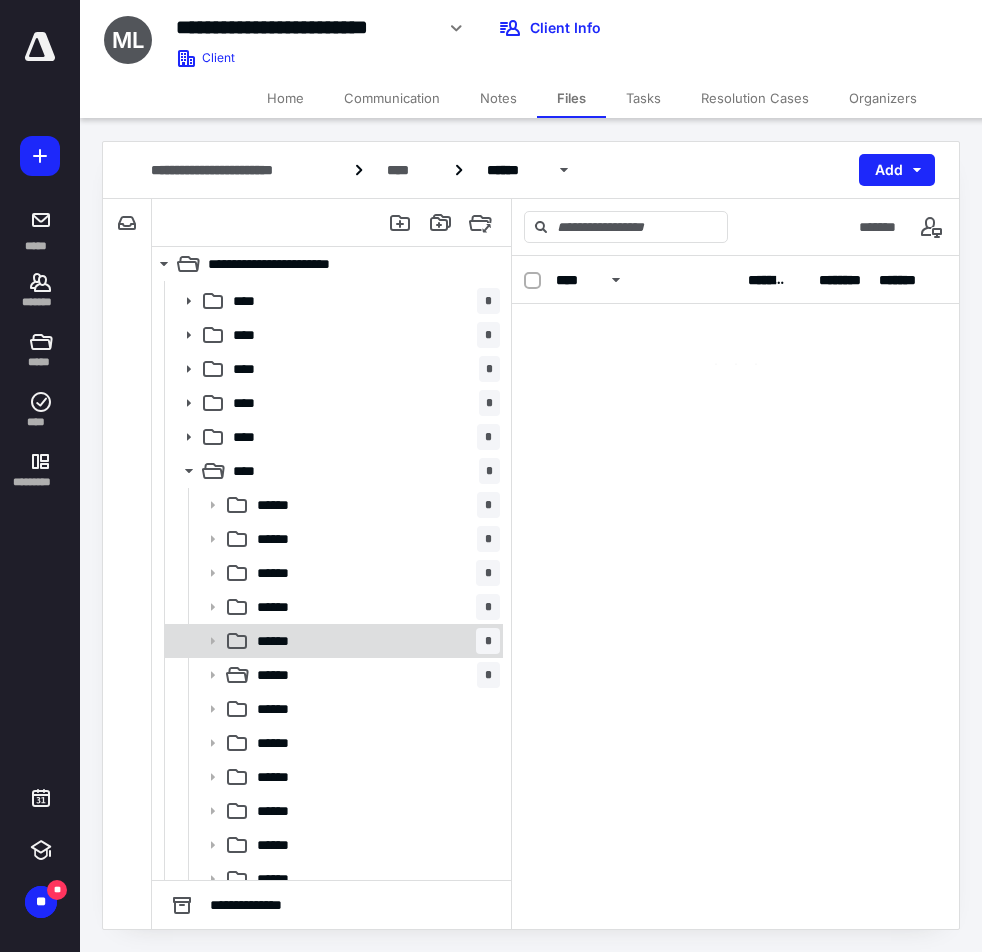 click on "****** *" at bounding box center [374, 641] 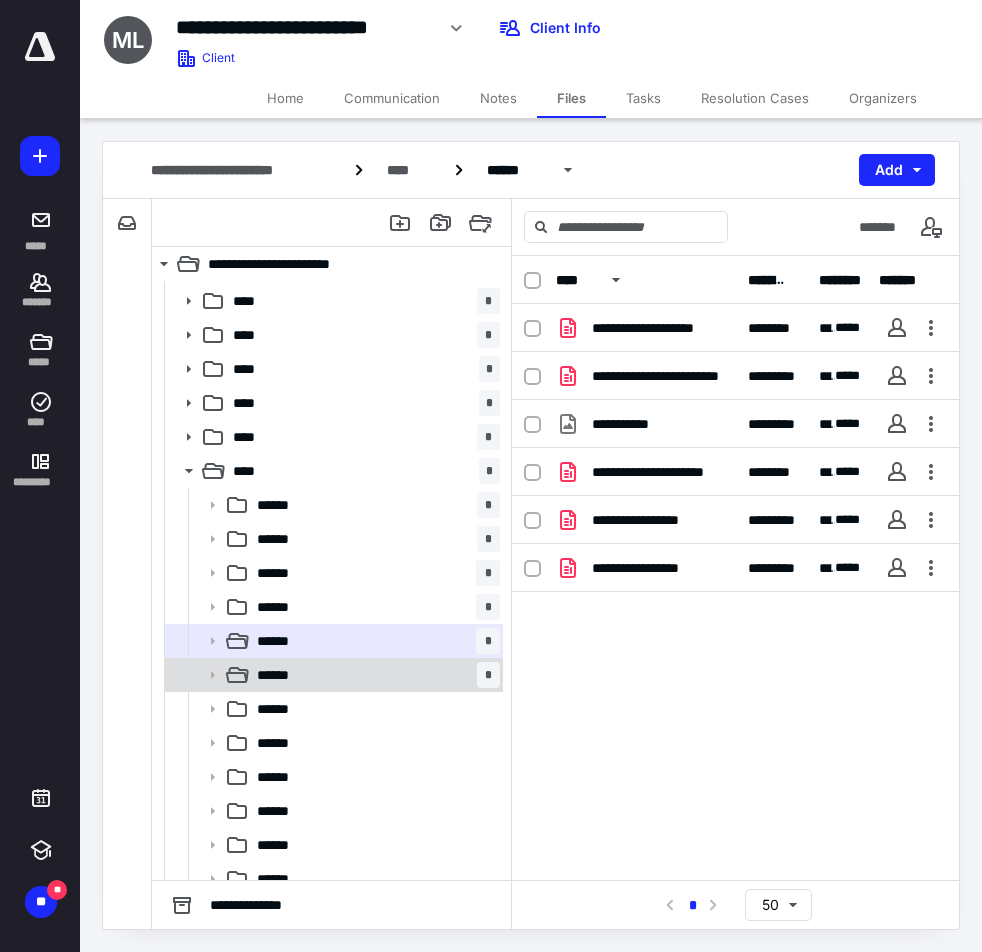 click on "****** *" at bounding box center [374, 675] 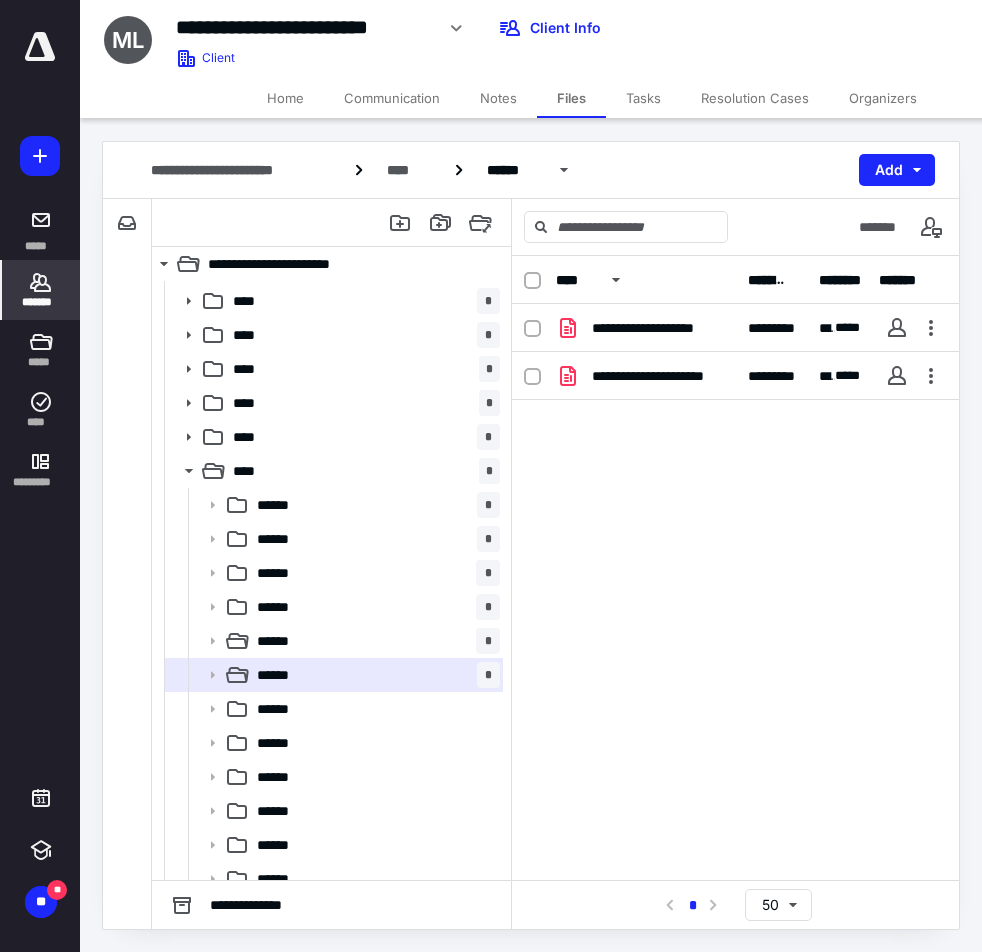 click 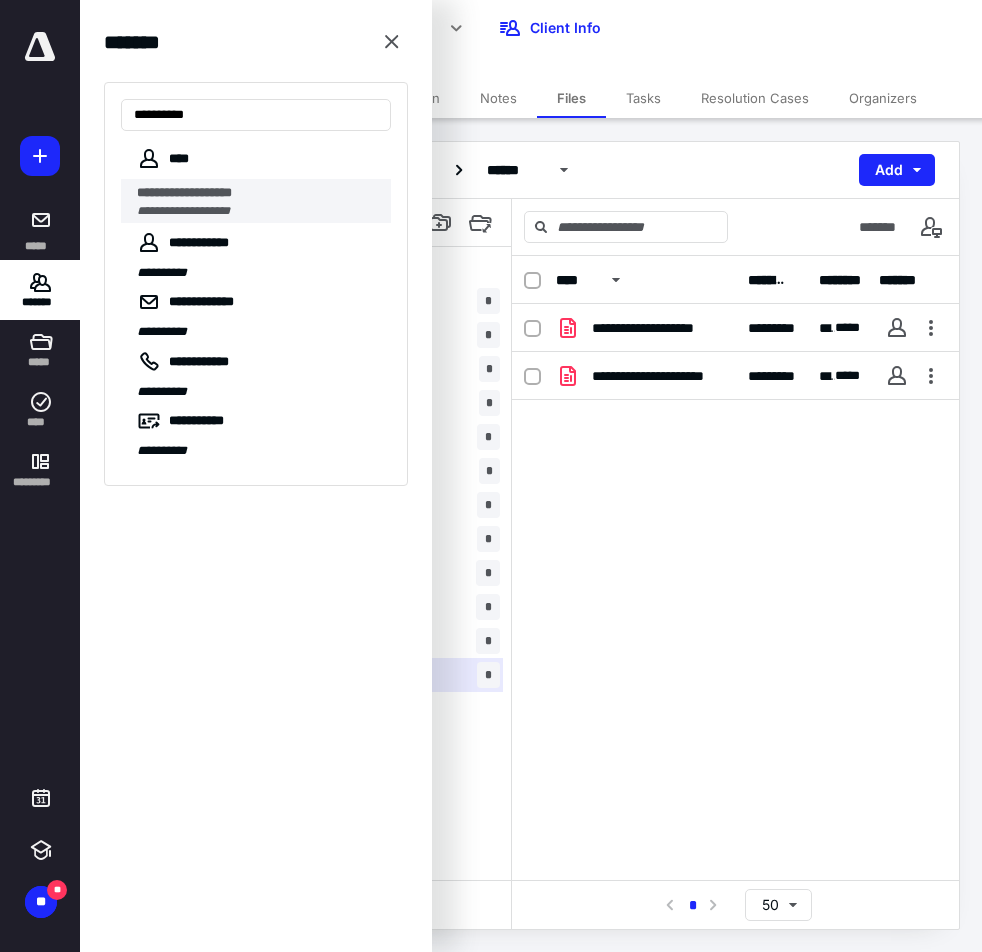 type on "**********" 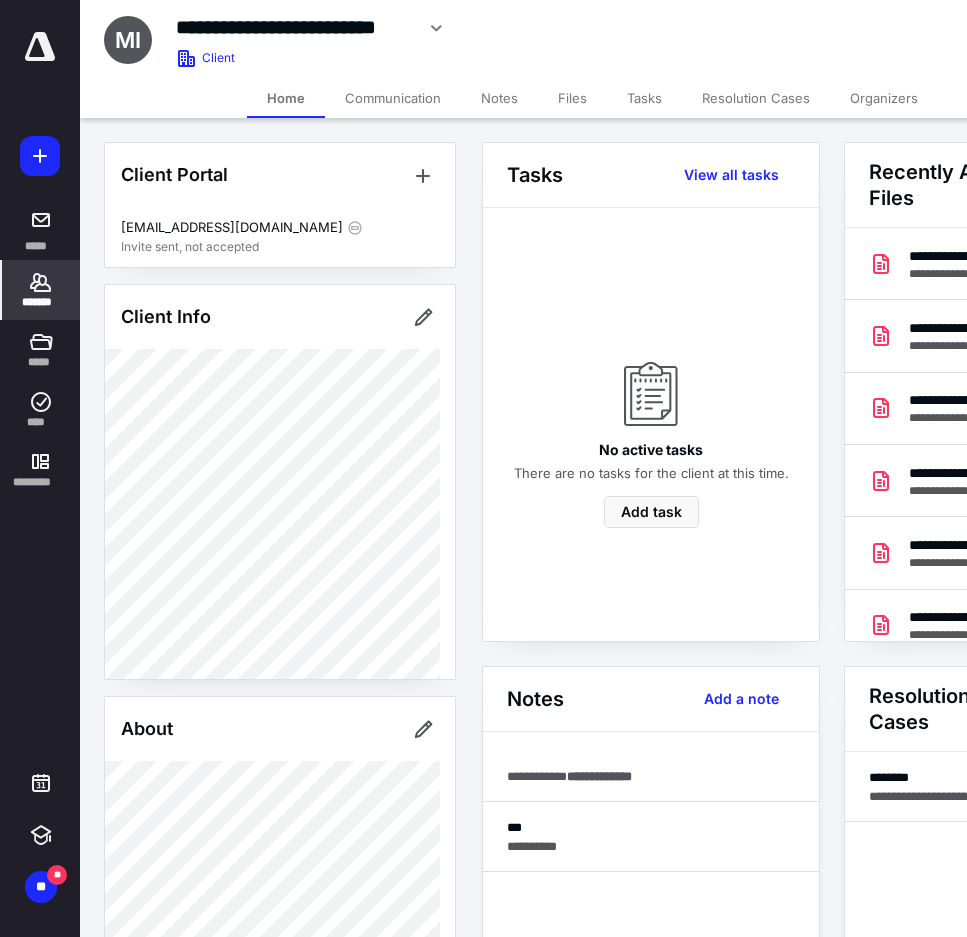 click on "Files" at bounding box center (572, 98) 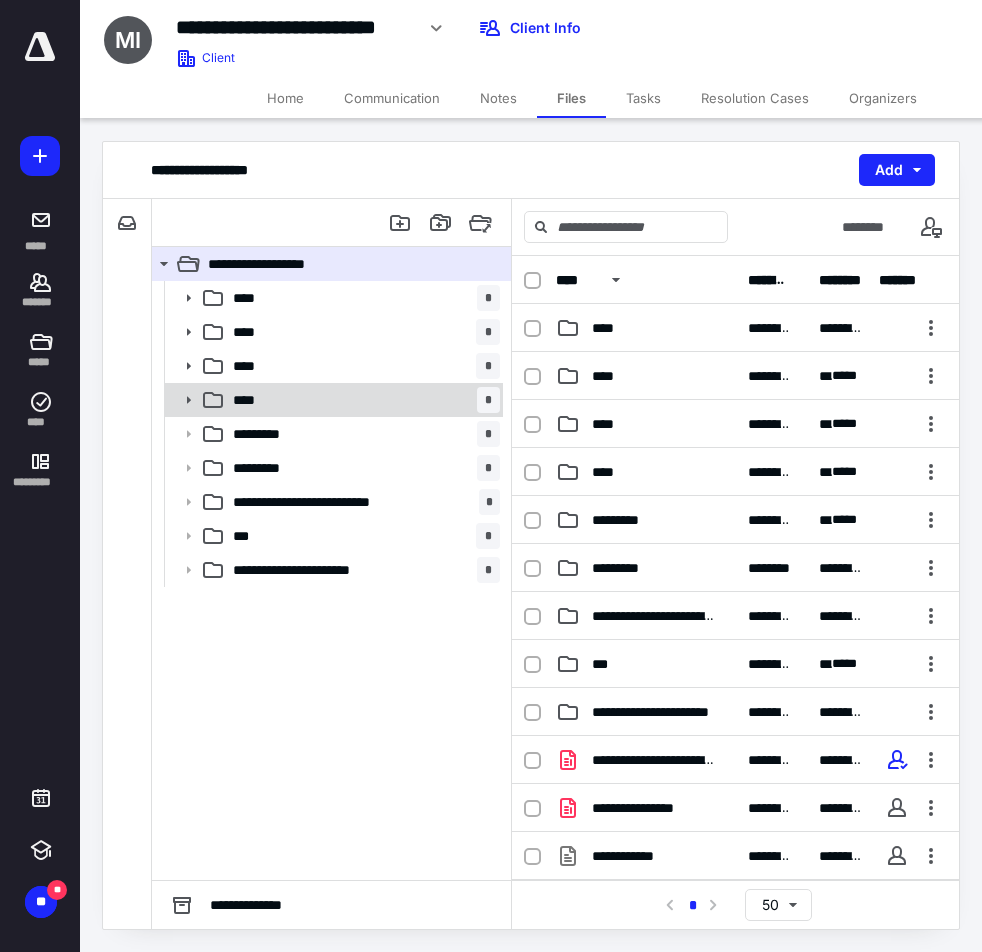 click on "**** *" at bounding box center (362, 400) 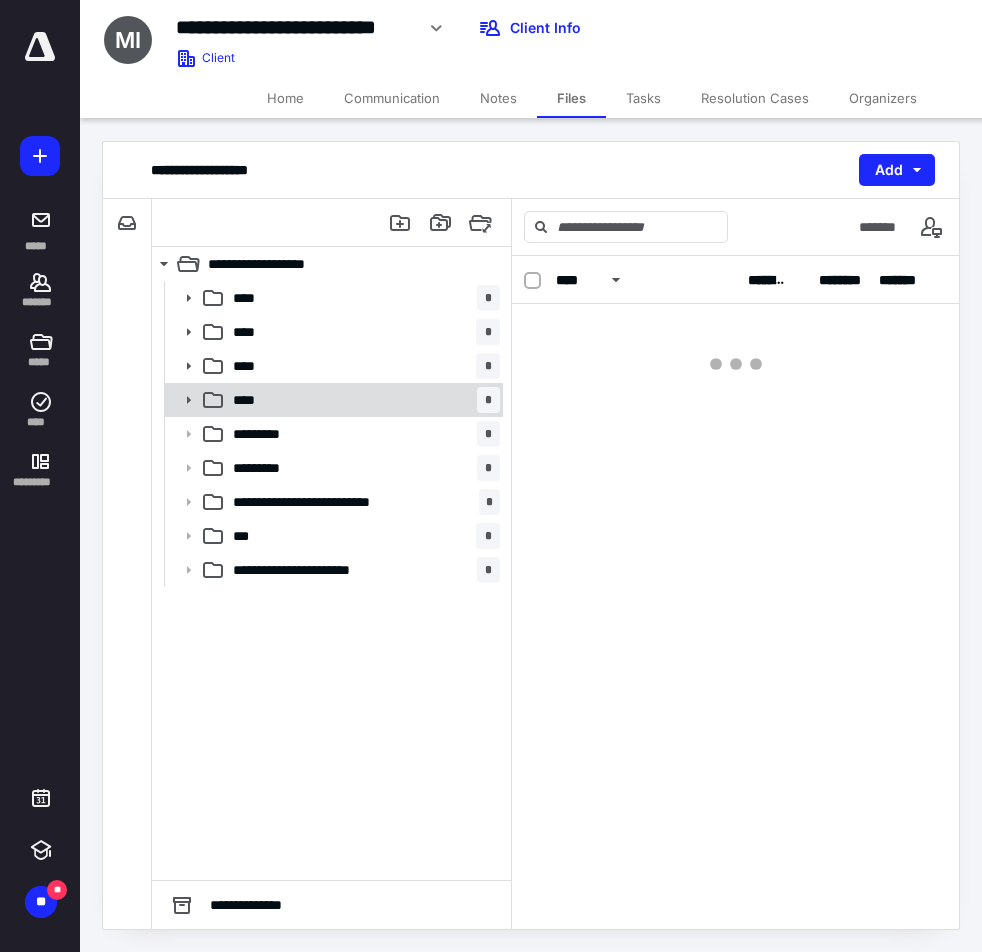 click on "**** *" at bounding box center [362, 400] 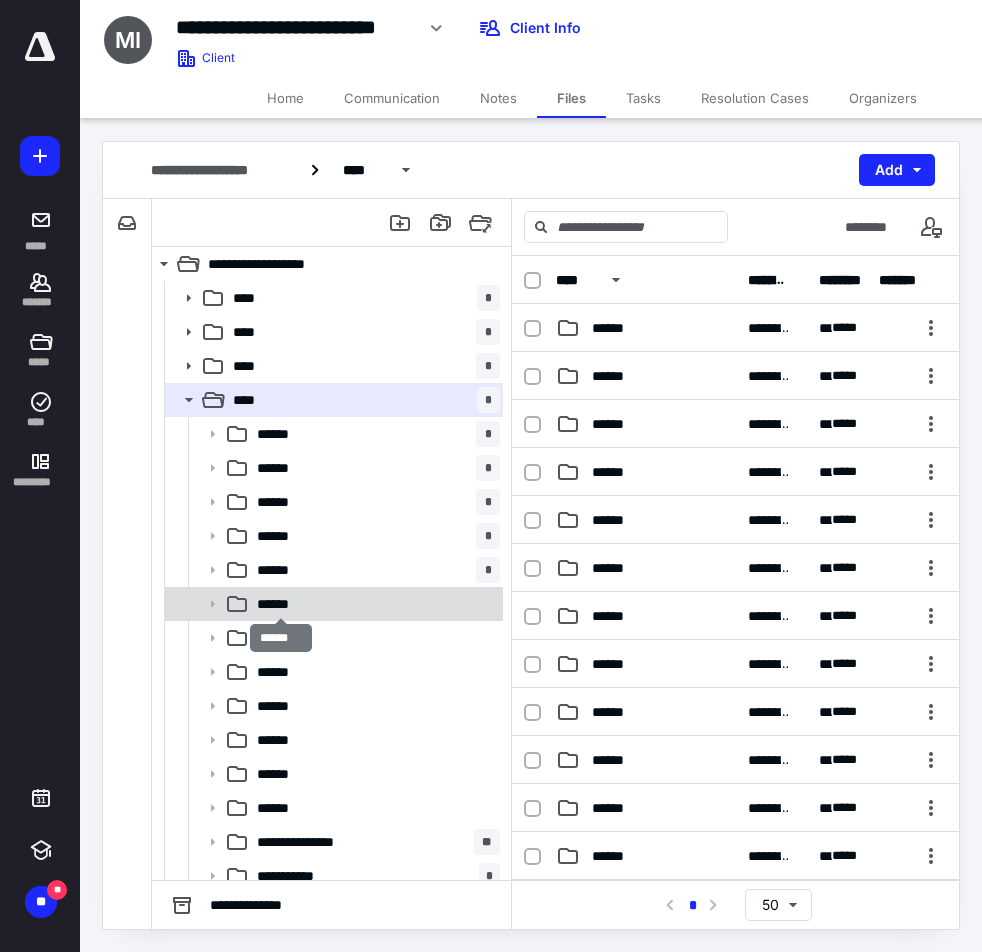 click on "******" at bounding box center [281, 604] 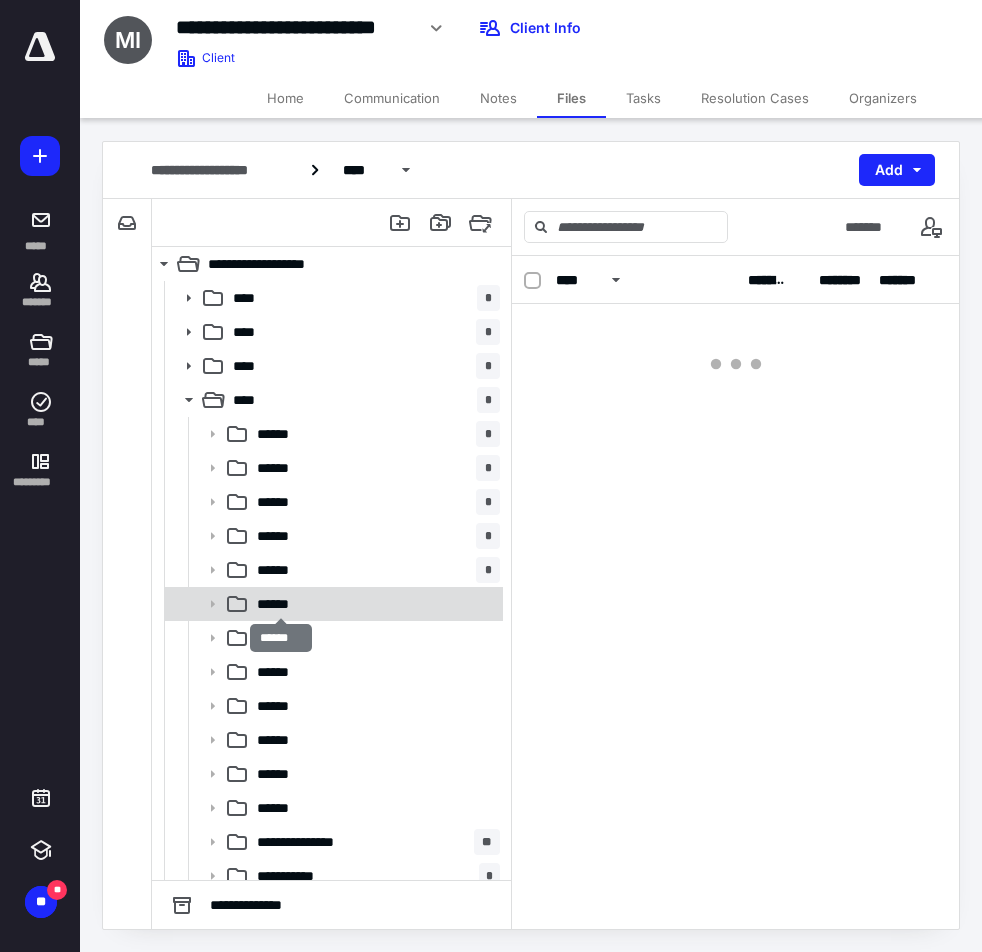 click on "******" at bounding box center (281, 604) 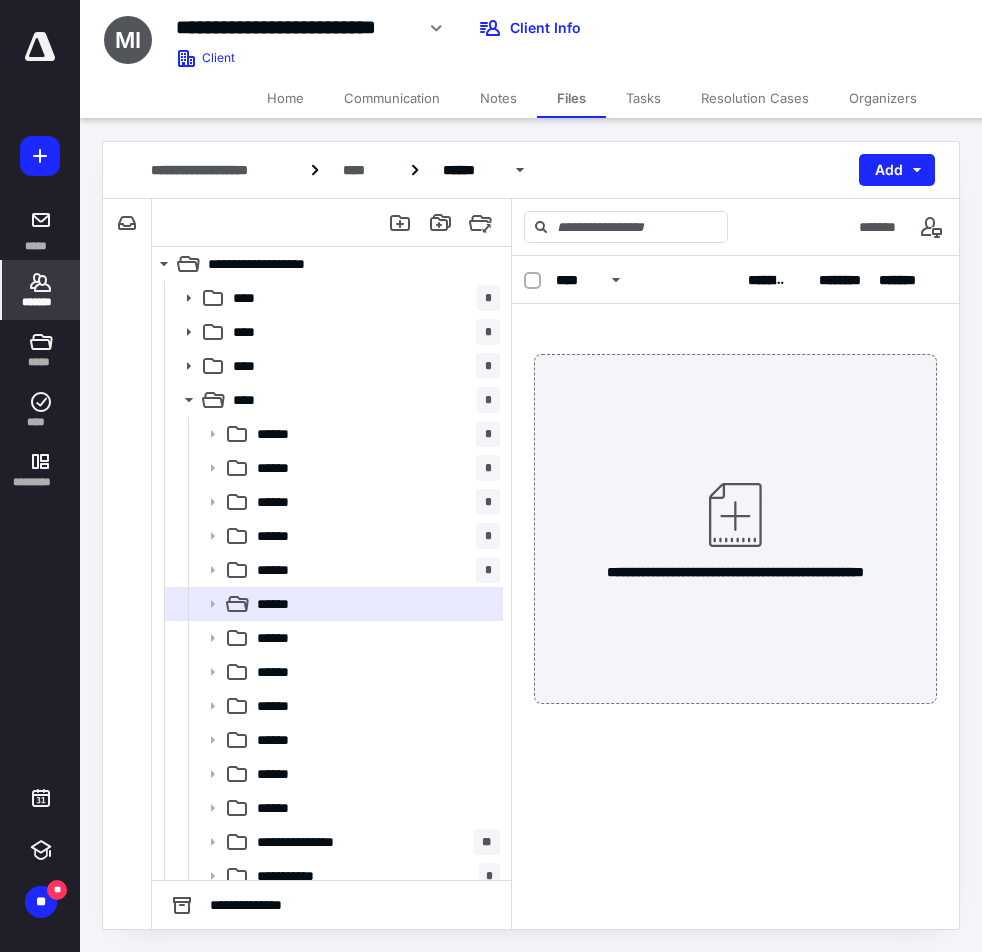 click 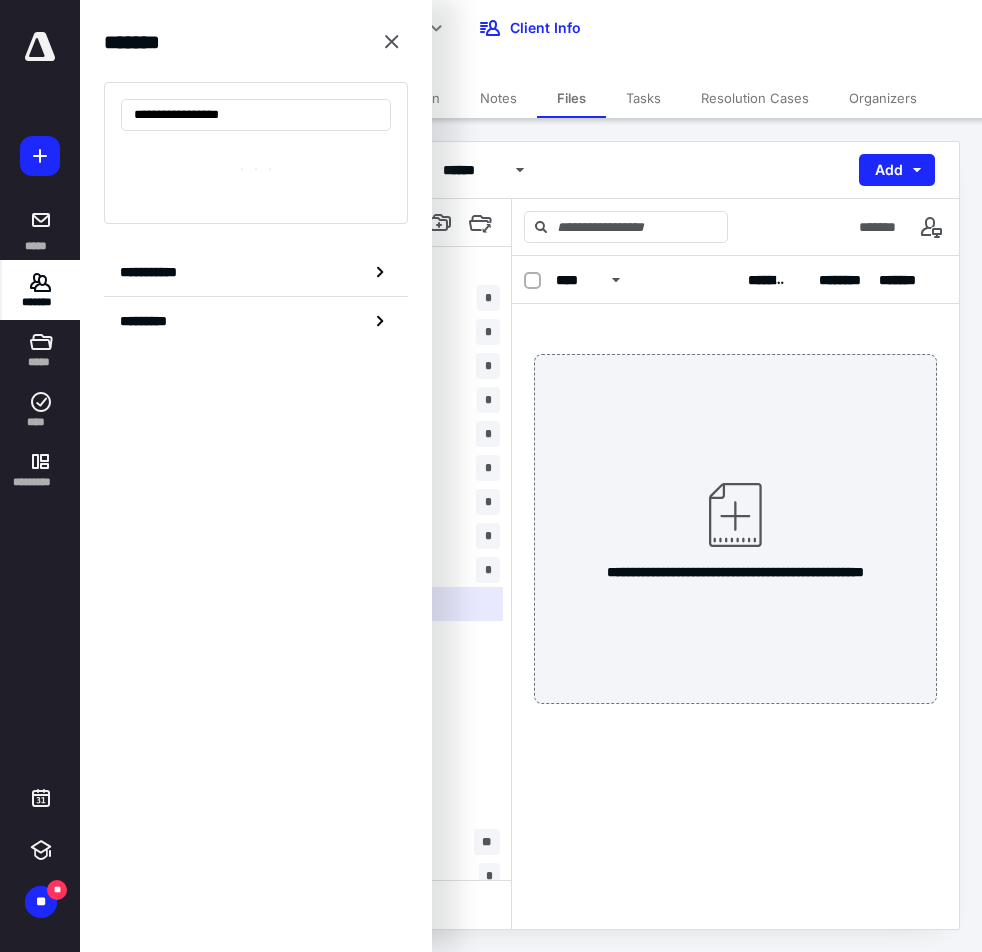 type on "**********" 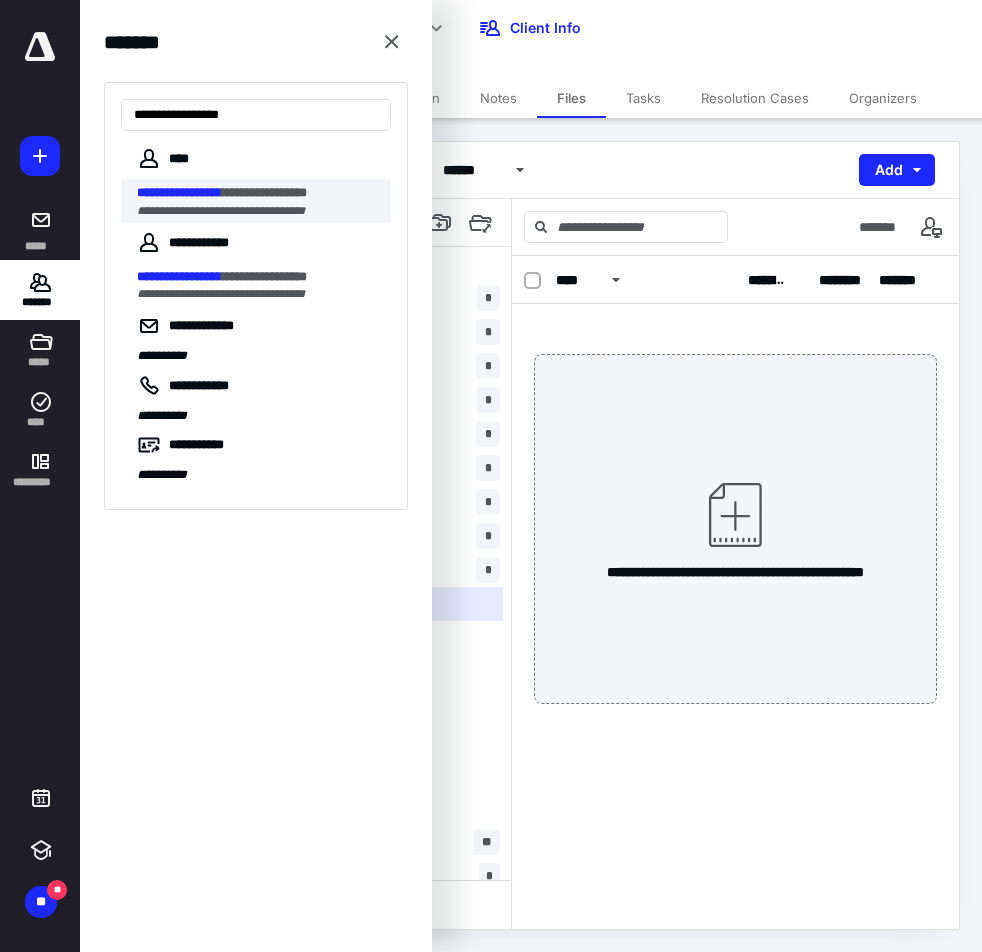 click on "**********" at bounding box center [258, 193] 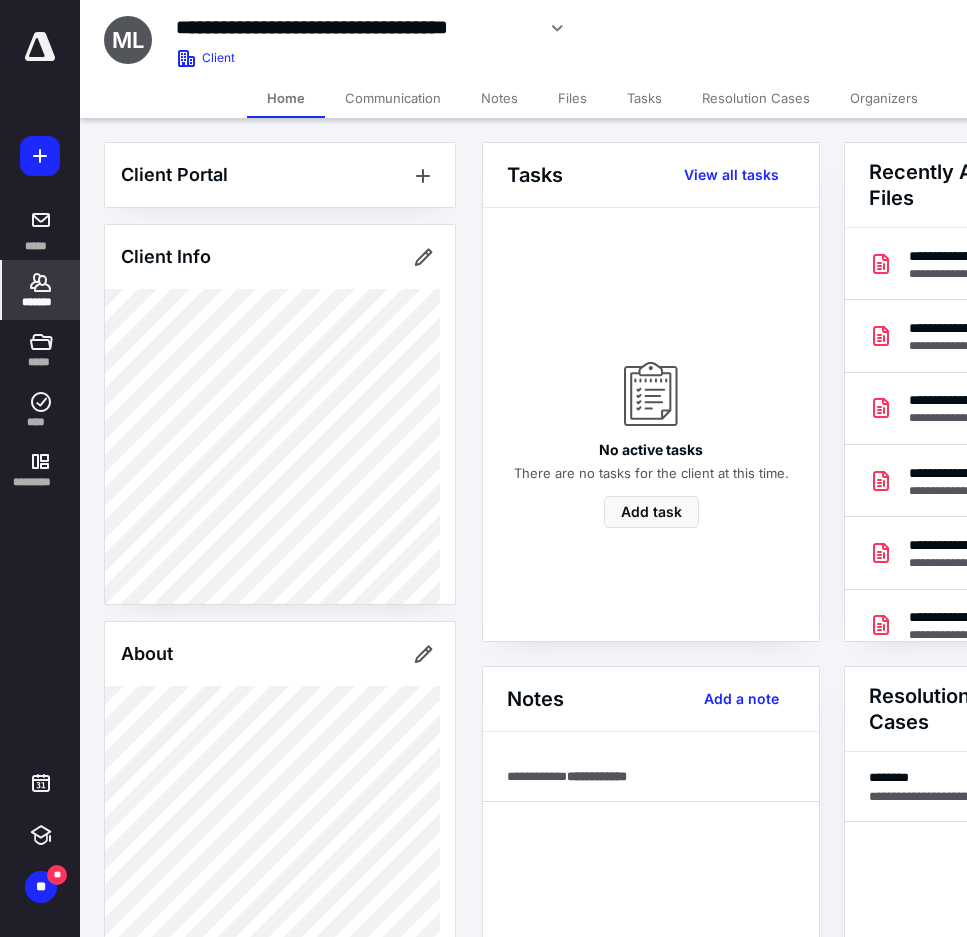 click on "Files" at bounding box center [572, 98] 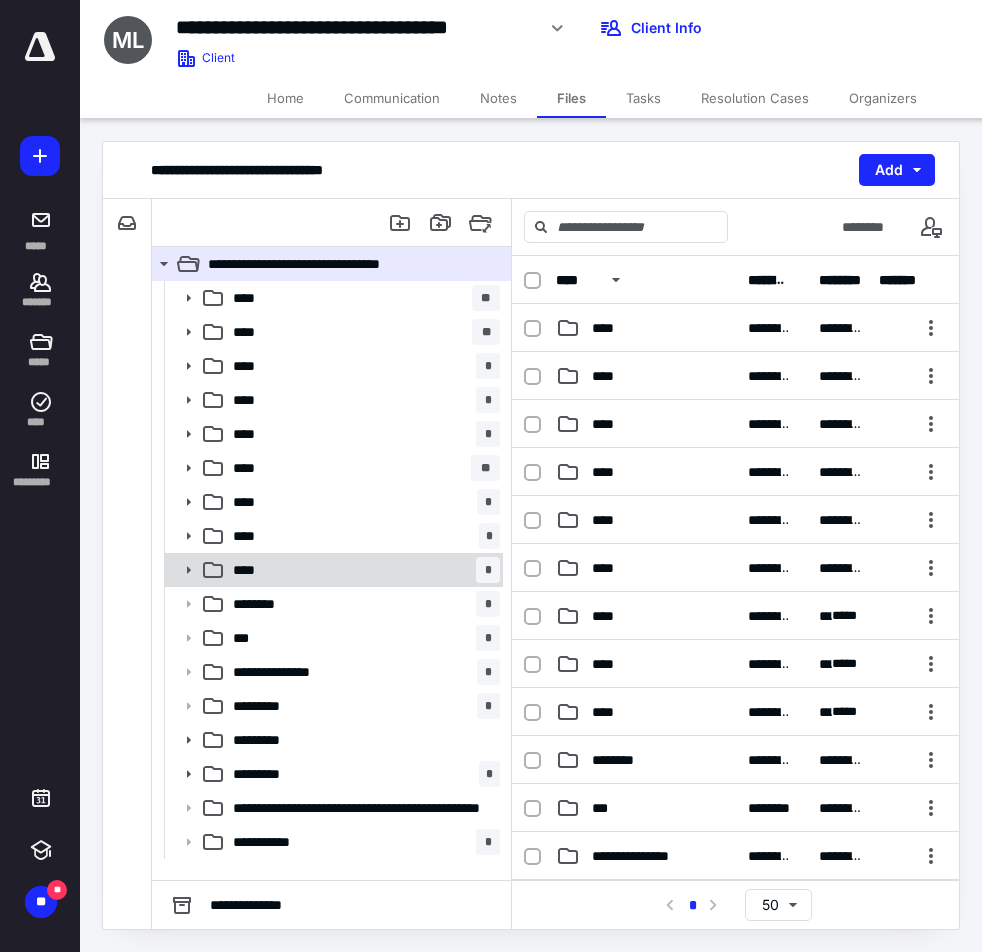click on "**** *" at bounding box center [362, 570] 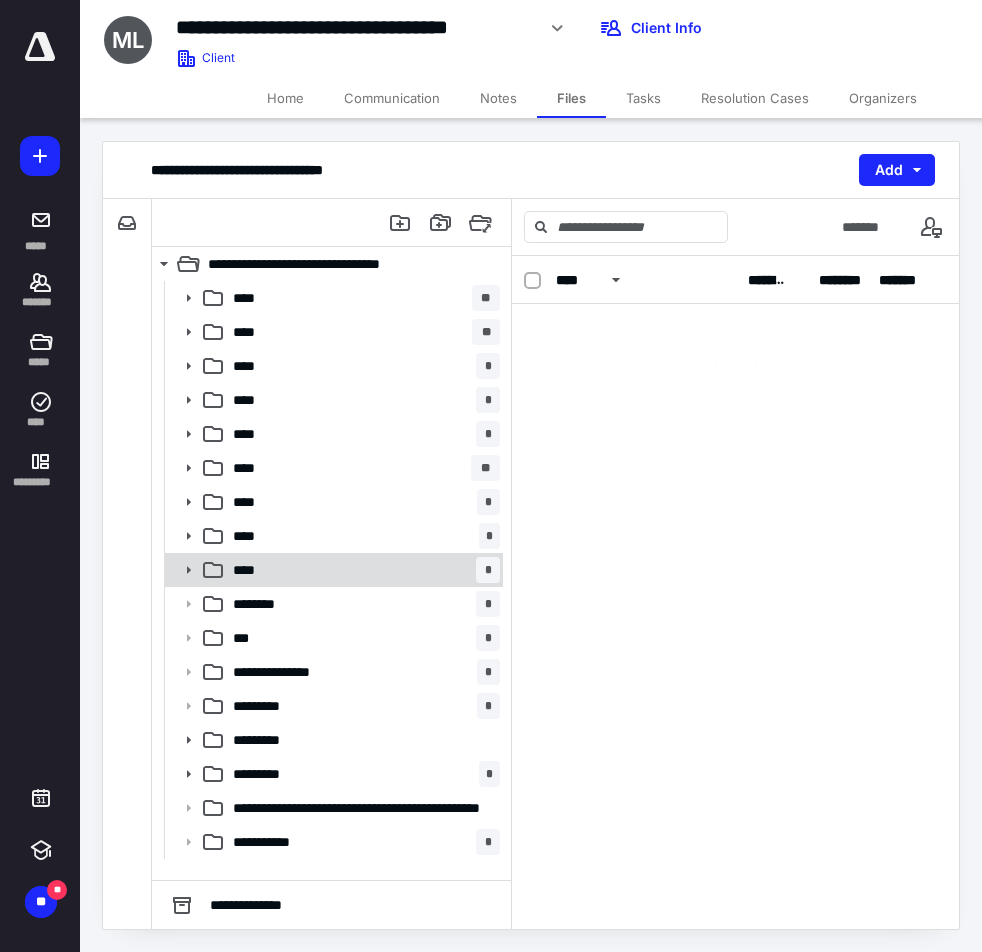 click on "**** *" at bounding box center (362, 570) 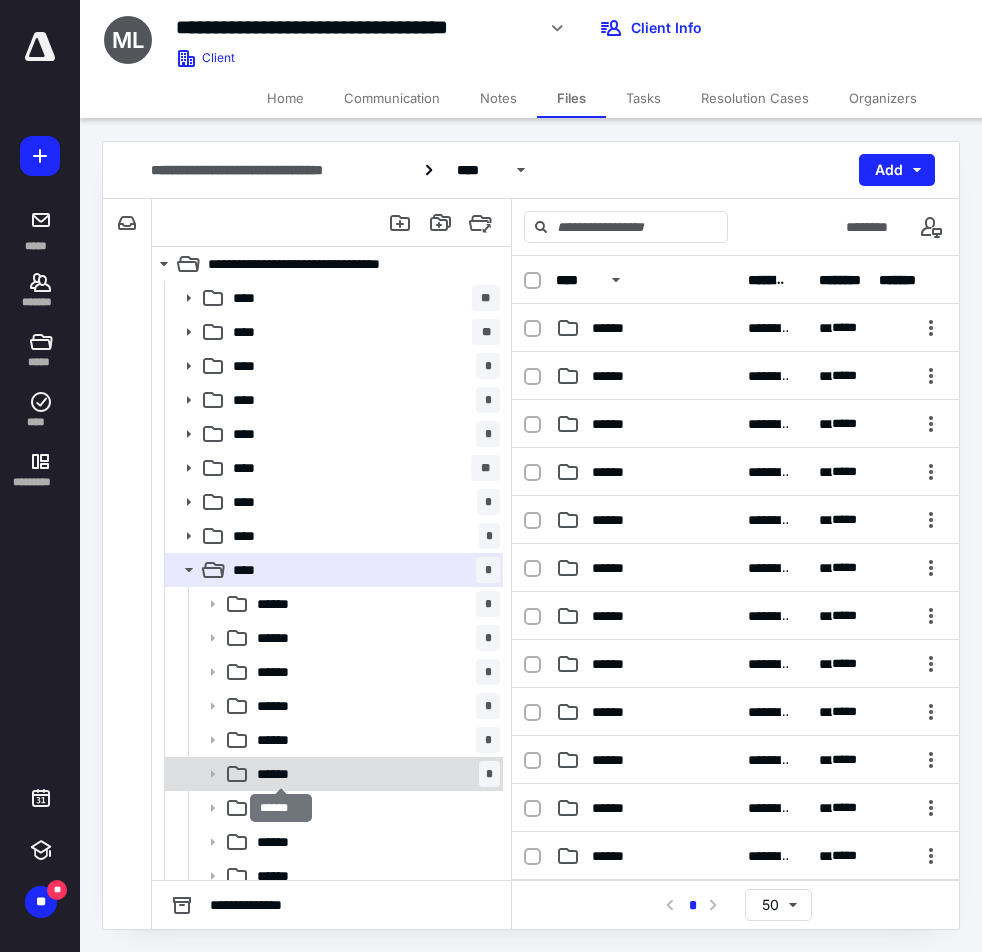 click on "******" at bounding box center (281, 774) 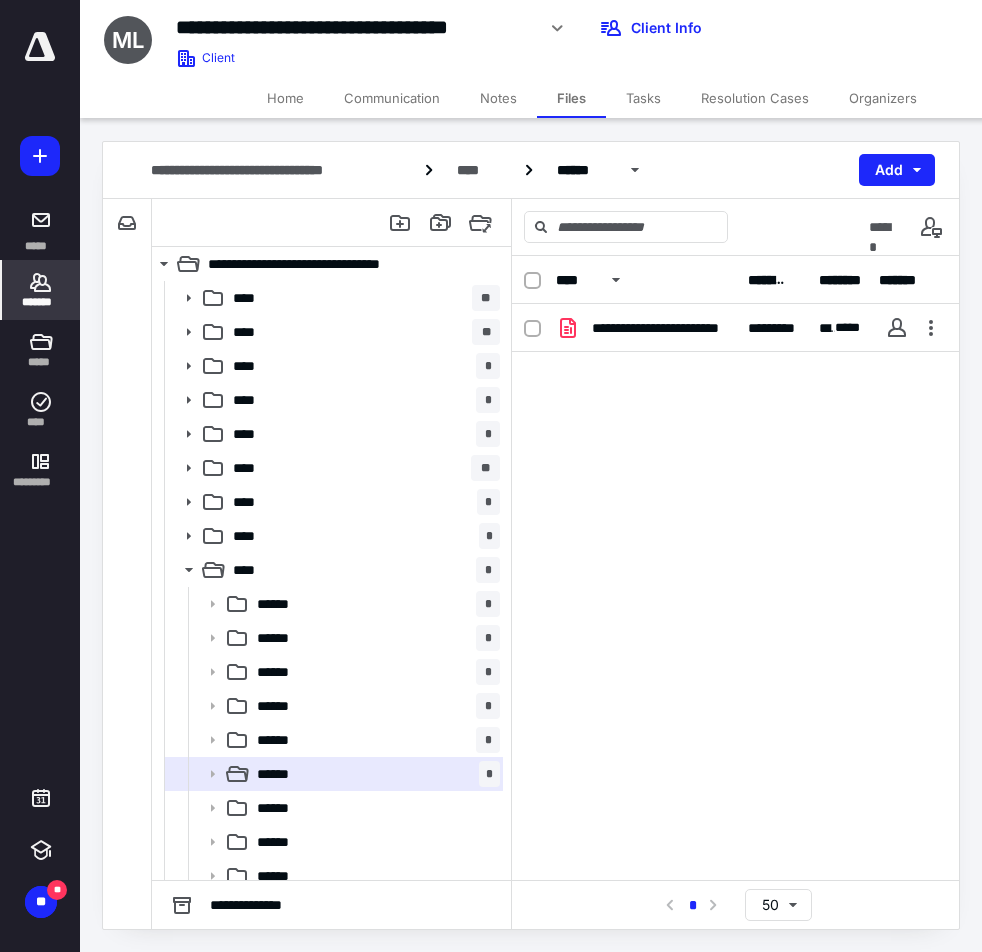 click on "*******" at bounding box center (41, 290) 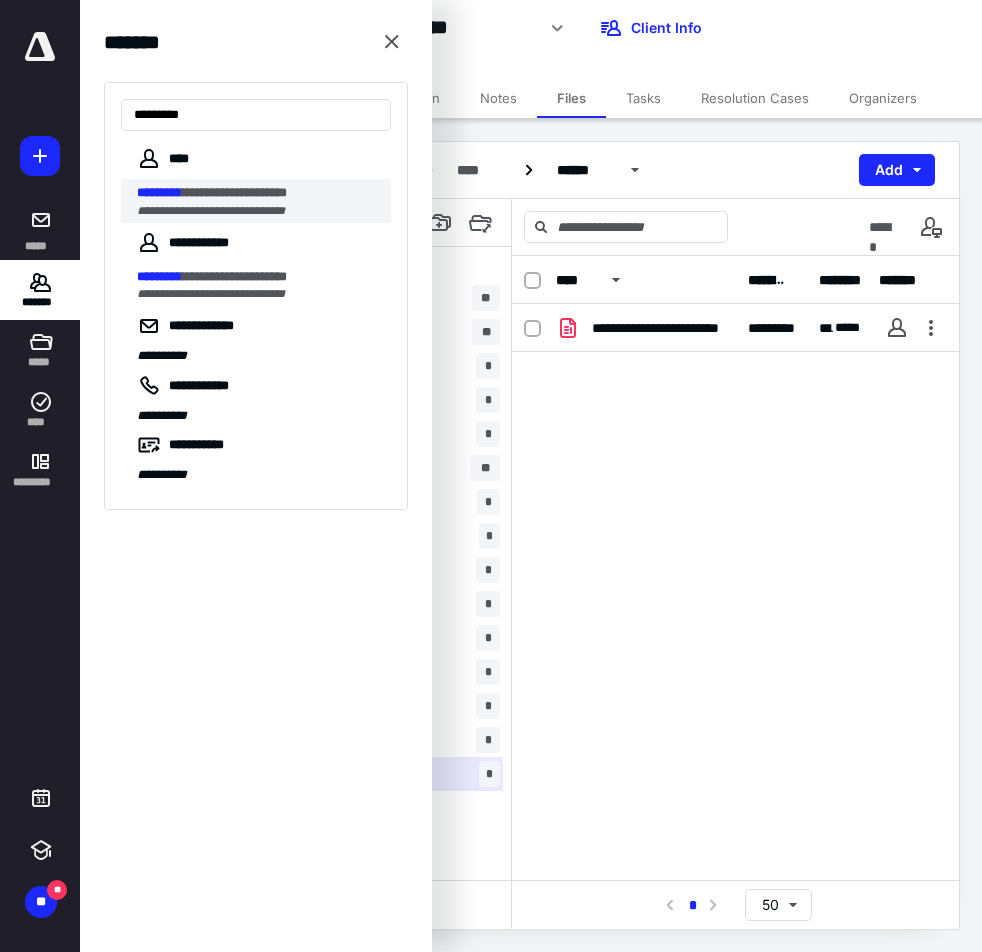 type on "*********" 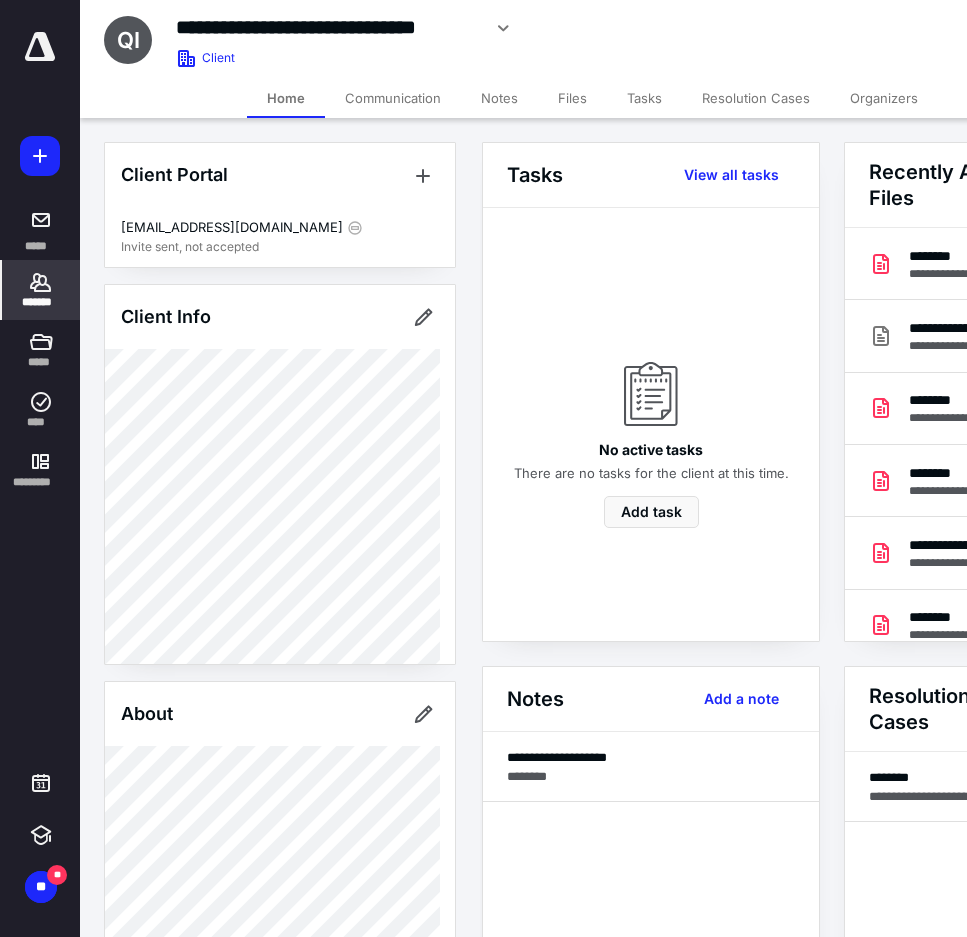 click on "Files" at bounding box center (572, 98) 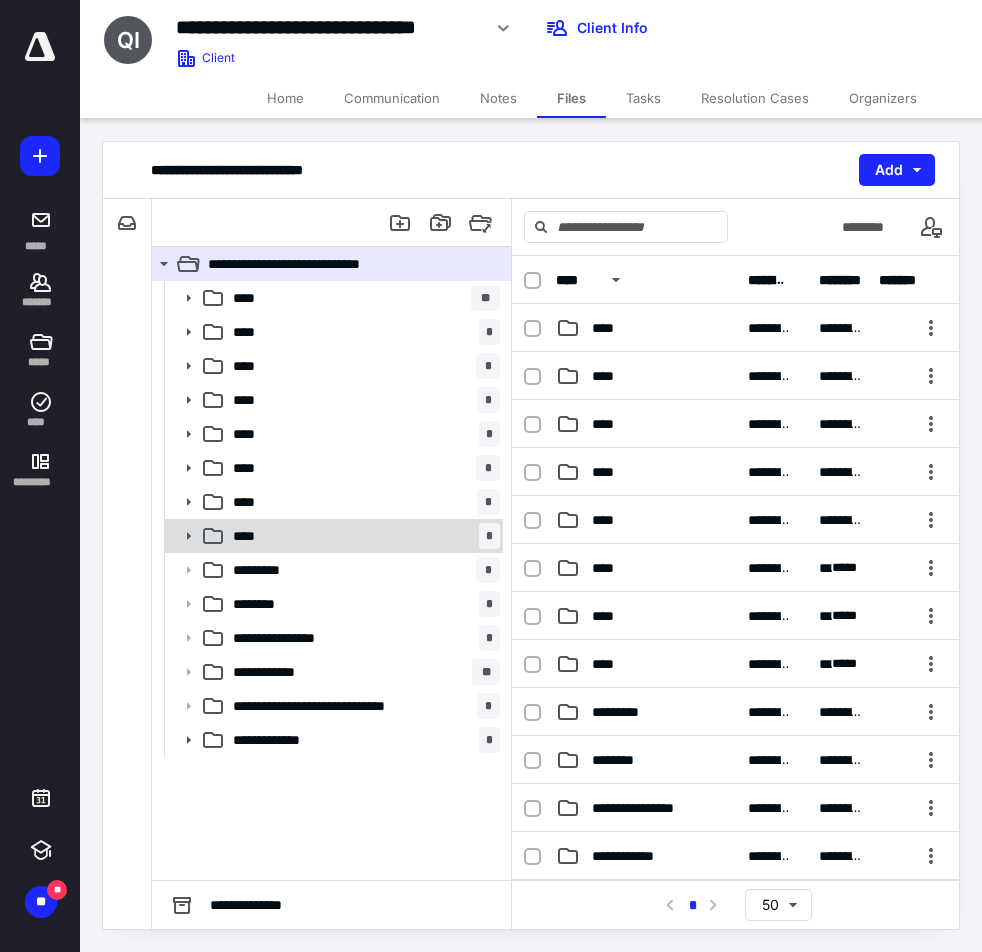 click on "**** *" at bounding box center [362, 536] 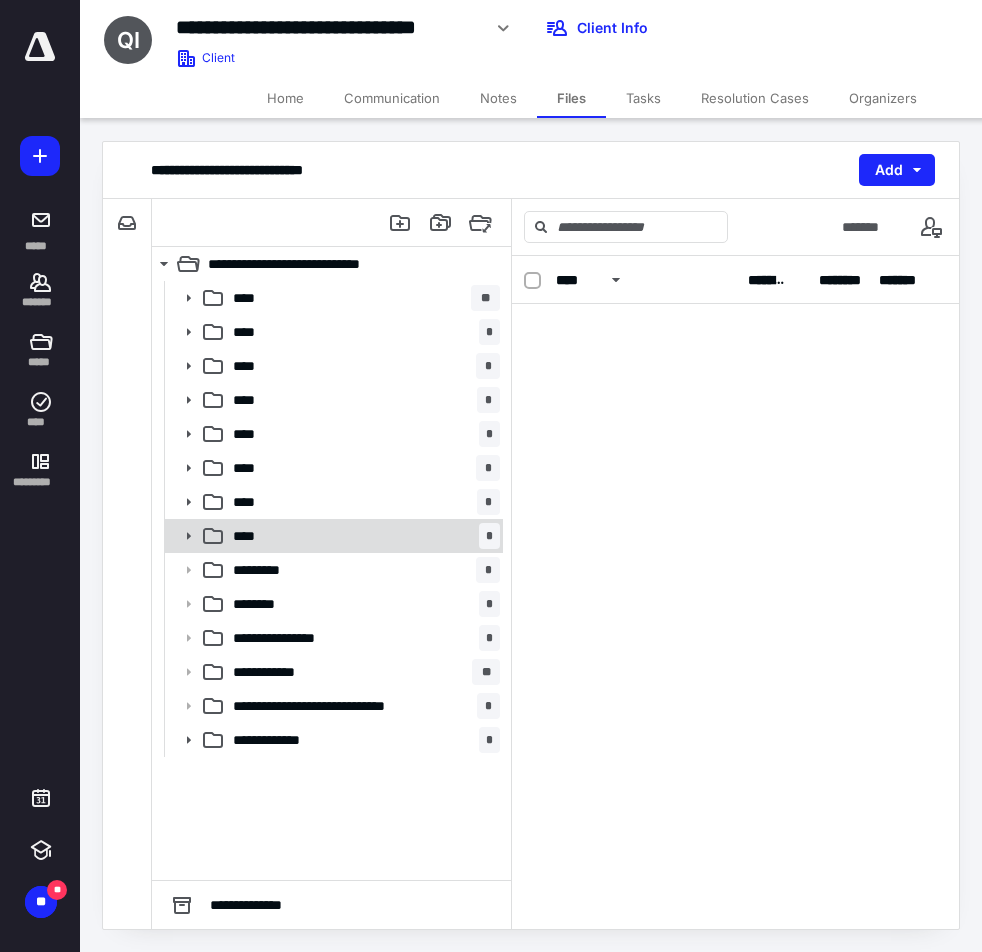 click on "**** *" at bounding box center (362, 536) 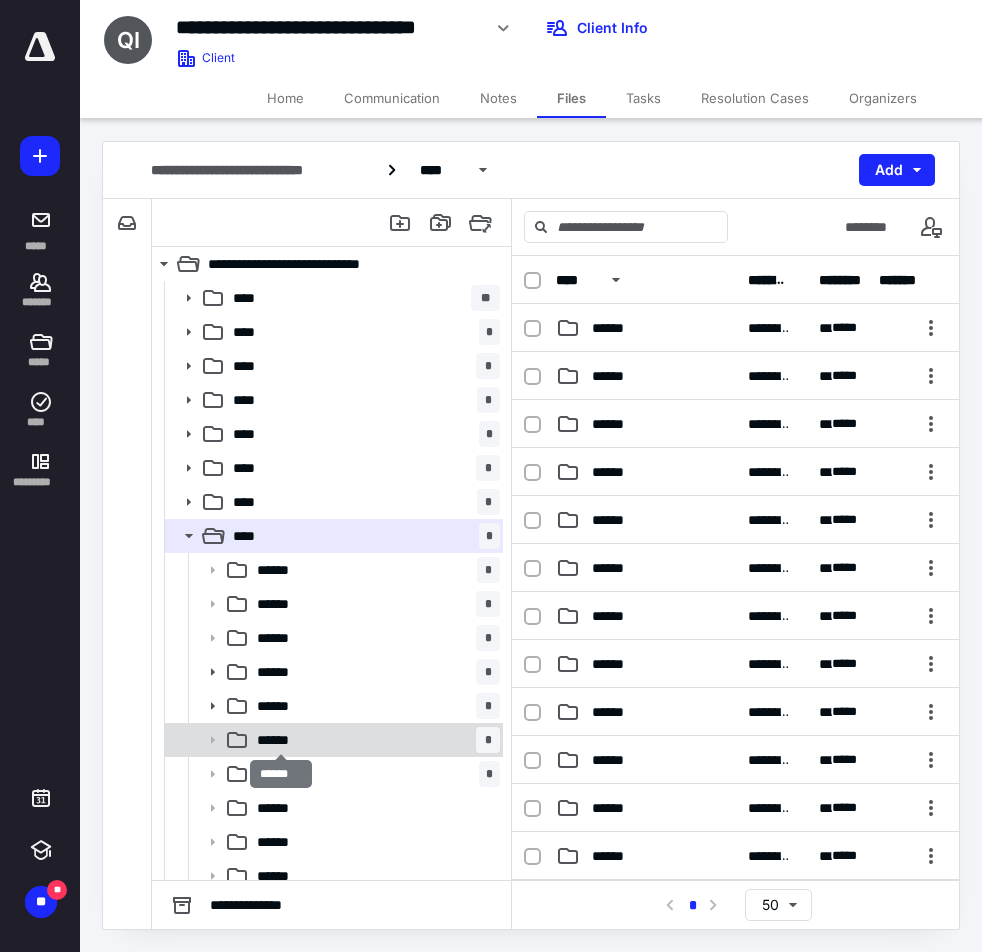 click on "******" at bounding box center (281, 740) 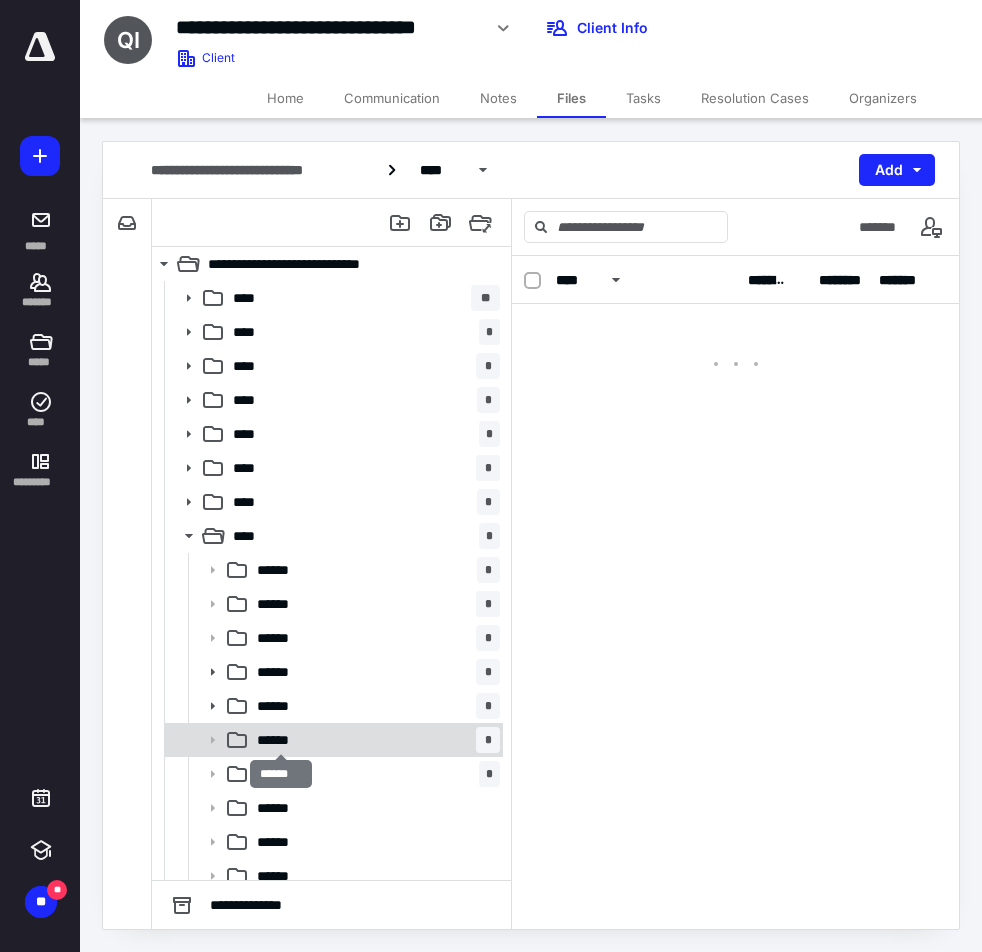 click on "******" at bounding box center [281, 740] 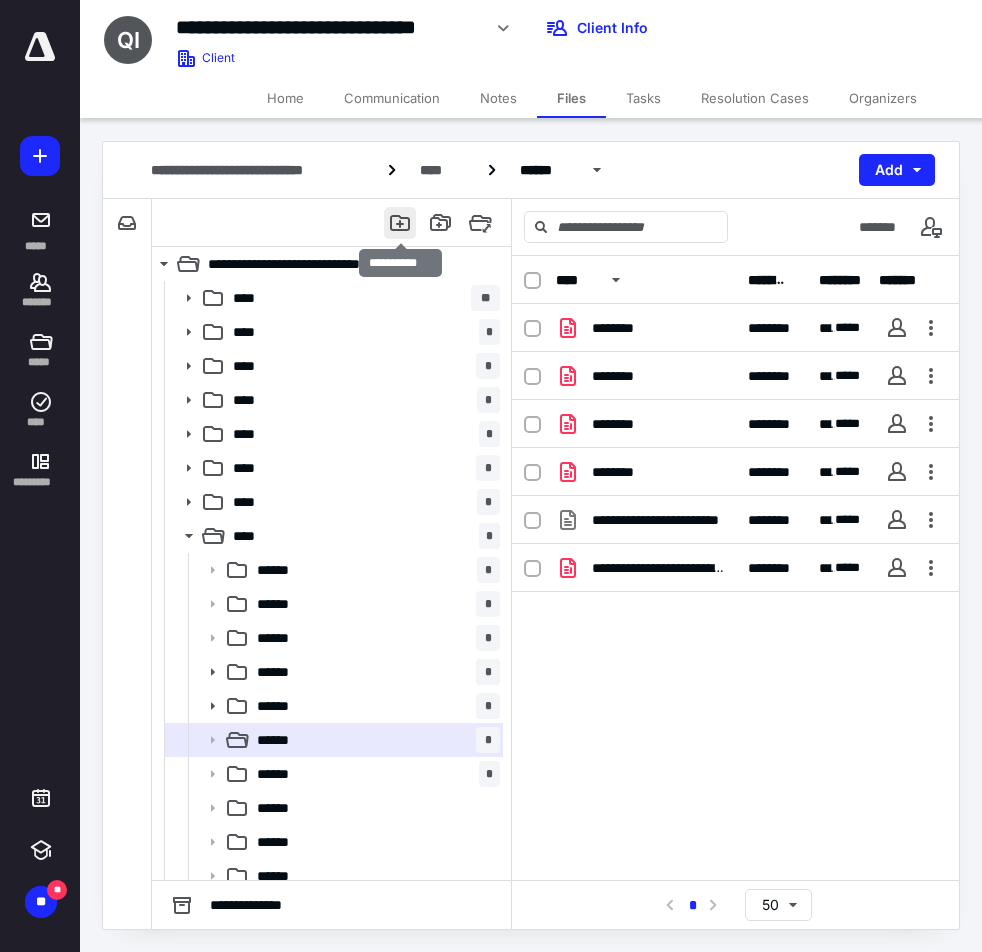 click at bounding box center (400, 223) 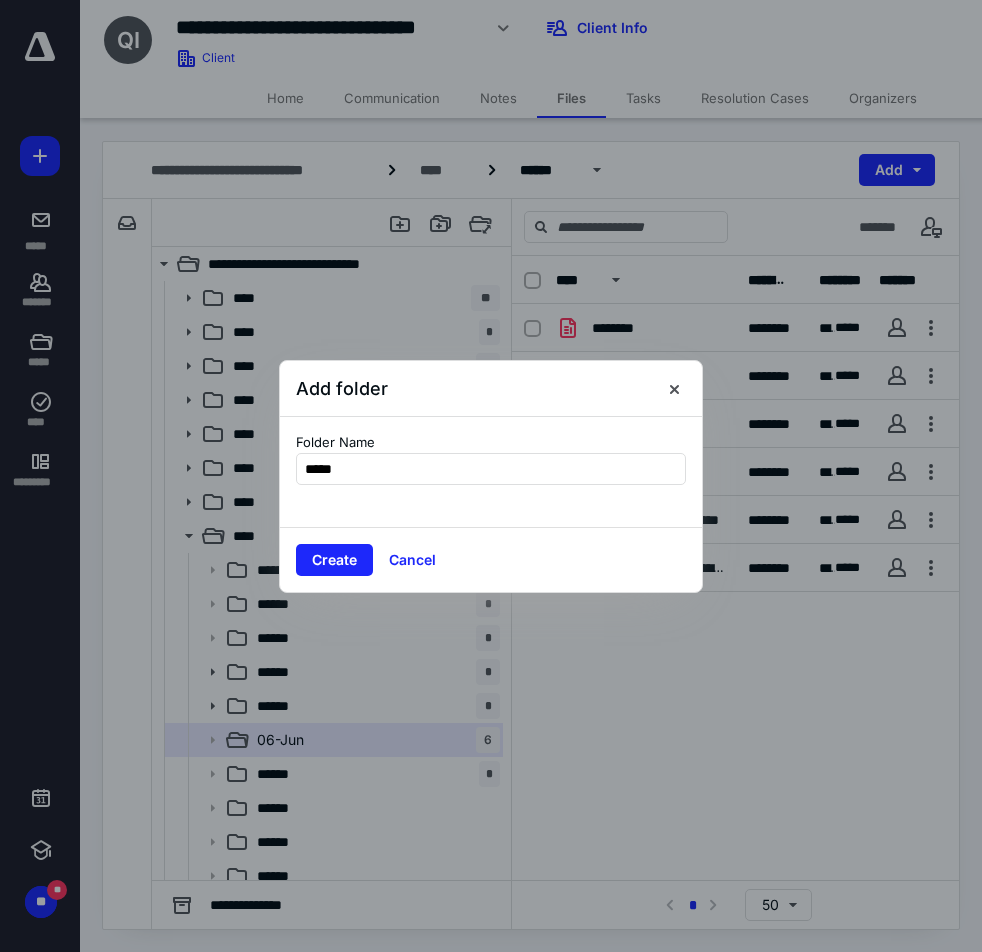 type on "******" 